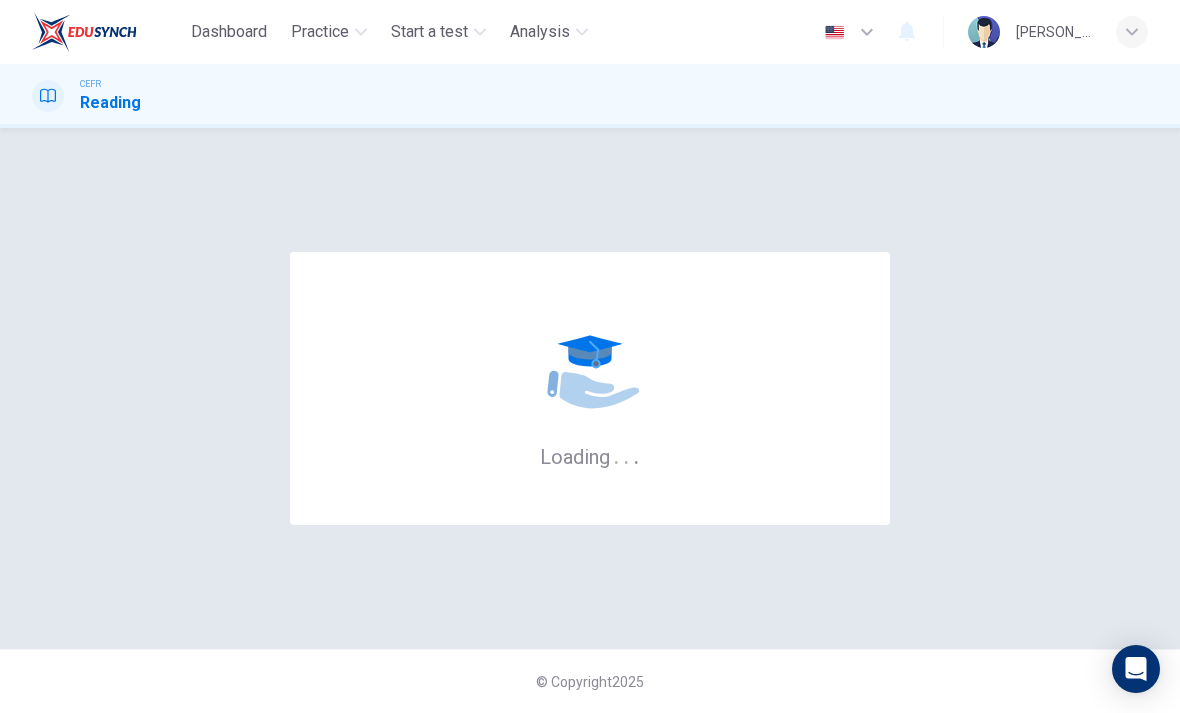 scroll, scrollTop: 0, scrollLeft: 0, axis: both 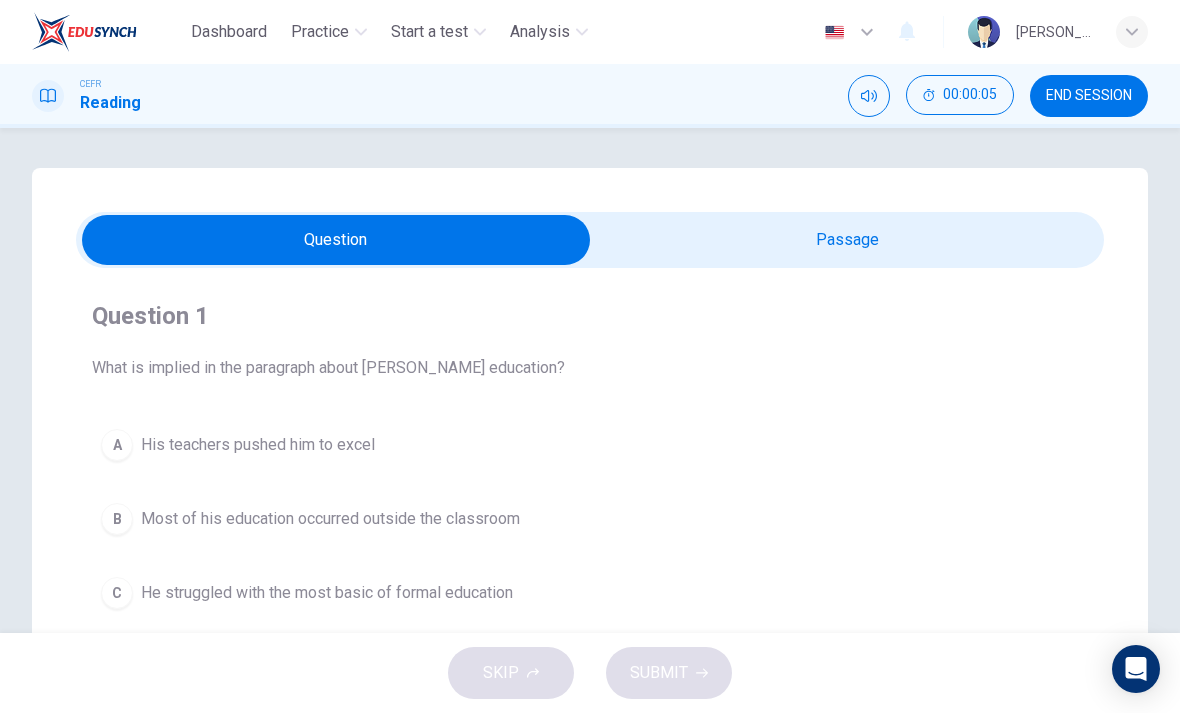 click at bounding box center (336, 240) 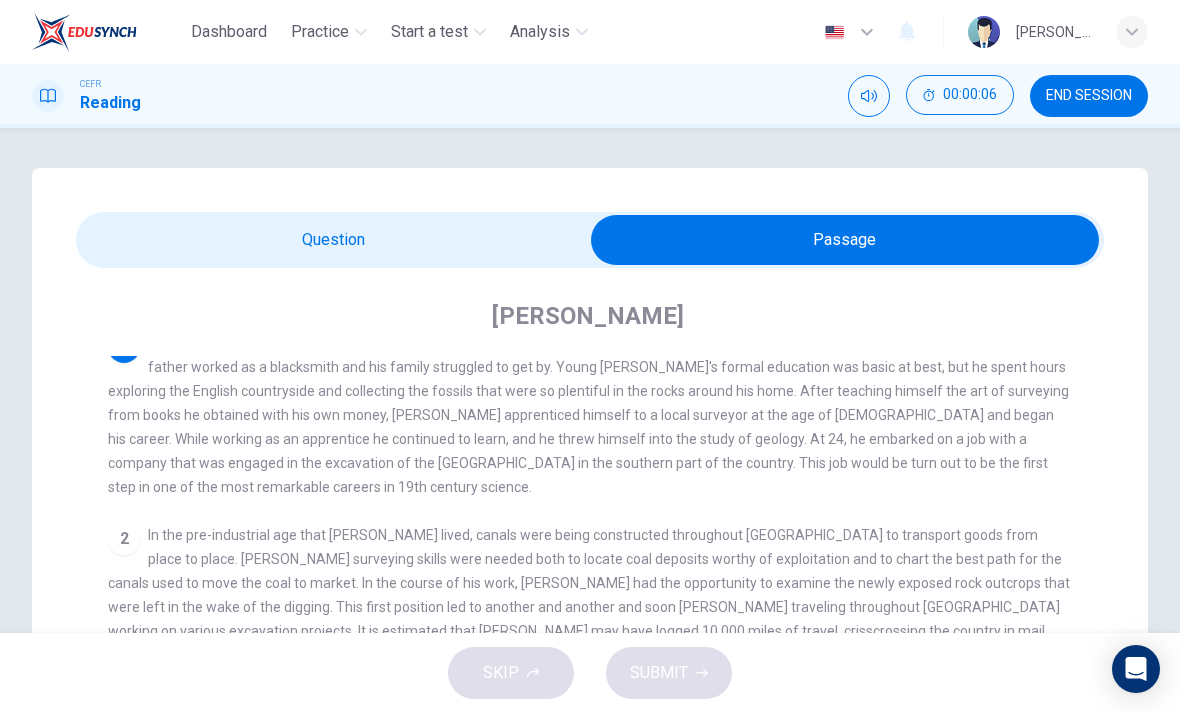 scroll, scrollTop: 9, scrollLeft: 0, axis: vertical 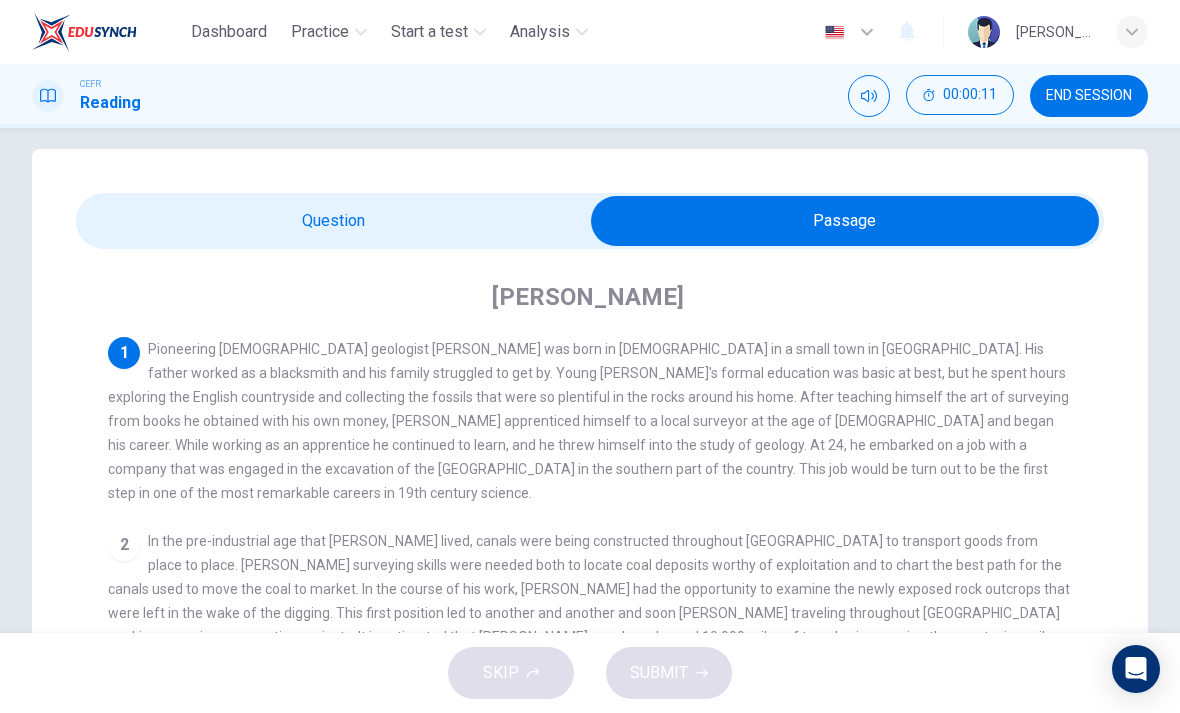 click at bounding box center (845, 221) 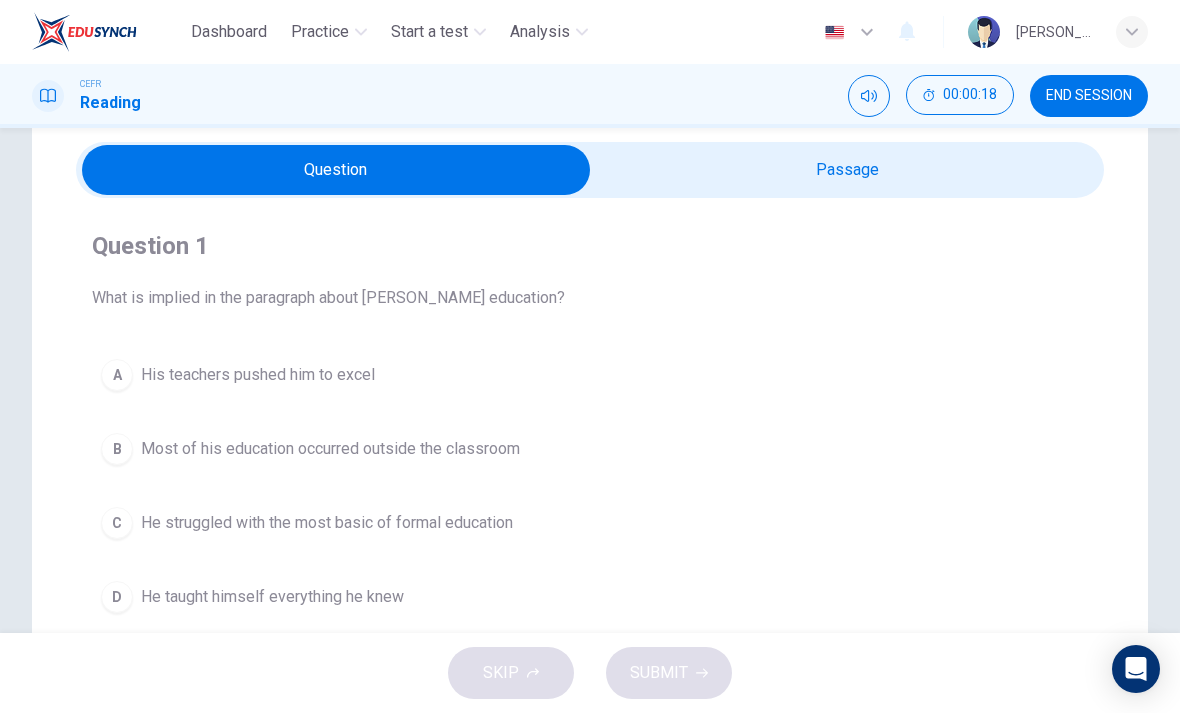 scroll, scrollTop: 71, scrollLeft: 0, axis: vertical 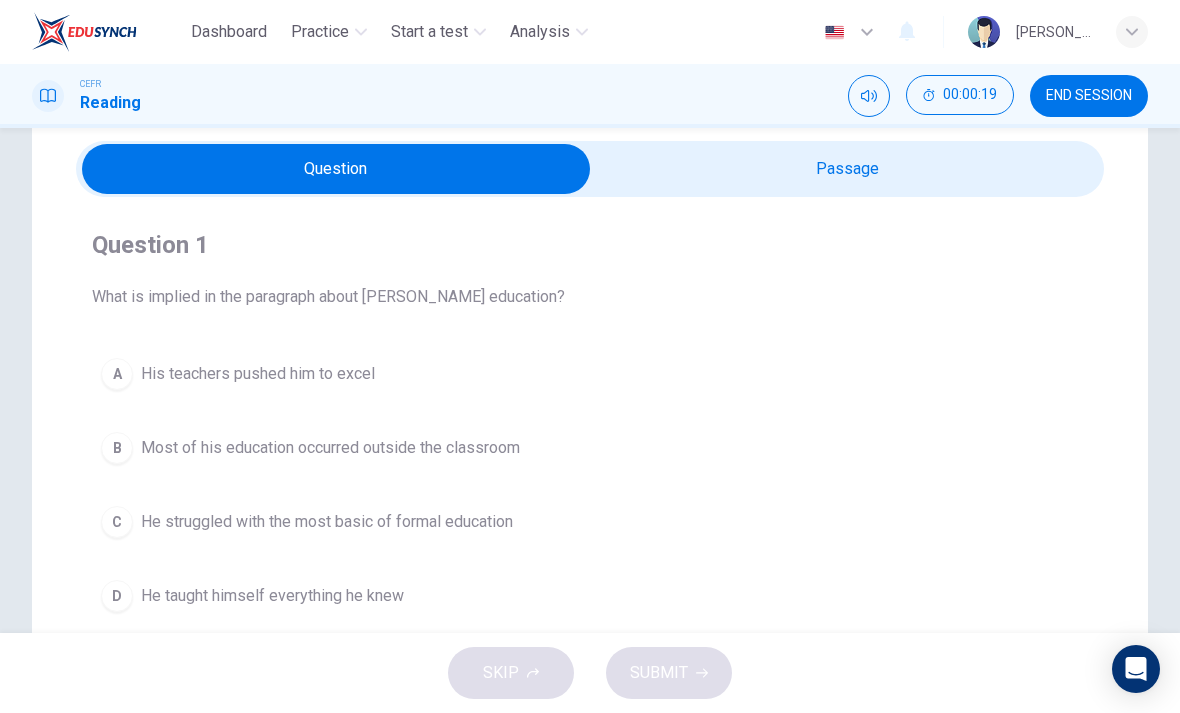 click at bounding box center (336, 169) 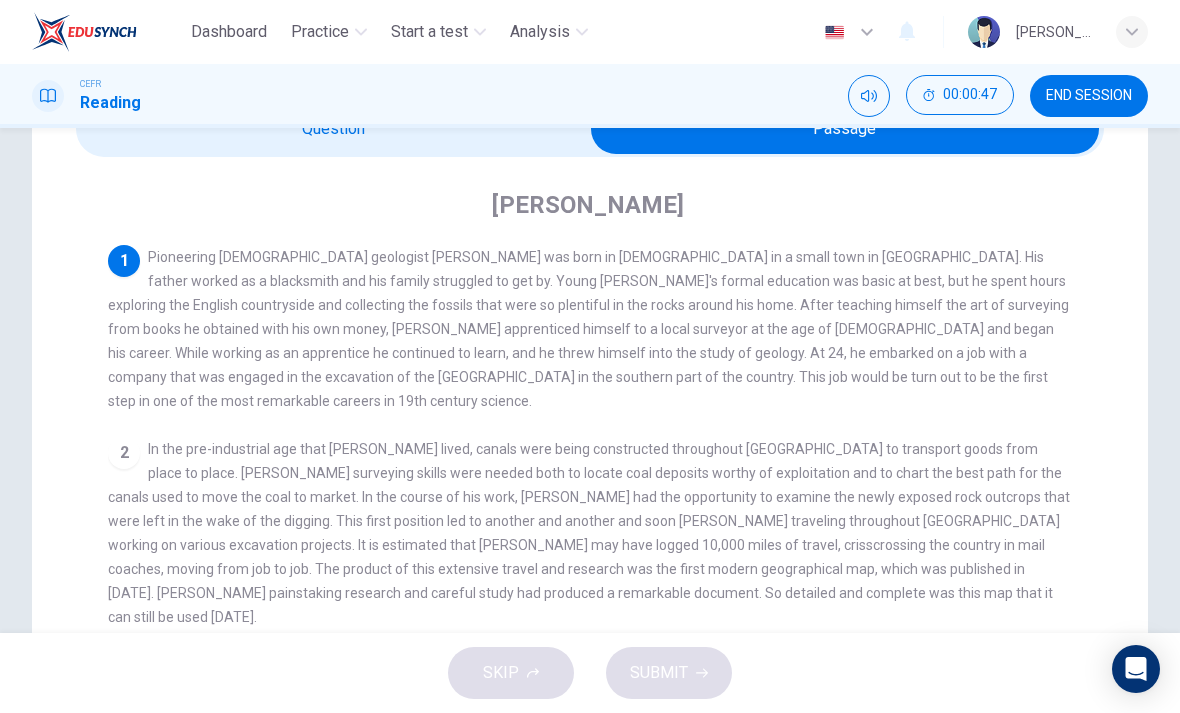 scroll, scrollTop: 112, scrollLeft: 0, axis: vertical 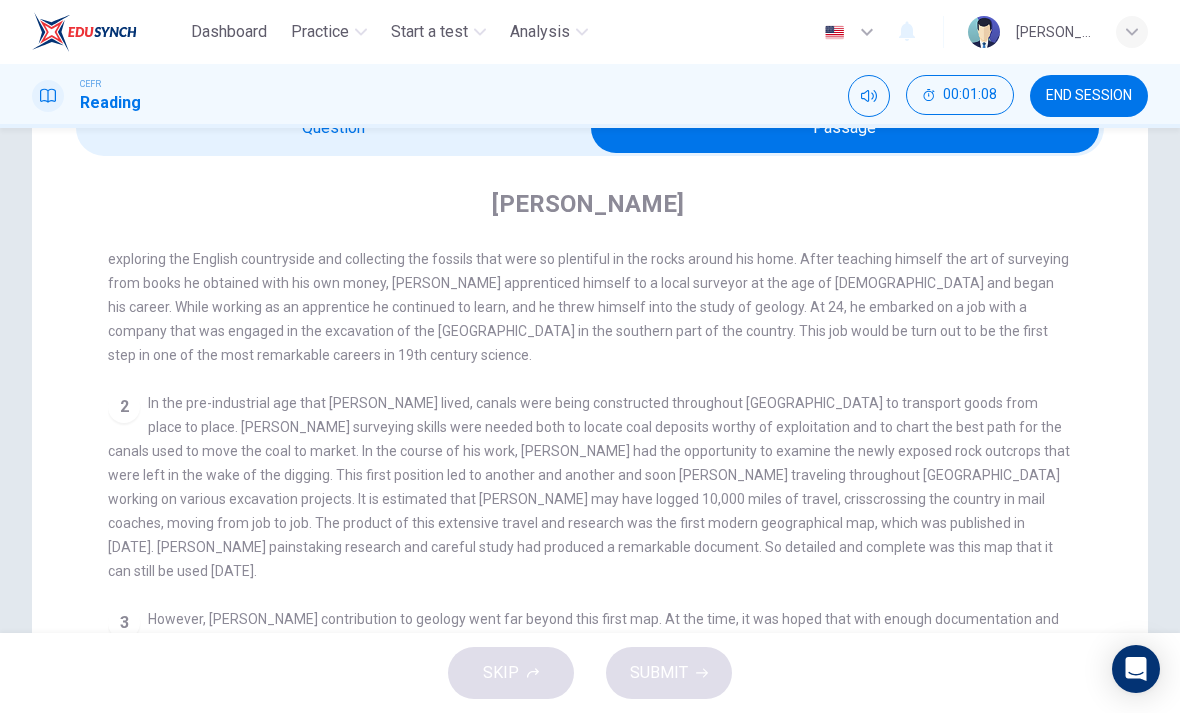 click at bounding box center [845, 128] 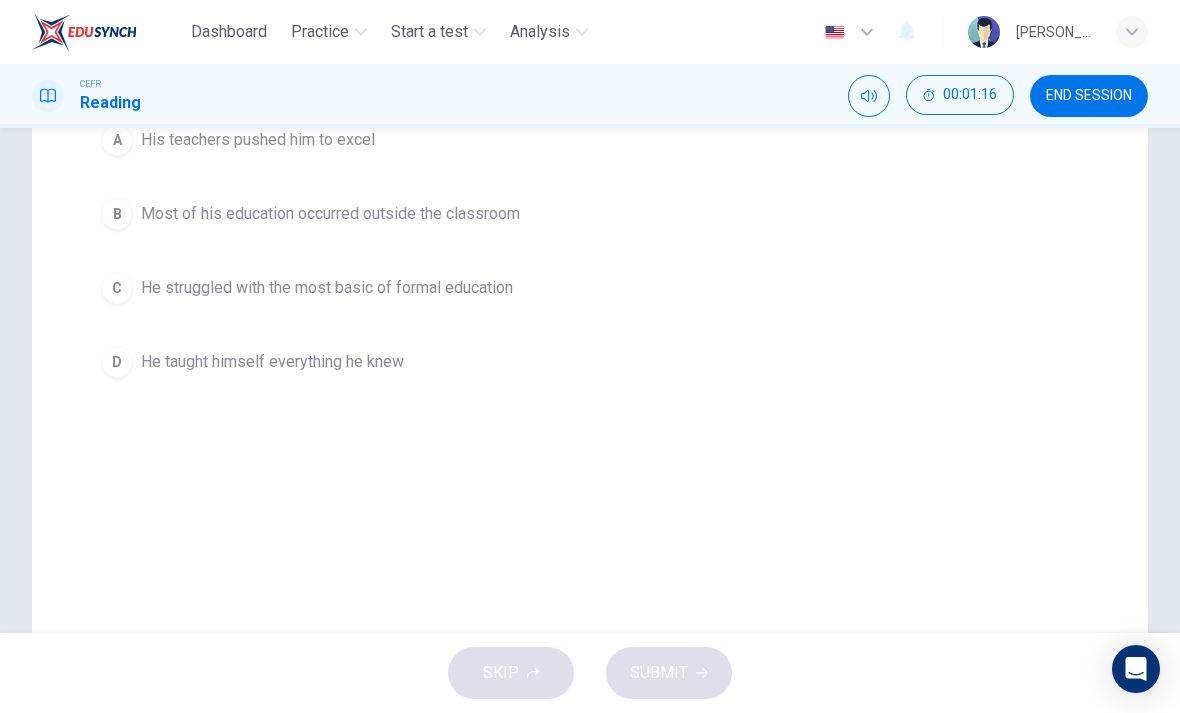 scroll, scrollTop: 303, scrollLeft: 0, axis: vertical 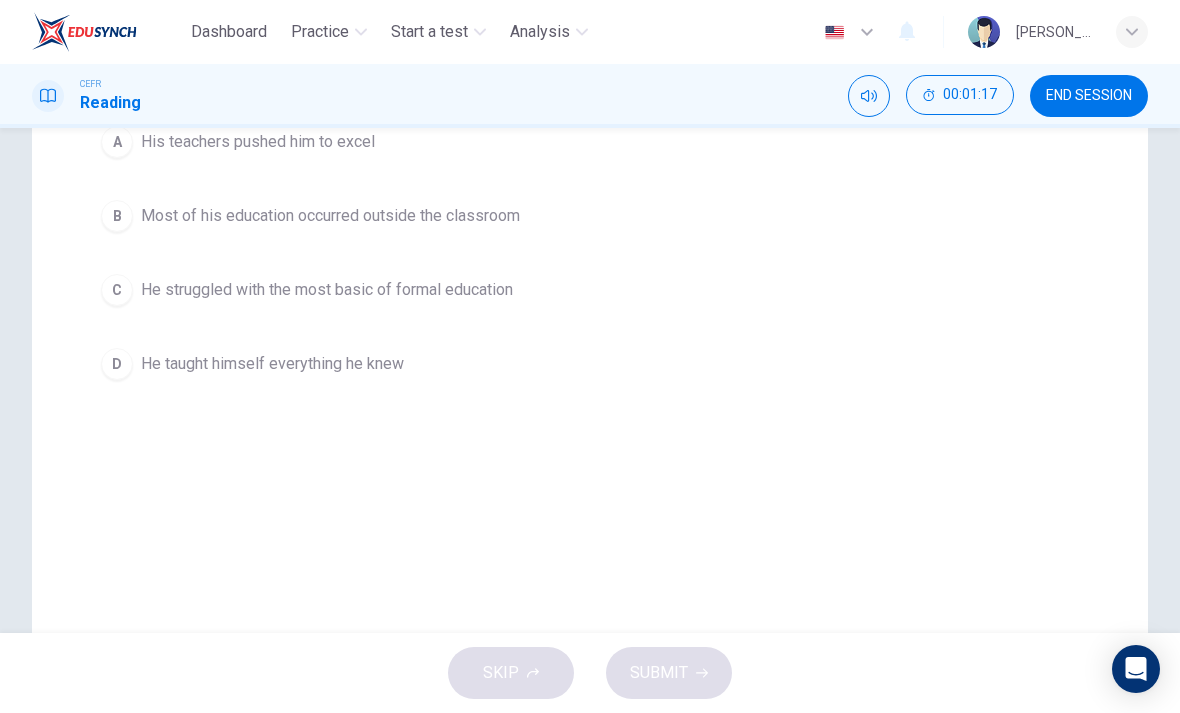 click on "B" at bounding box center (117, 216) 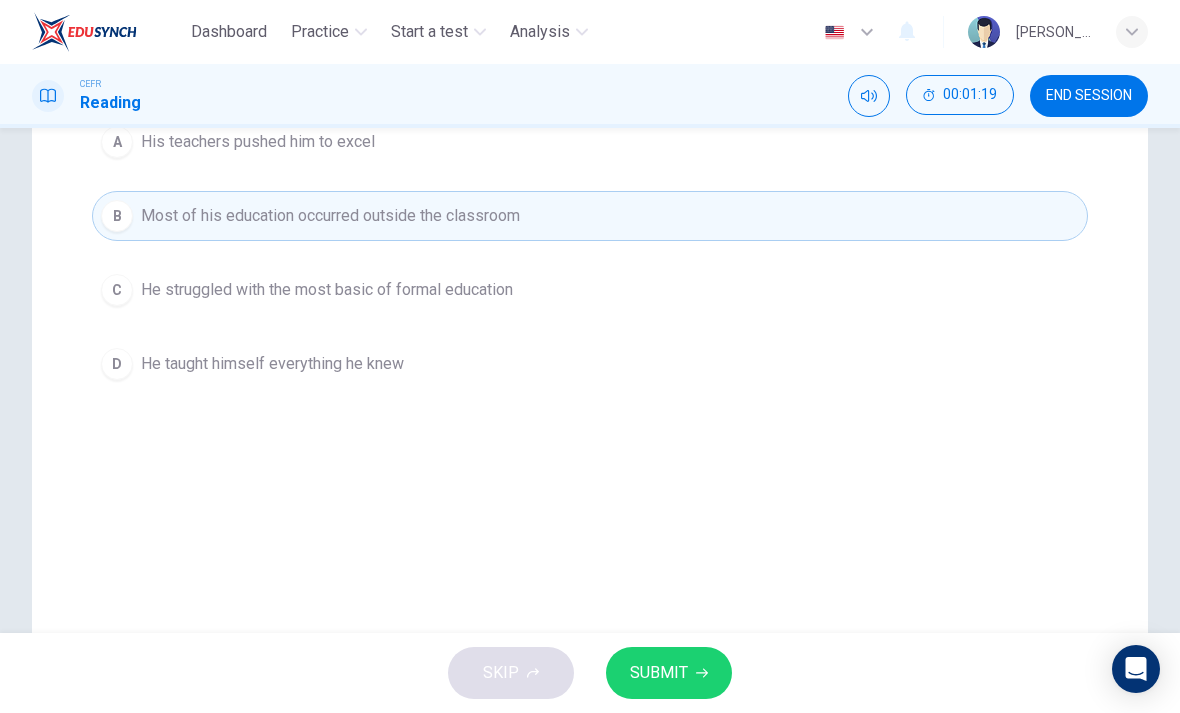 click on "SUBMIT" at bounding box center [659, 673] 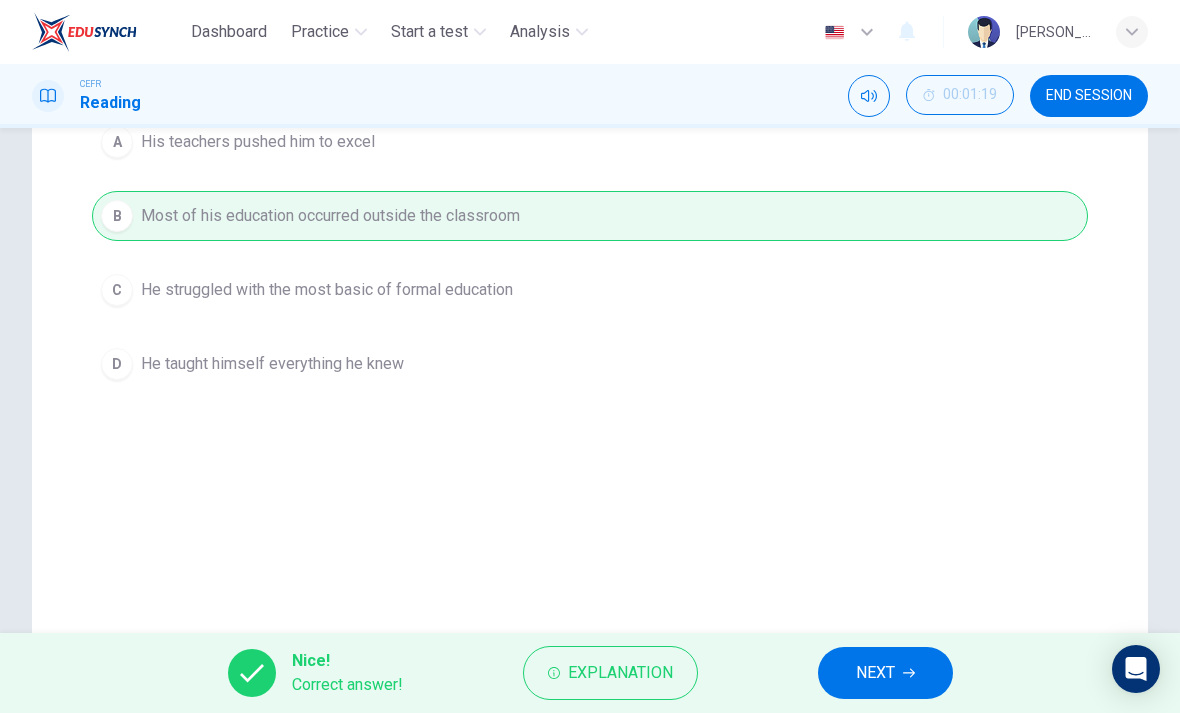click on "NEXT" at bounding box center (885, 673) 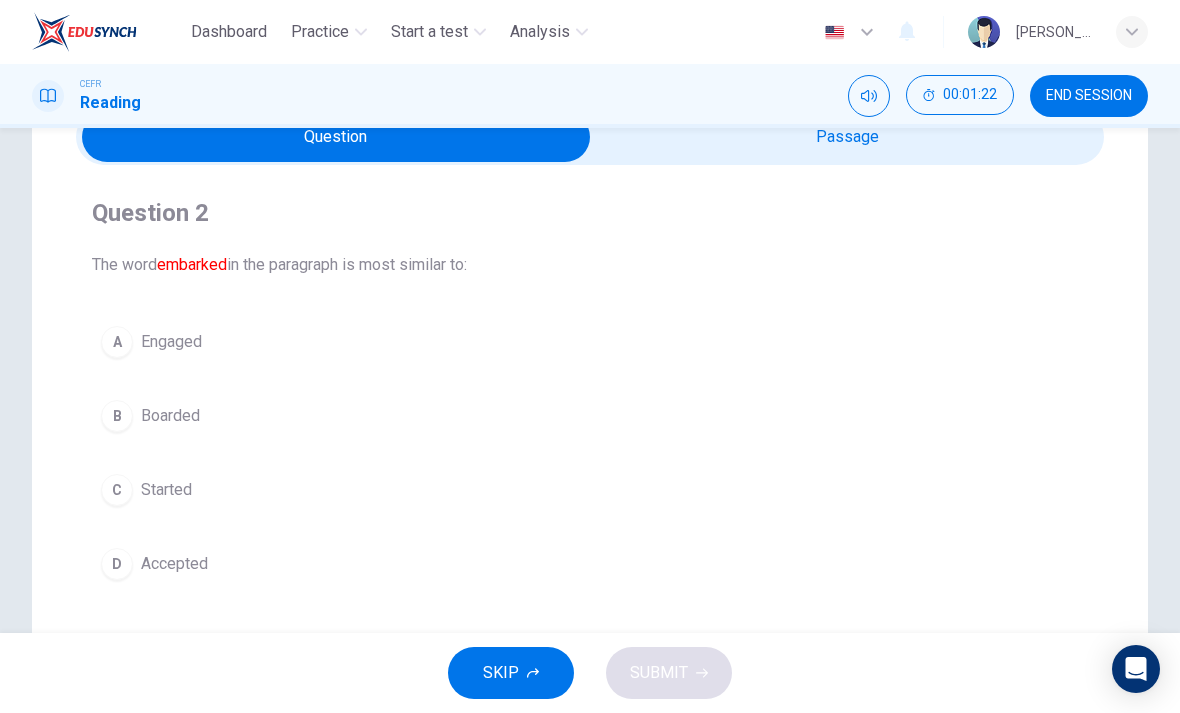 scroll, scrollTop: 101, scrollLeft: 0, axis: vertical 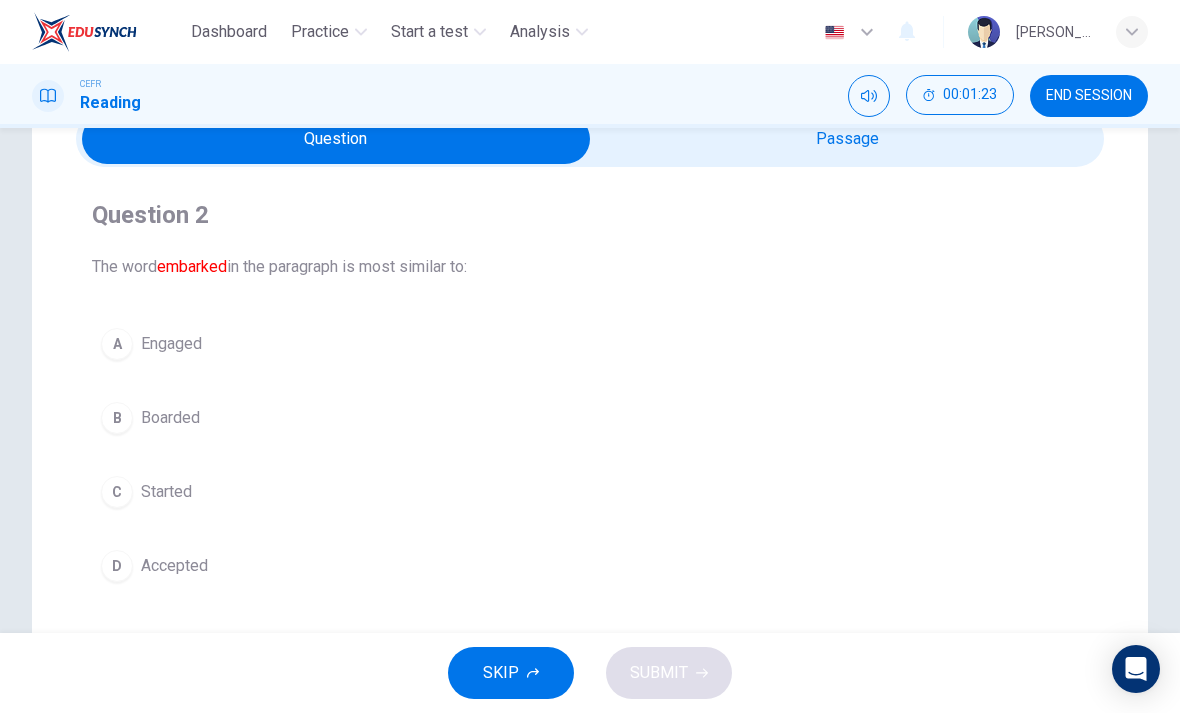 click at bounding box center (336, 139) 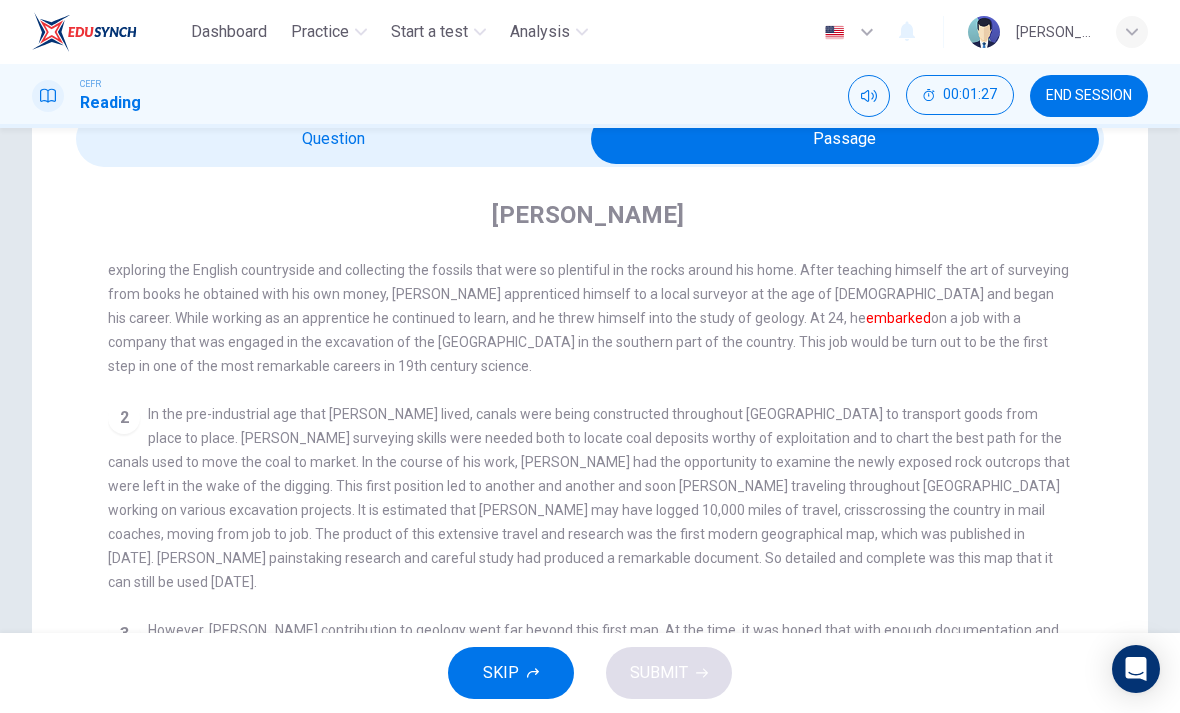 click at bounding box center (845, 139) 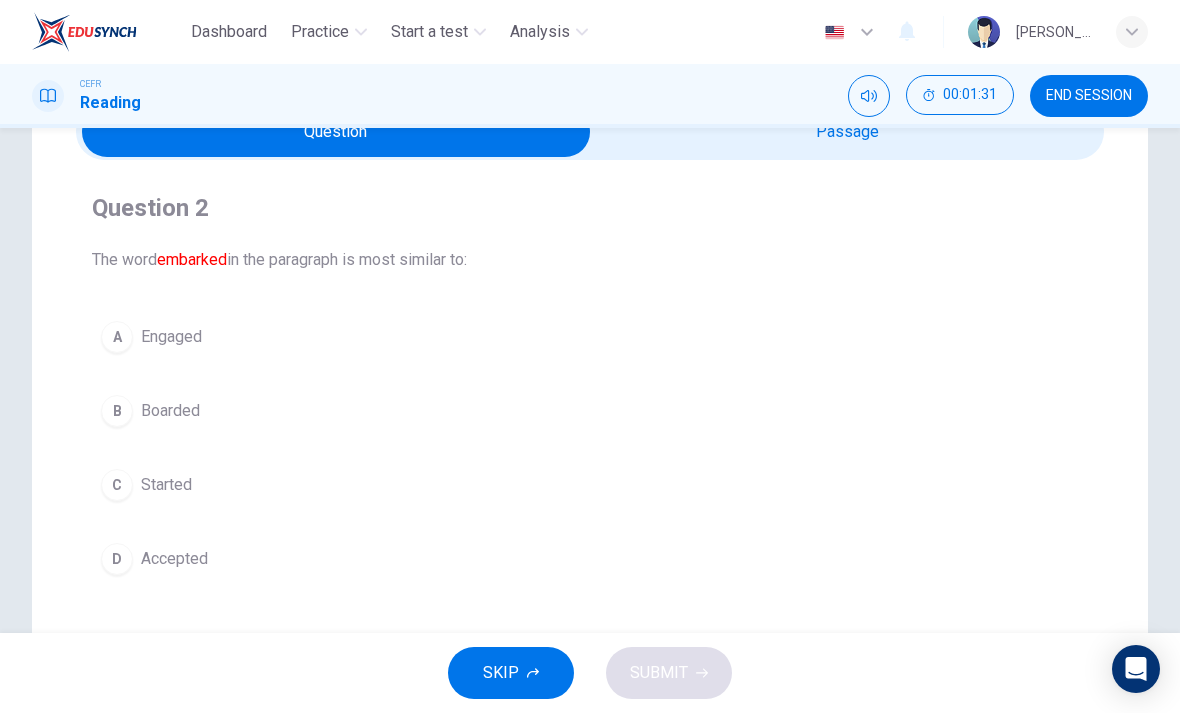scroll, scrollTop: 106, scrollLeft: 0, axis: vertical 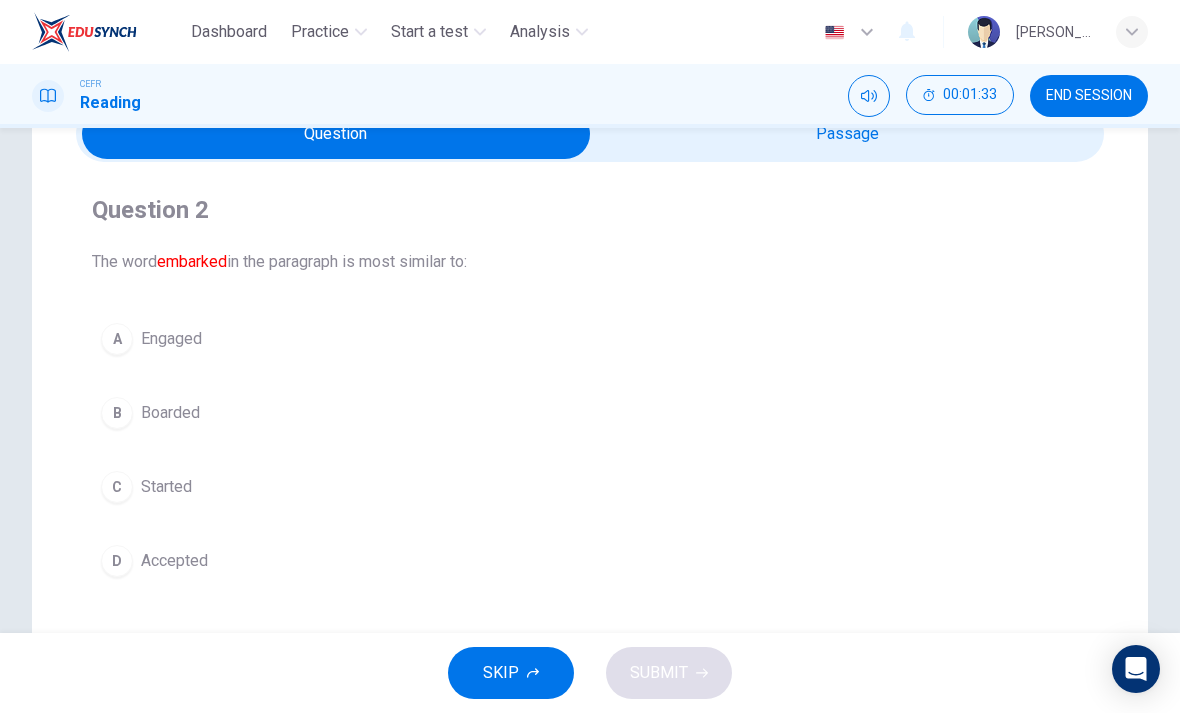 click at bounding box center (336, 134) 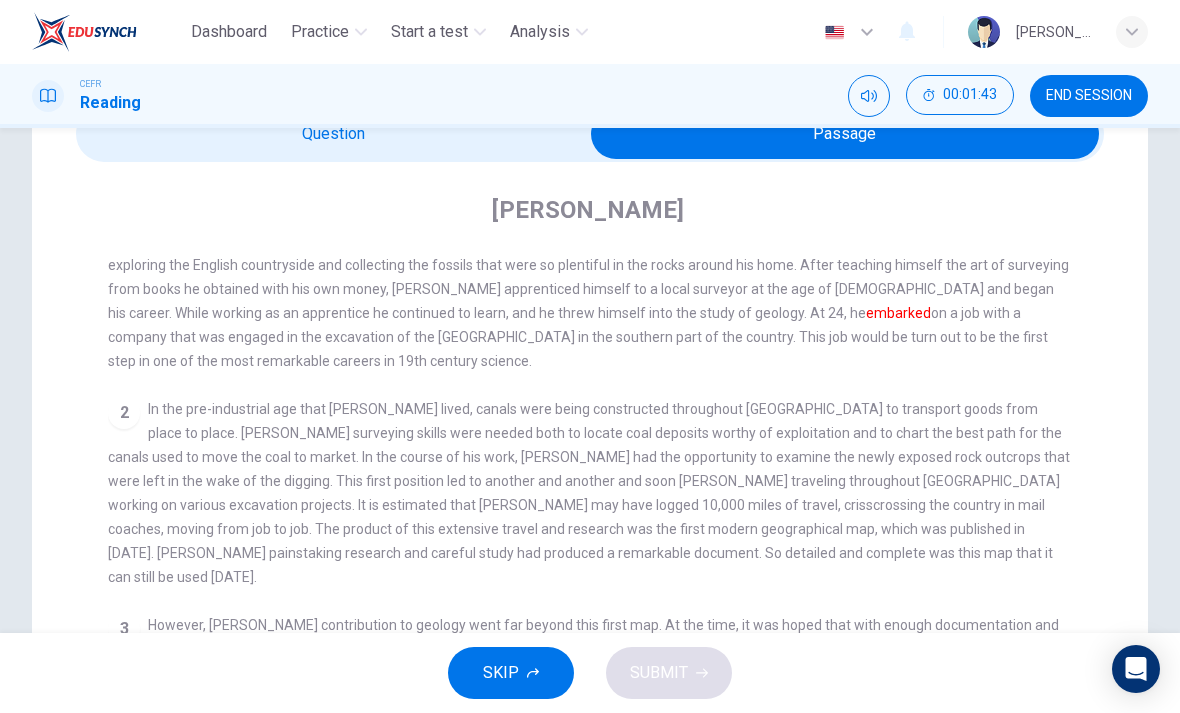 click at bounding box center [845, 134] 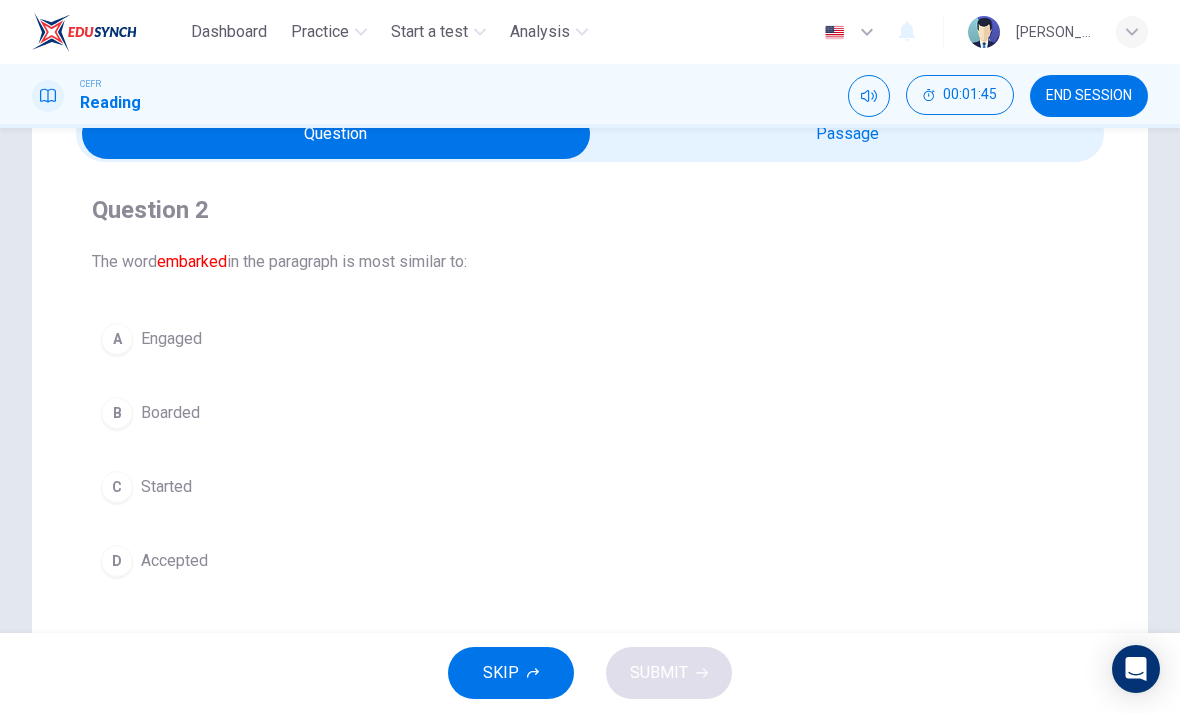 click on "C" at bounding box center [117, 487] 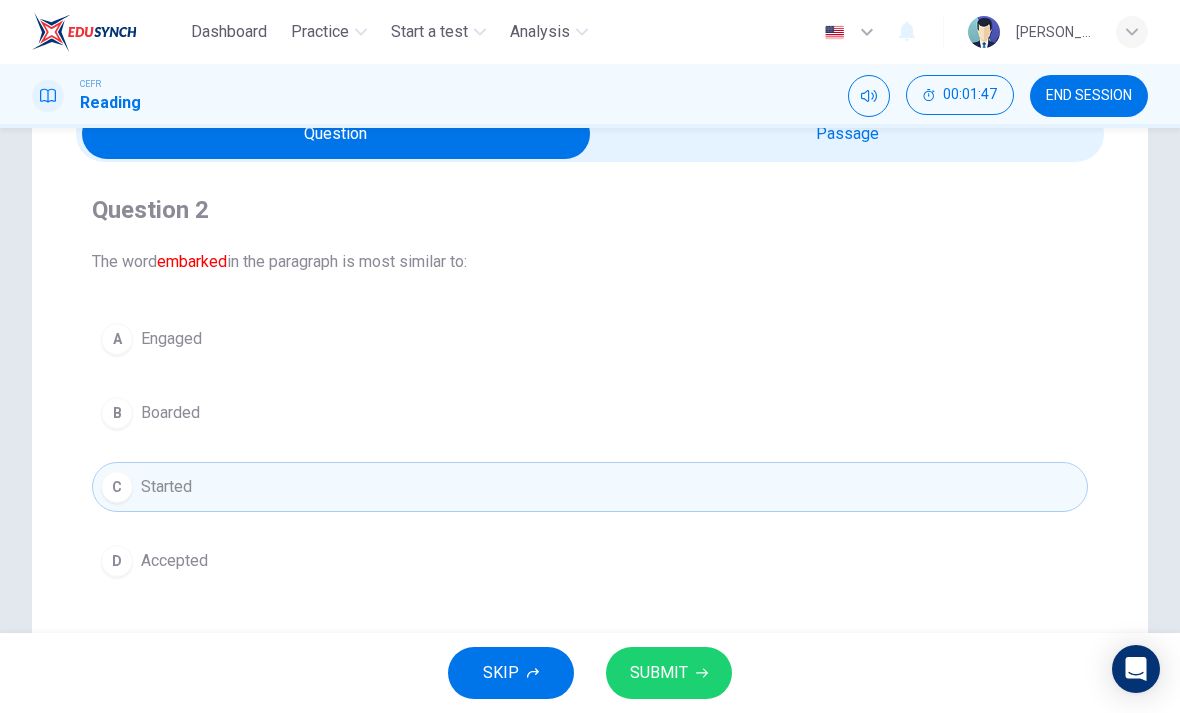 click on "SUBMIT" at bounding box center (659, 673) 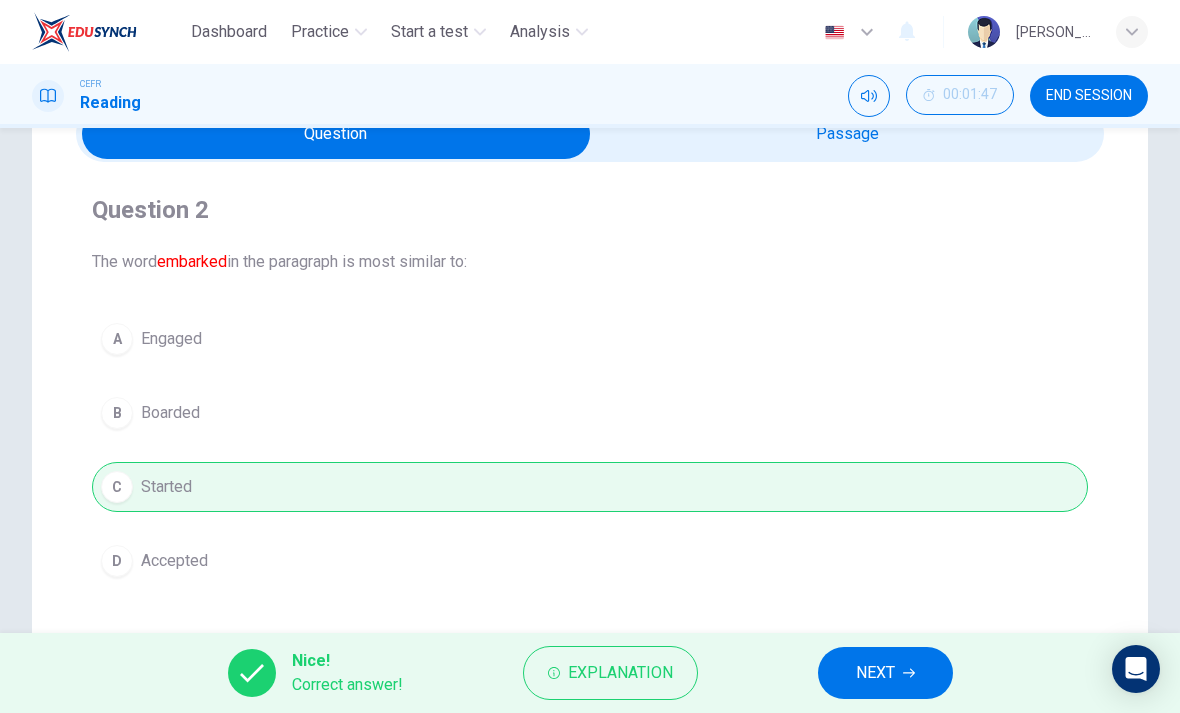 click on "NEXT" at bounding box center (875, 673) 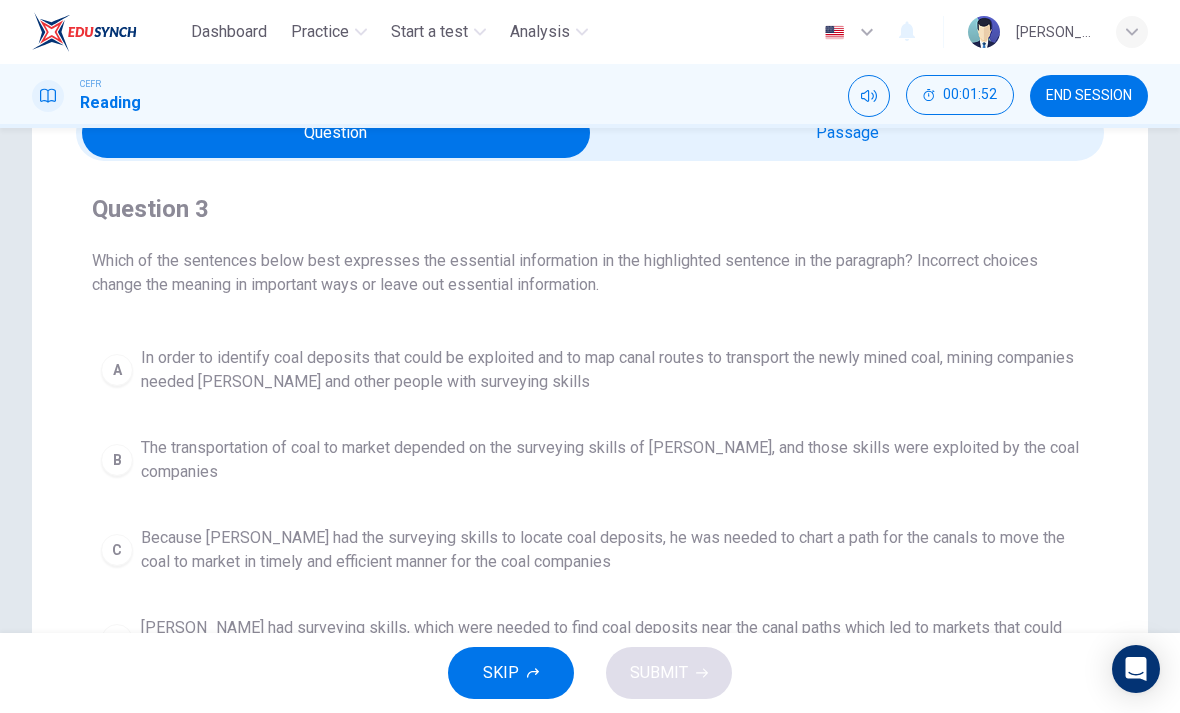 scroll, scrollTop: 101, scrollLeft: 0, axis: vertical 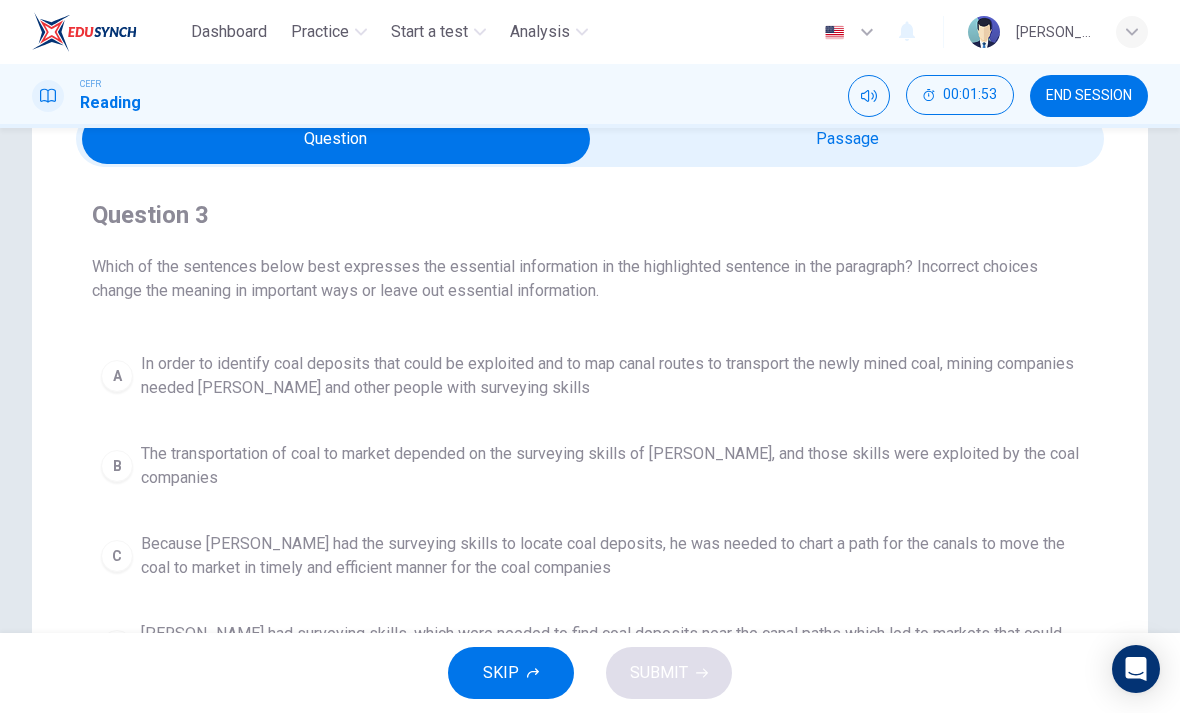 click at bounding box center (336, 139) 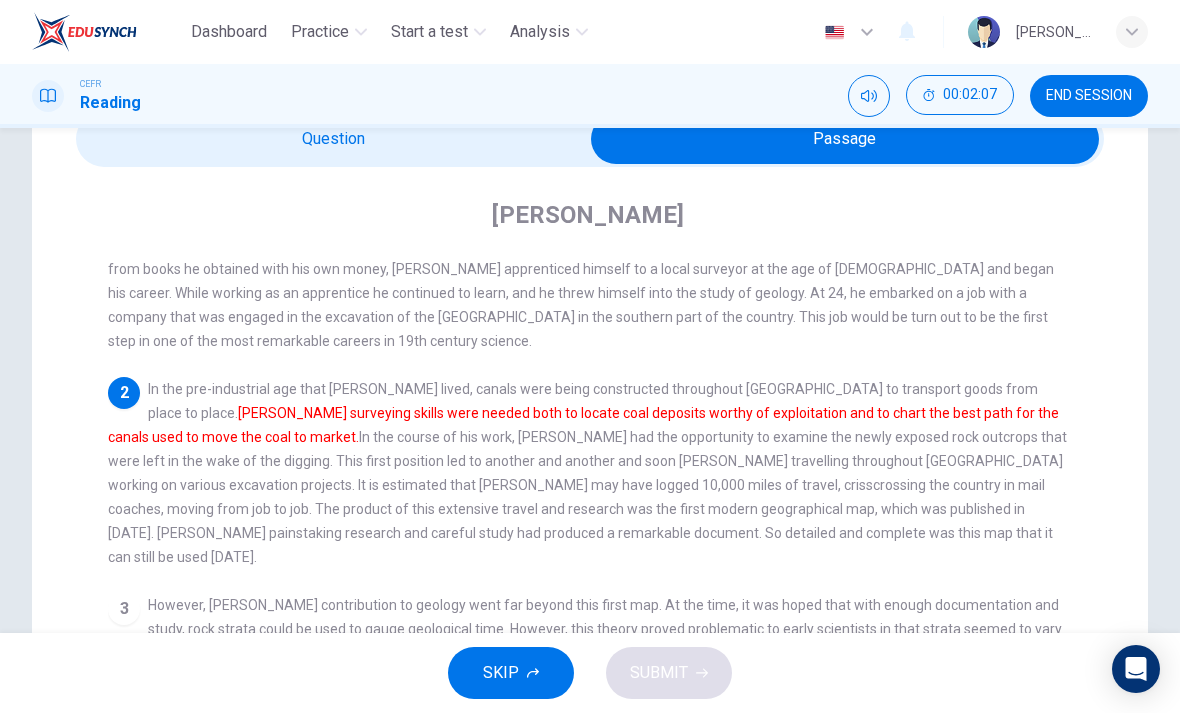 scroll, scrollTop: 71, scrollLeft: 0, axis: vertical 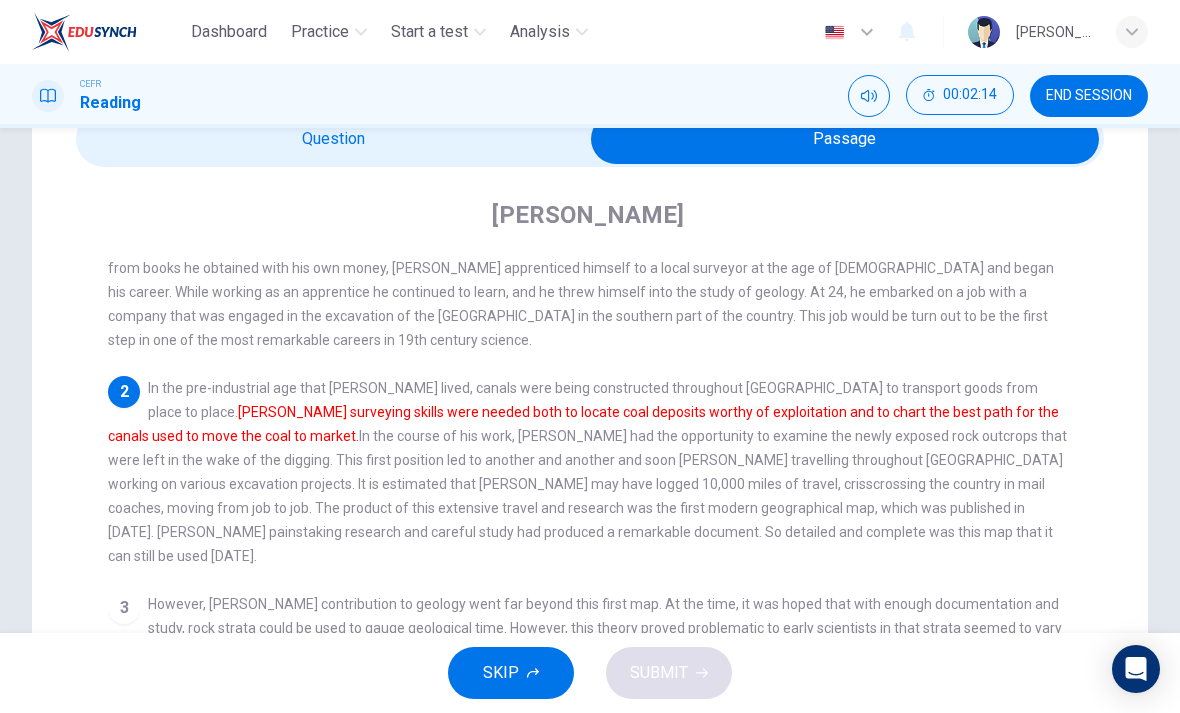 click at bounding box center [845, 139] 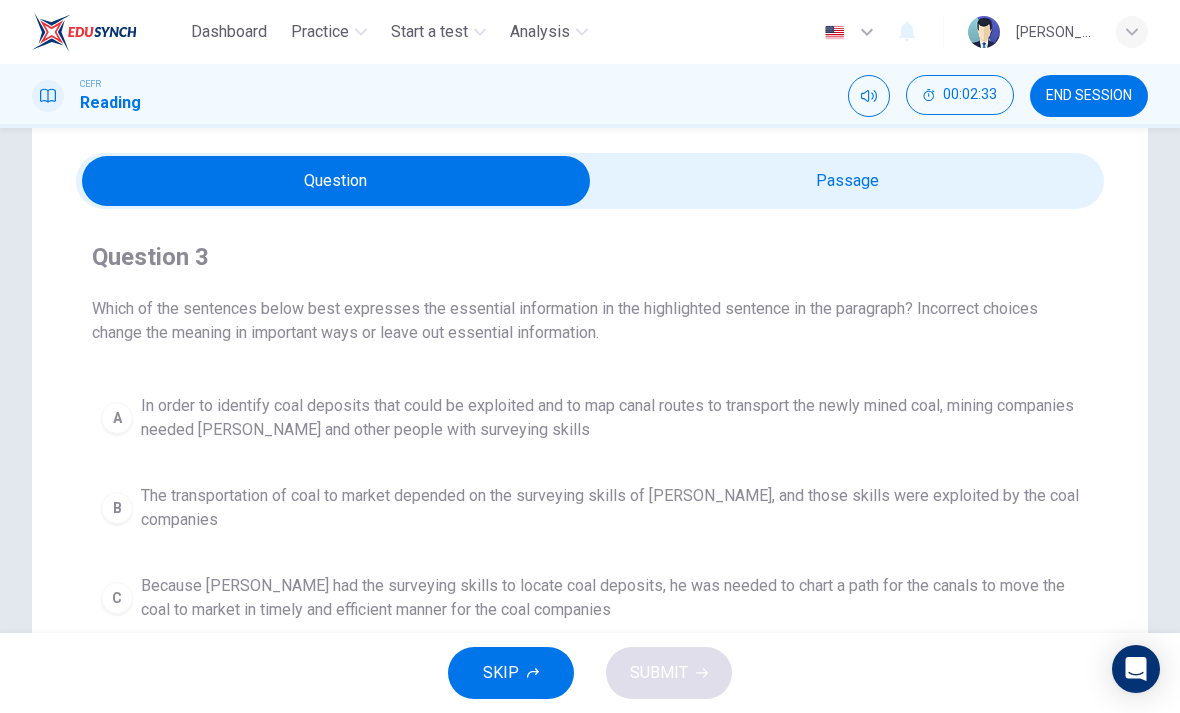 scroll, scrollTop: 52, scrollLeft: 0, axis: vertical 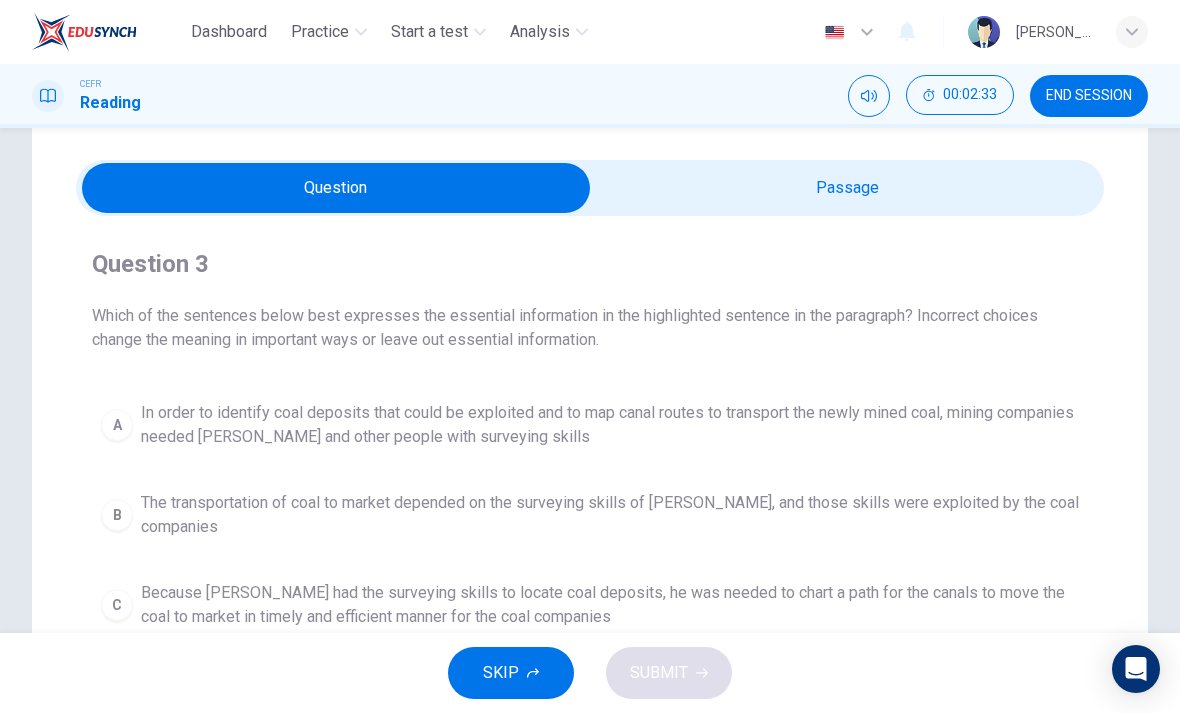 click at bounding box center [336, 188] 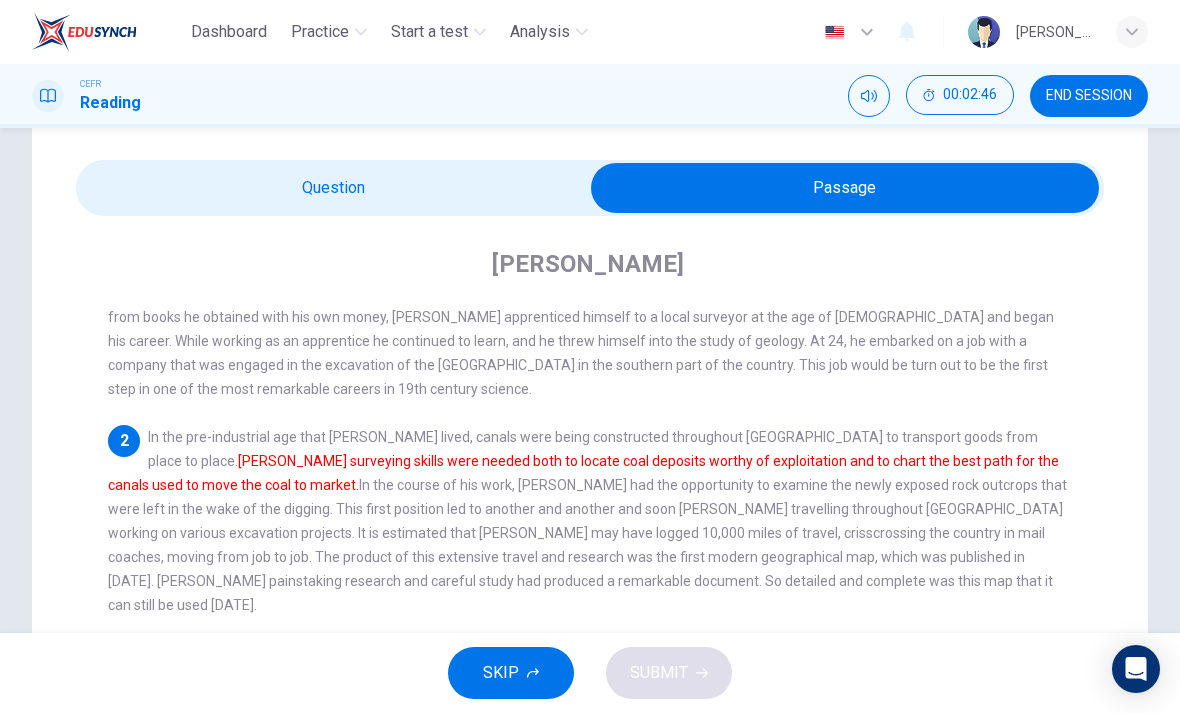 click at bounding box center (845, 188) 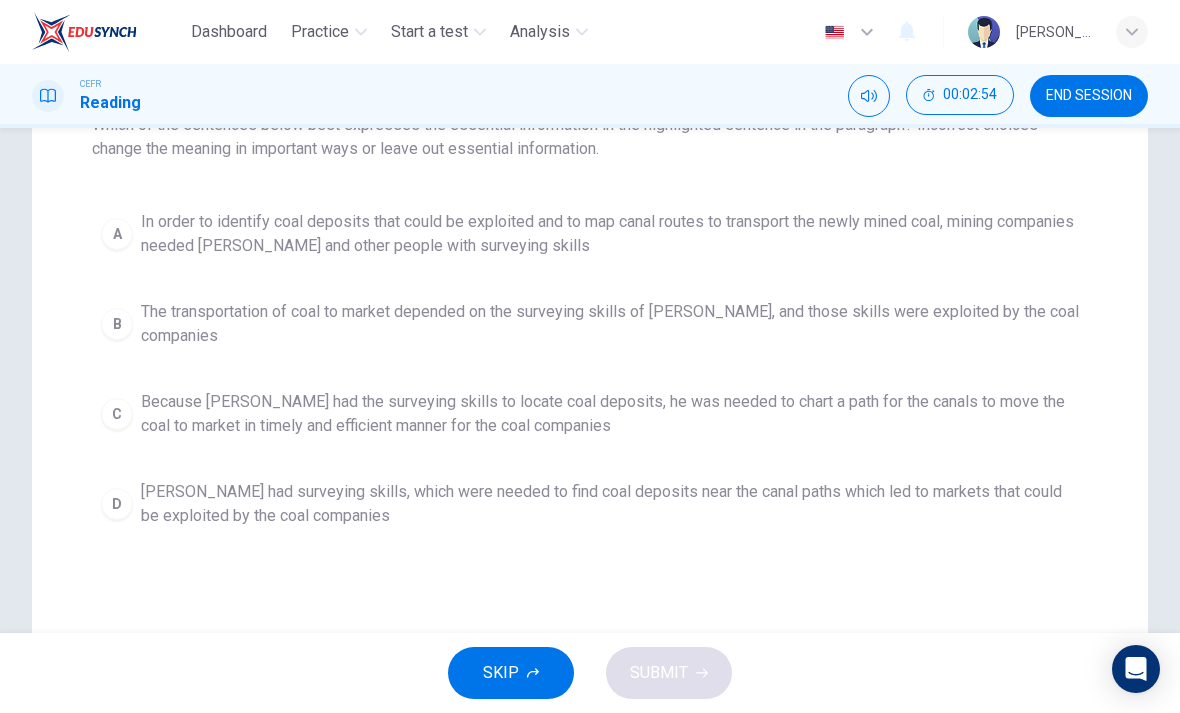 scroll, scrollTop: 244, scrollLeft: 0, axis: vertical 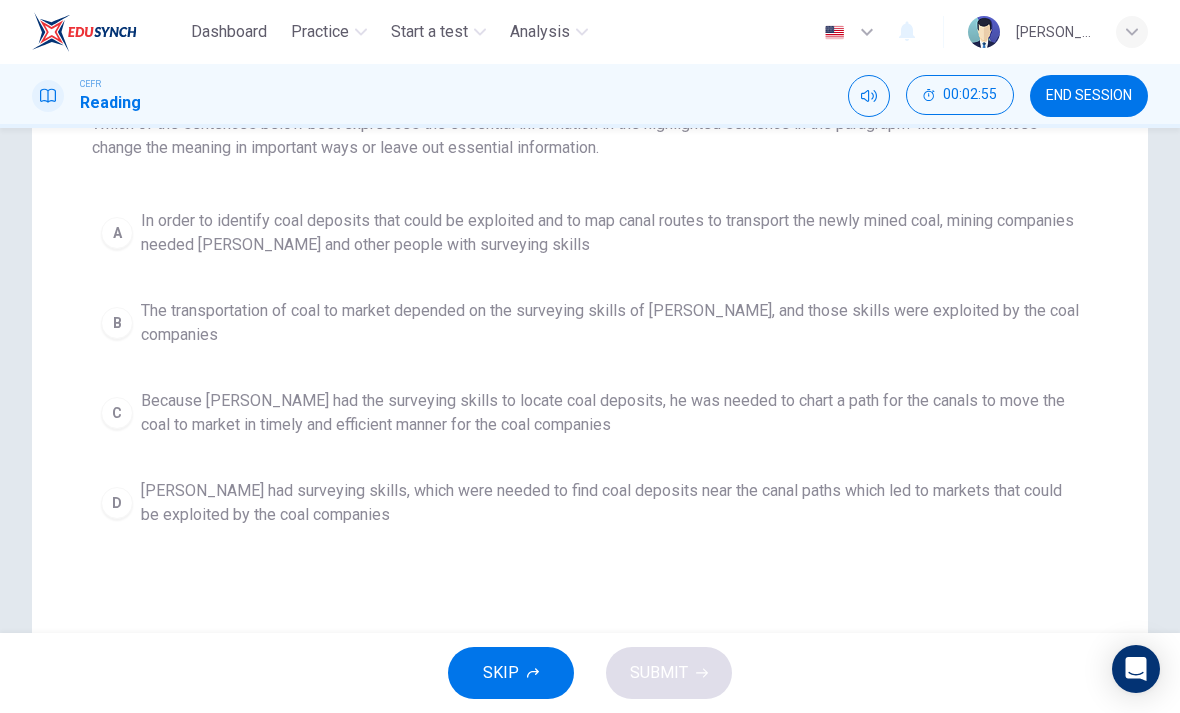 click on "C" at bounding box center [117, 413] 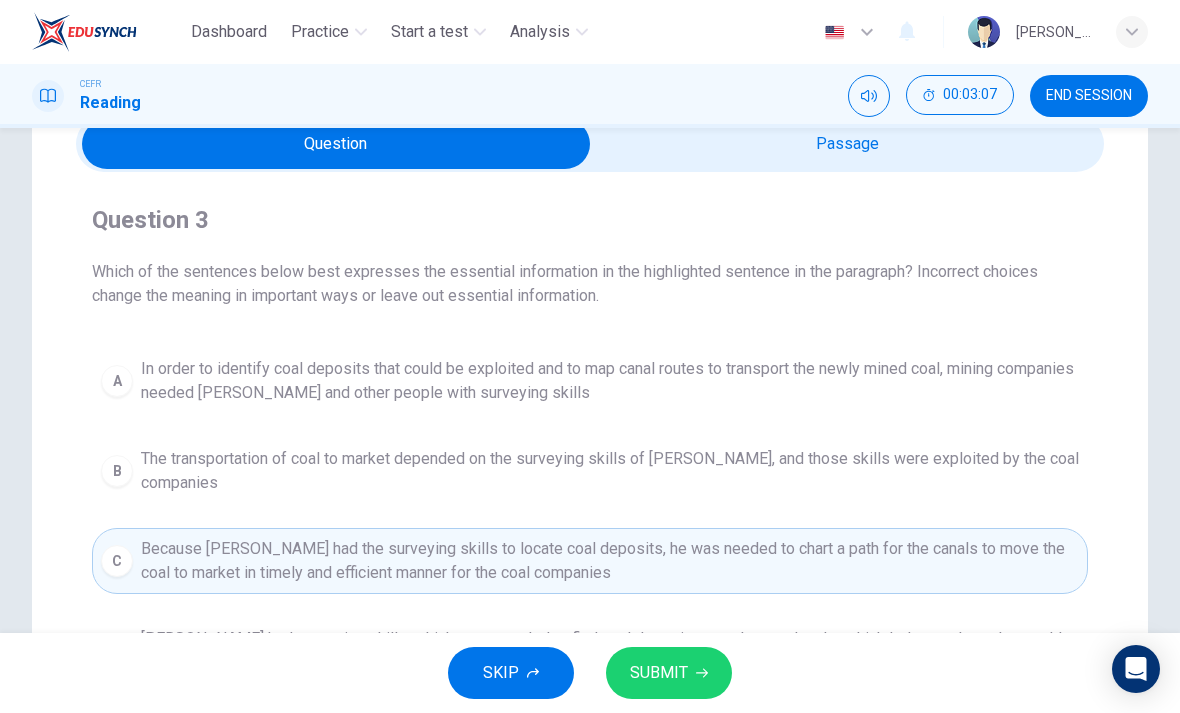 scroll, scrollTop: 95, scrollLeft: 0, axis: vertical 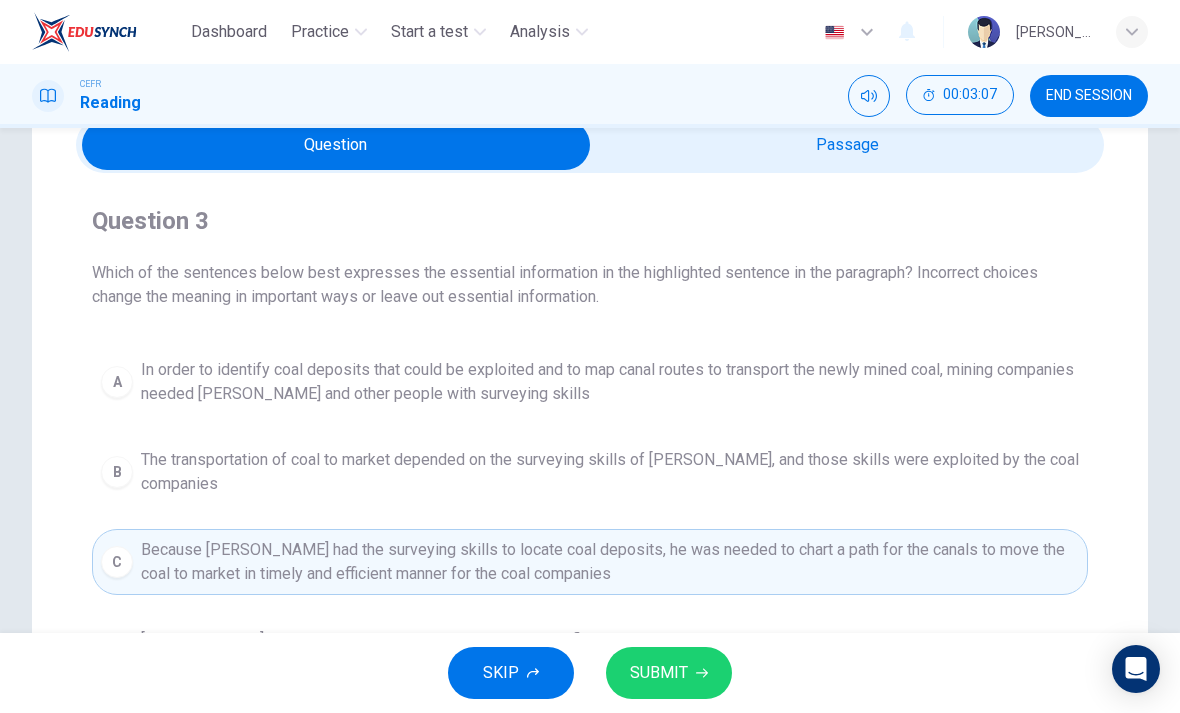 click at bounding box center (336, 145) 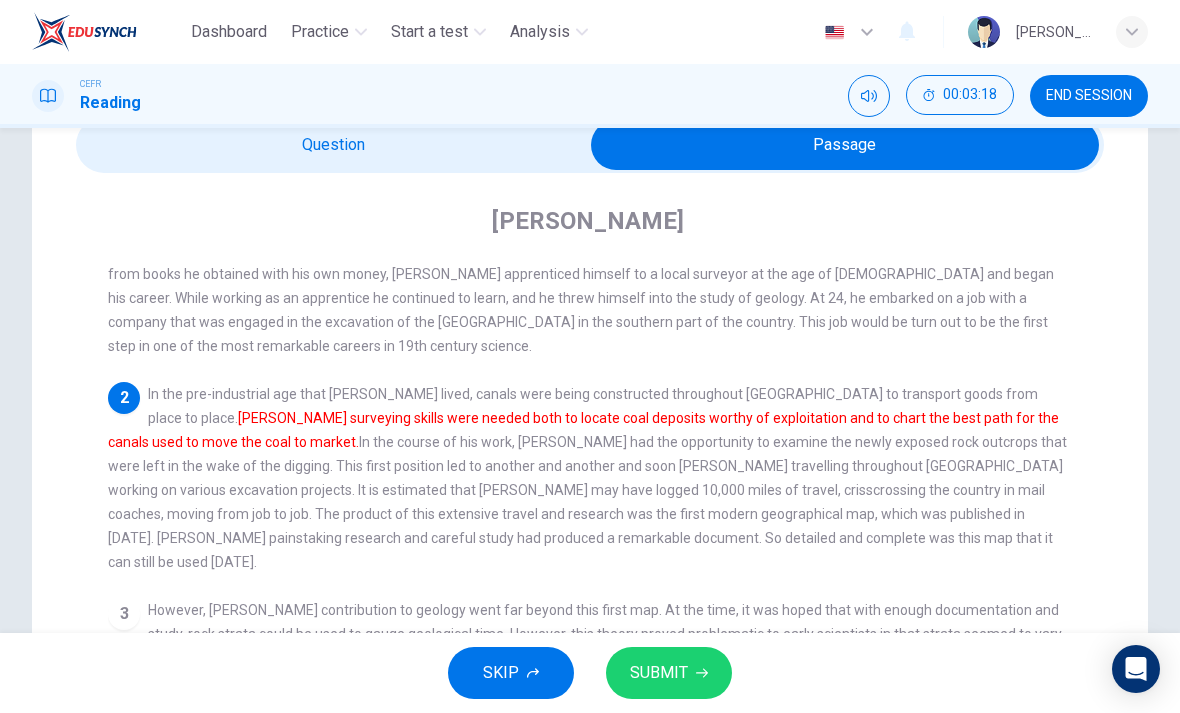 click at bounding box center (845, 145) 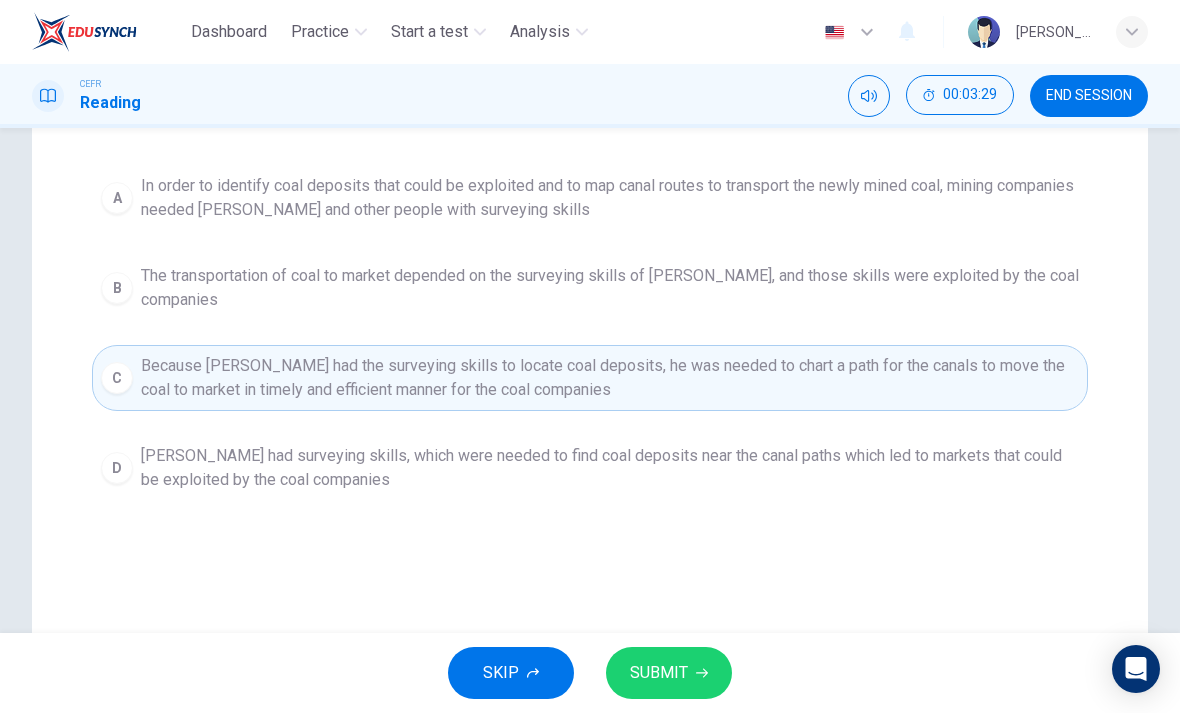 scroll, scrollTop: 281, scrollLeft: 0, axis: vertical 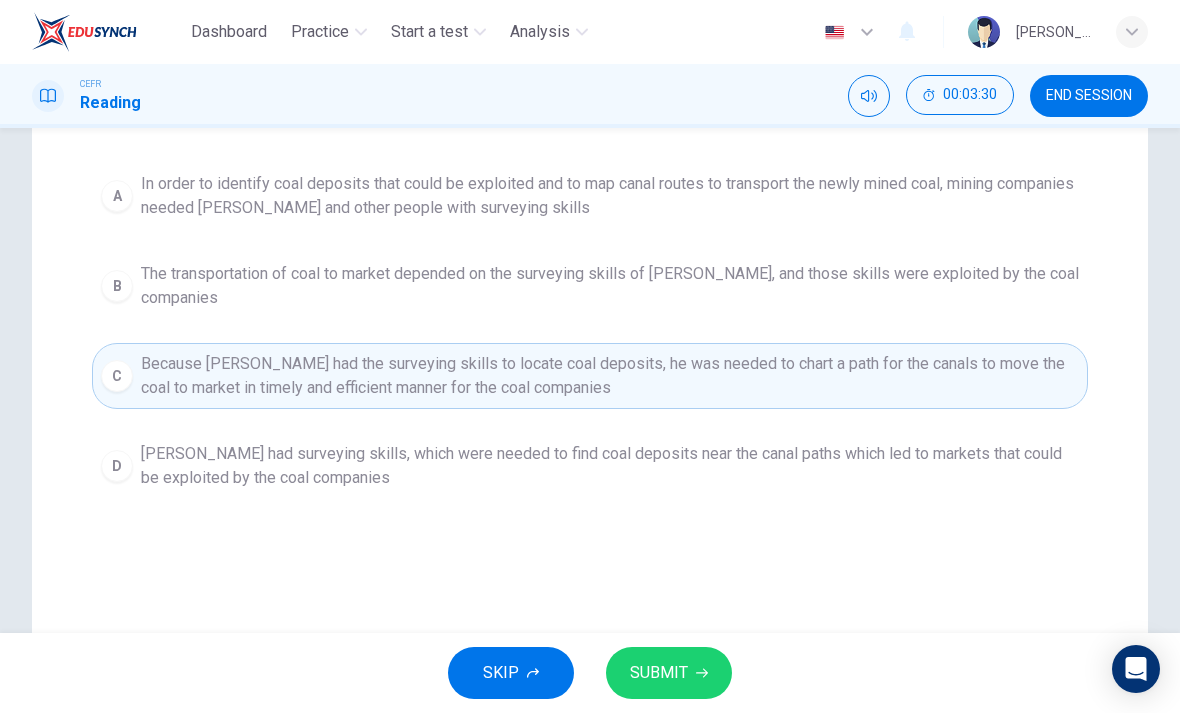 click on "SUBMIT" at bounding box center [669, 673] 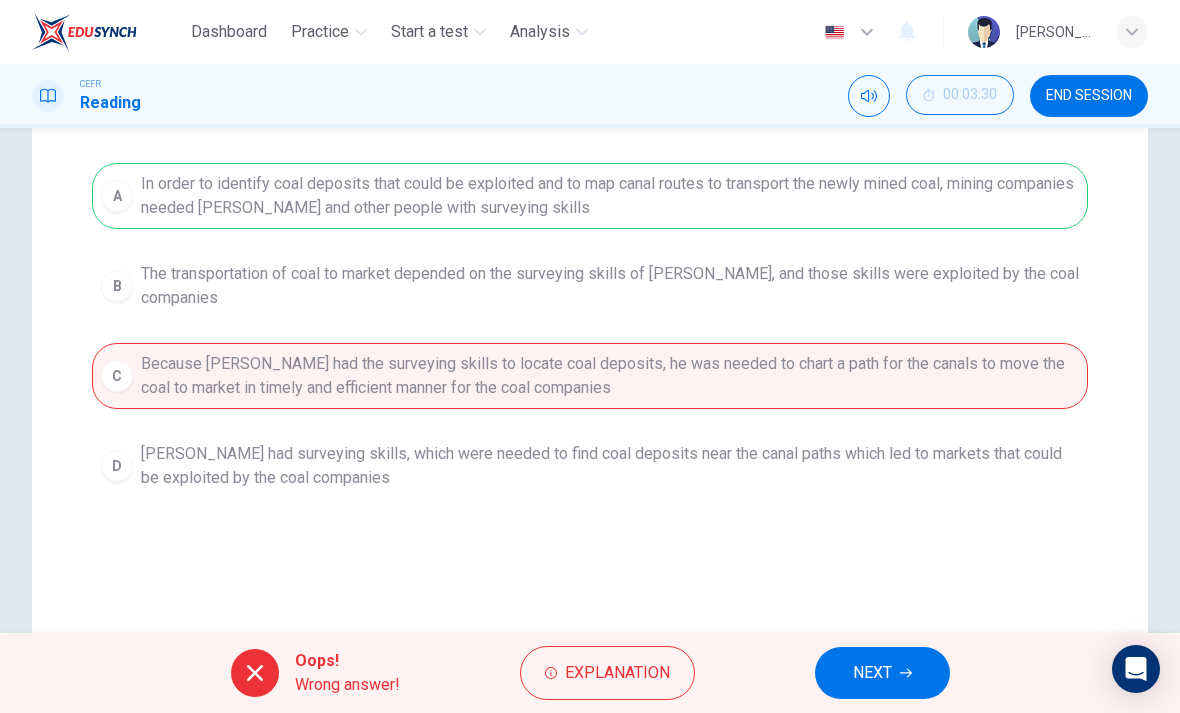 click on "NEXT" at bounding box center (882, 673) 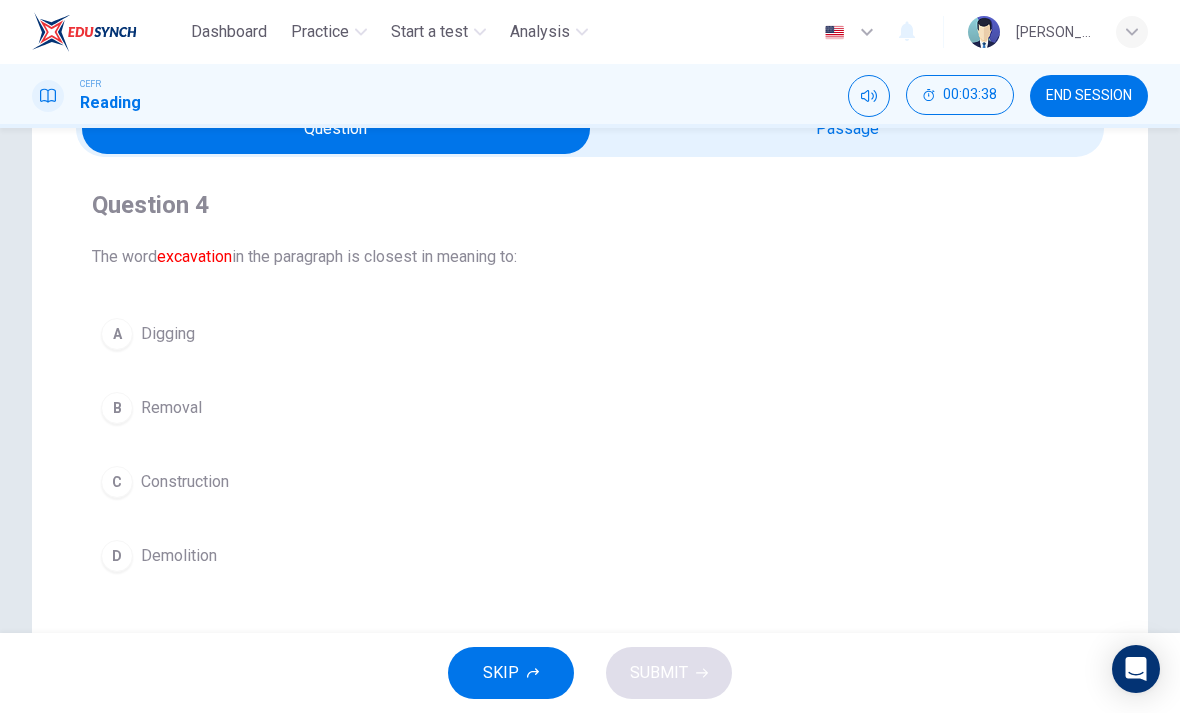 scroll, scrollTop: 66, scrollLeft: 0, axis: vertical 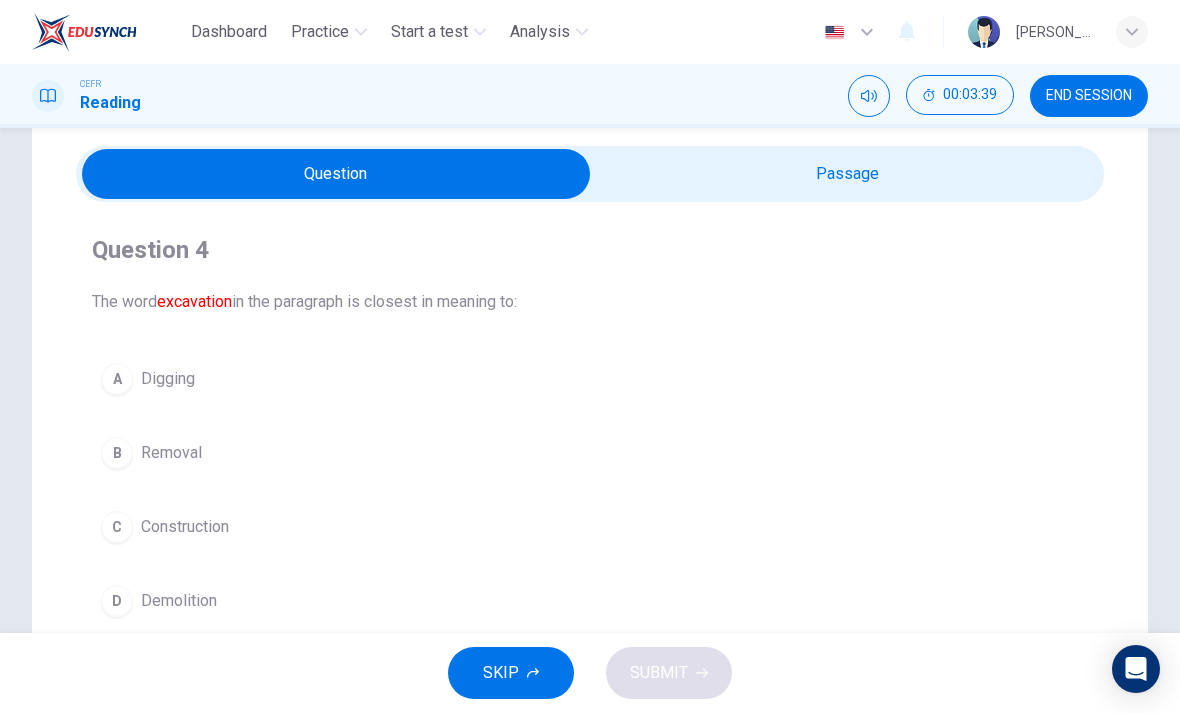 click at bounding box center [336, 174] 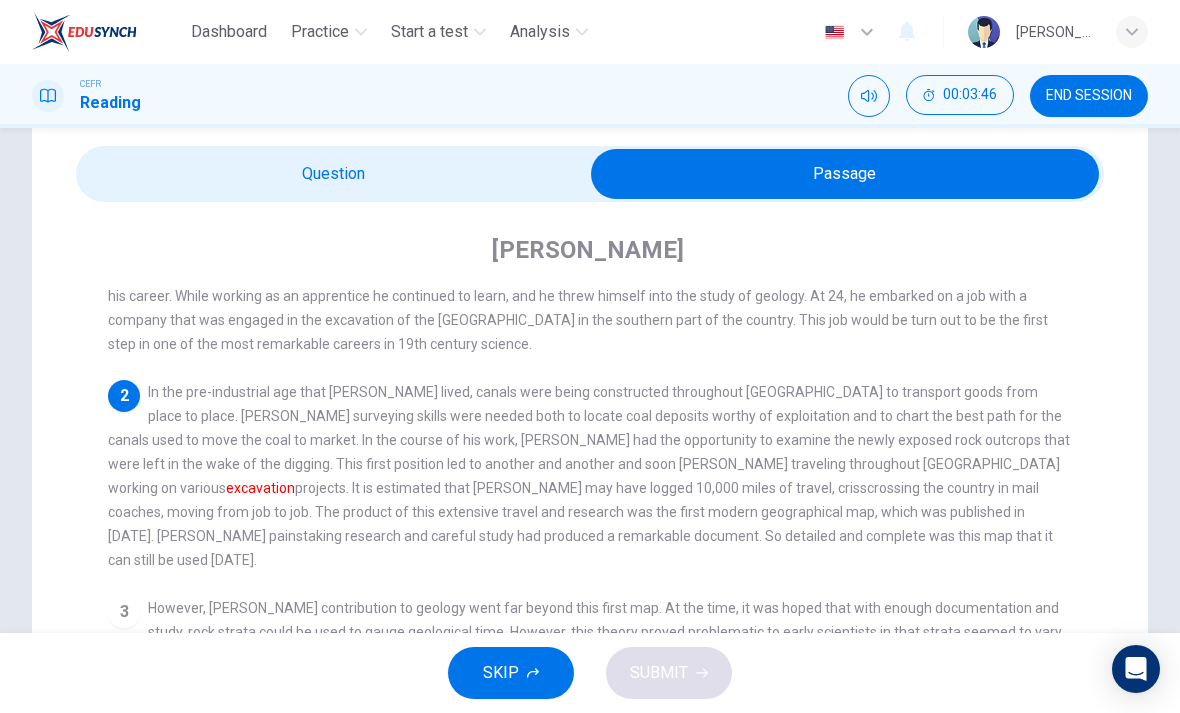 scroll, scrollTop: 101, scrollLeft: 0, axis: vertical 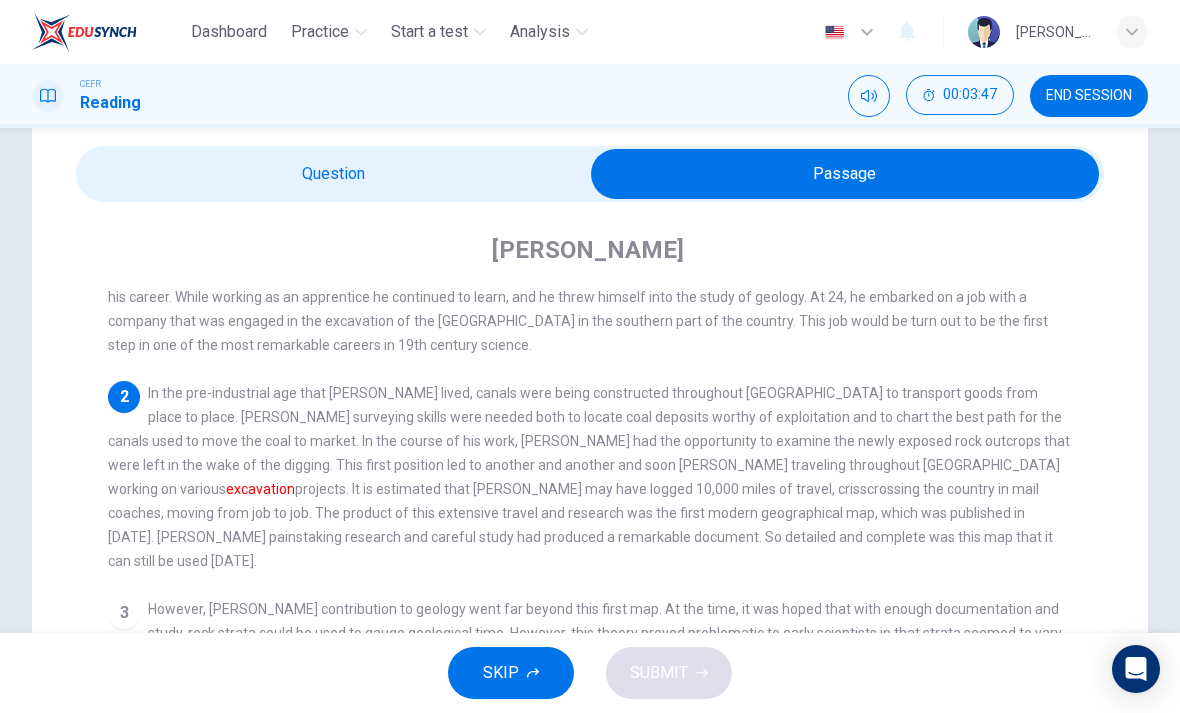 click at bounding box center [845, 174] 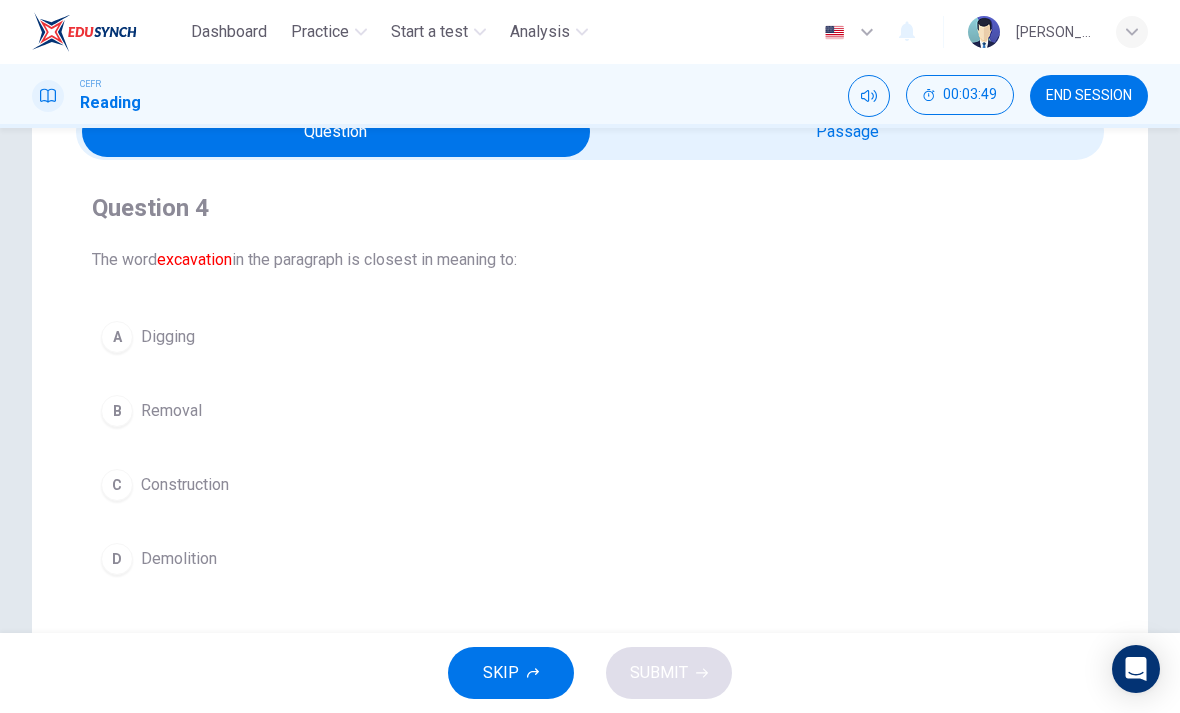 scroll, scrollTop: 116, scrollLeft: 0, axis: vertical 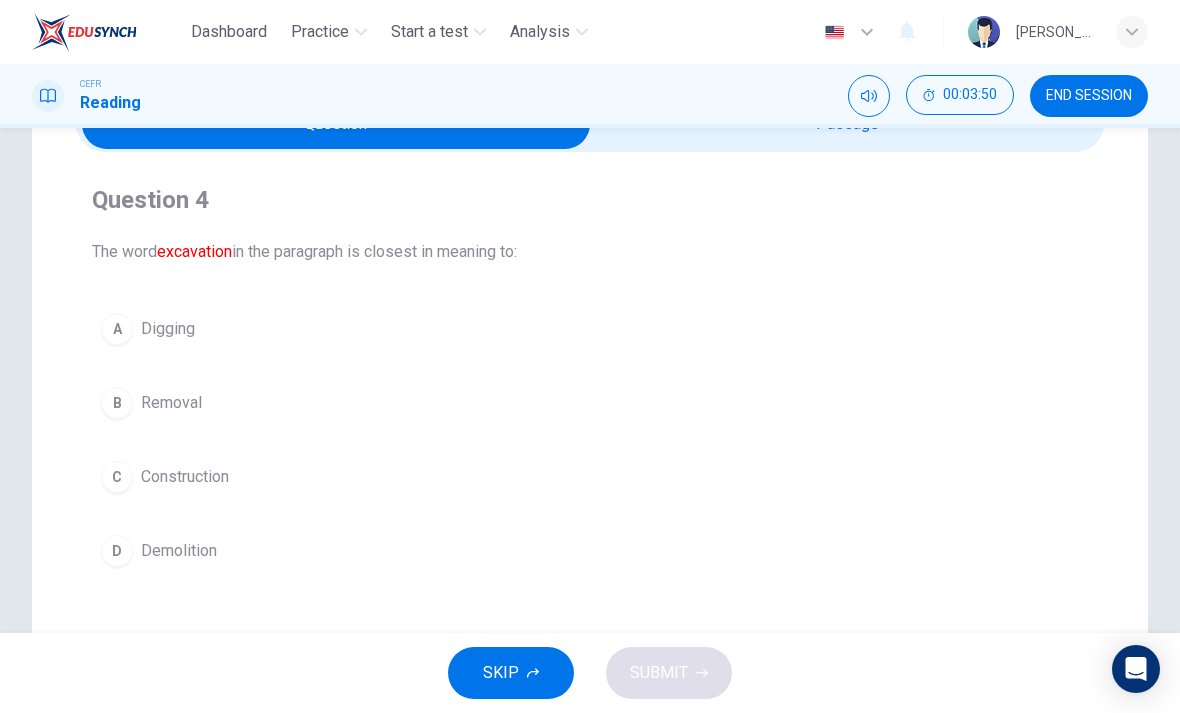 click on "A" at bounding box center [117, 329] 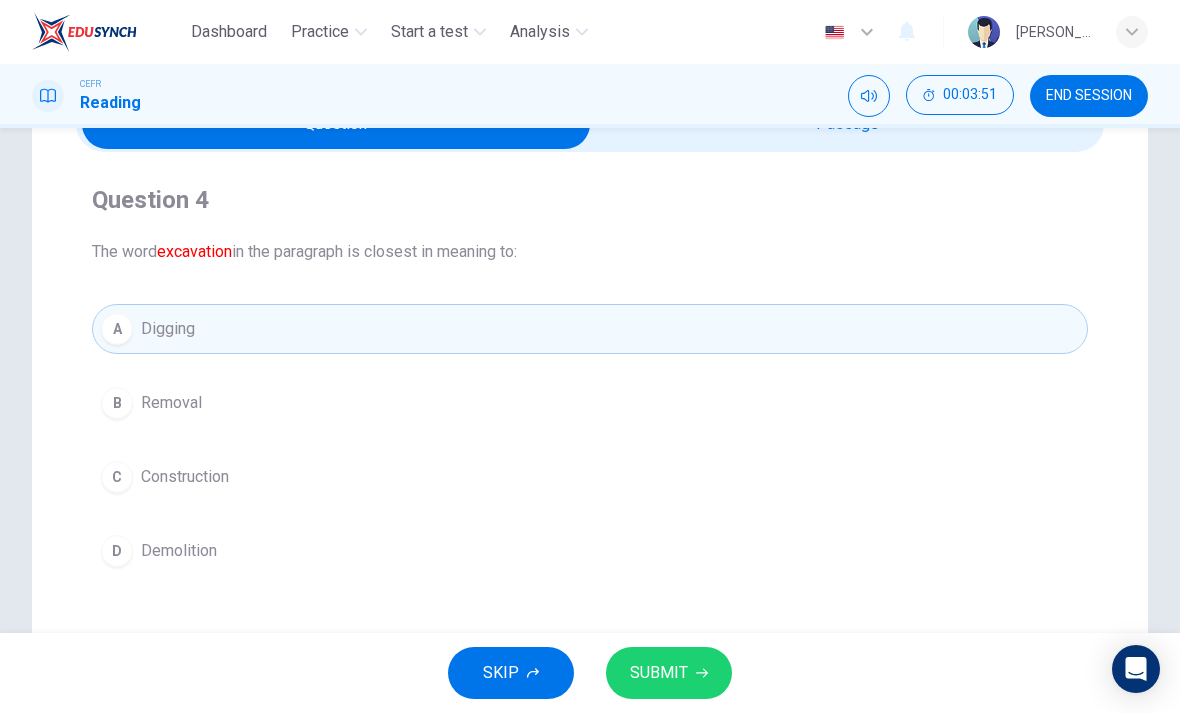 click on "SUBMIT" at bounding box center (659, 673) 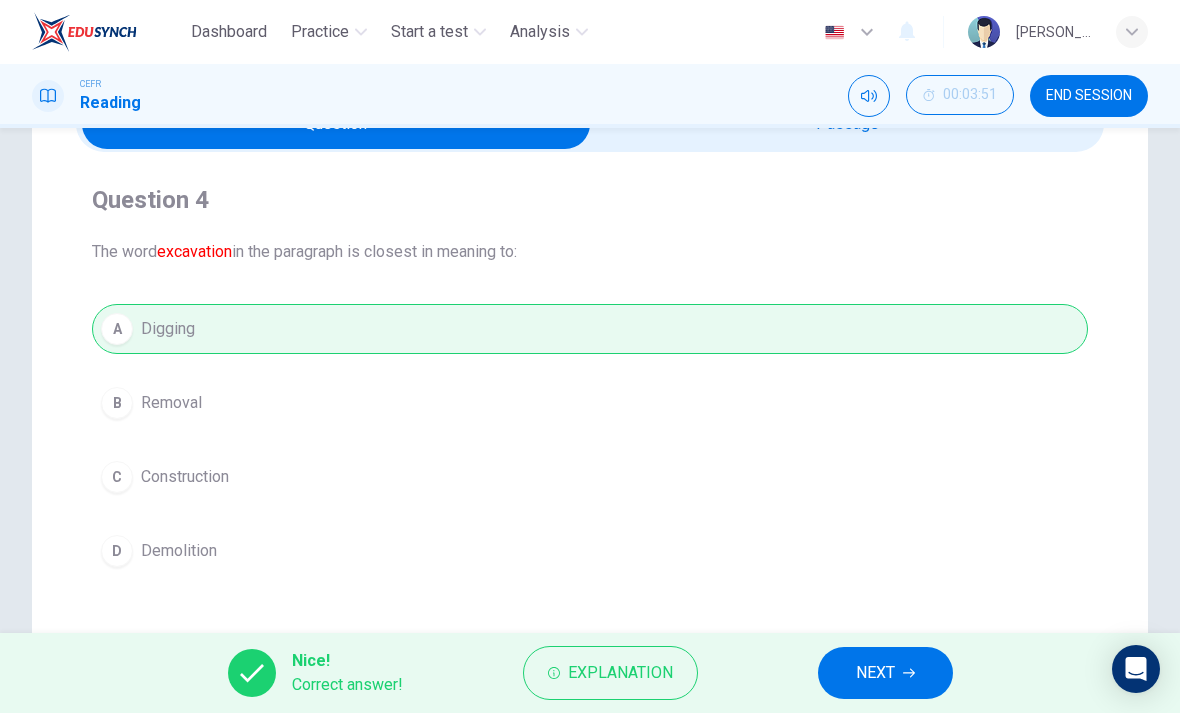click on "NEXT" at bounding box center (885, 673) 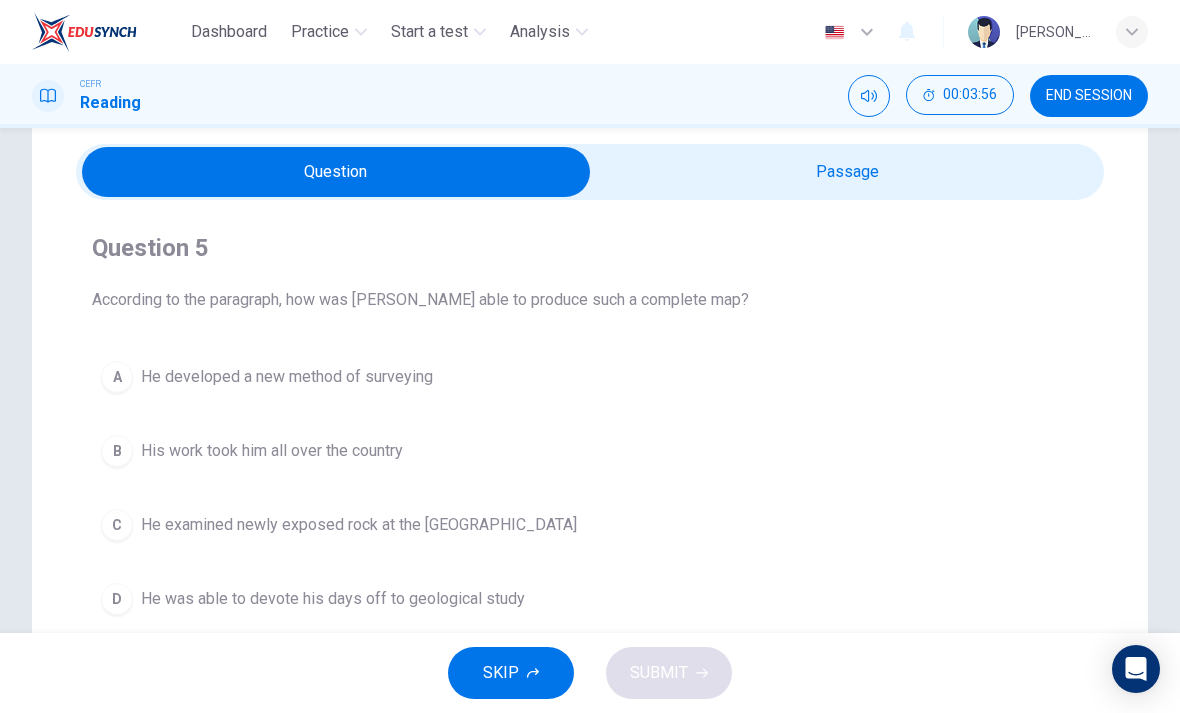 scroll, scrollTop: 66, scrollLeft: 0, axis: vertical 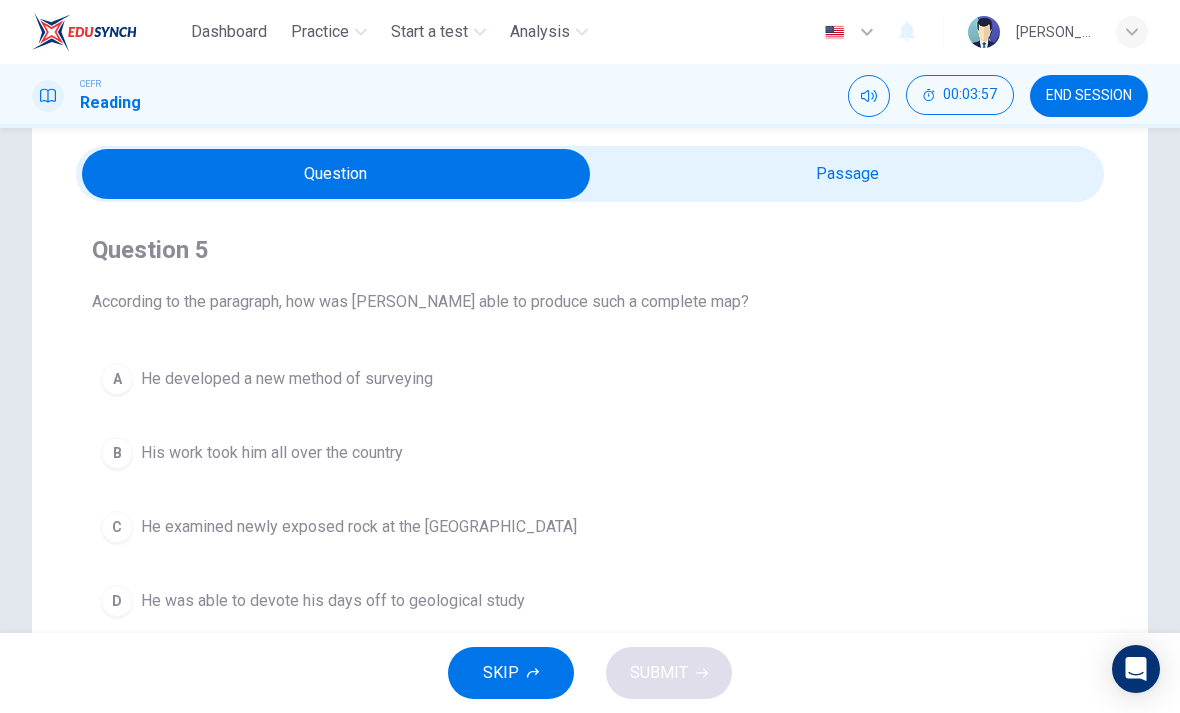 click at bounding box center (336, 174) 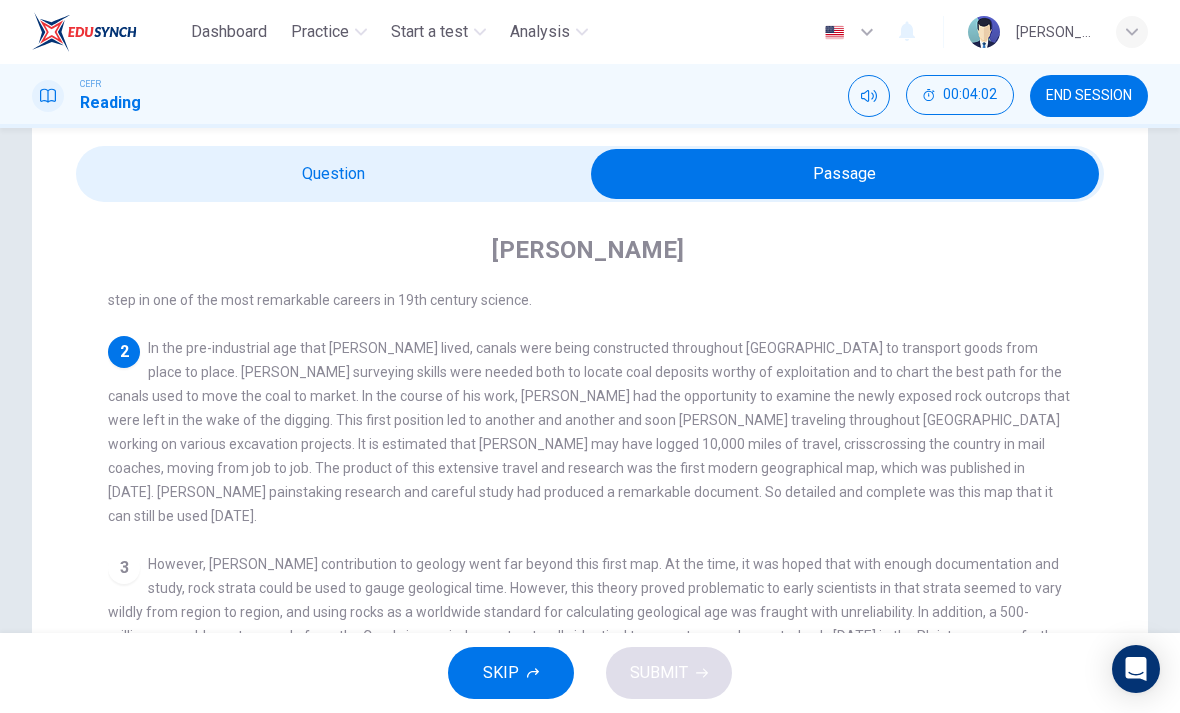 scroll, scrollTop: 147, scrollLeft: 0, axis: vertical 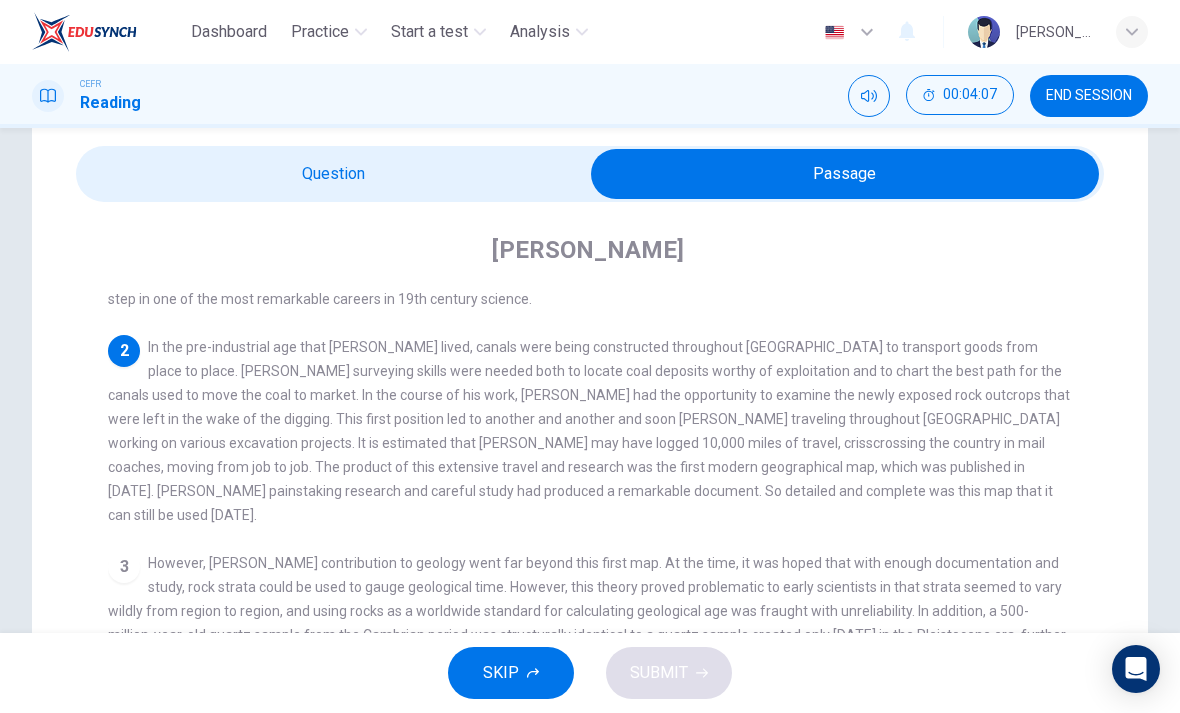 click at bounding box center [845, 174] 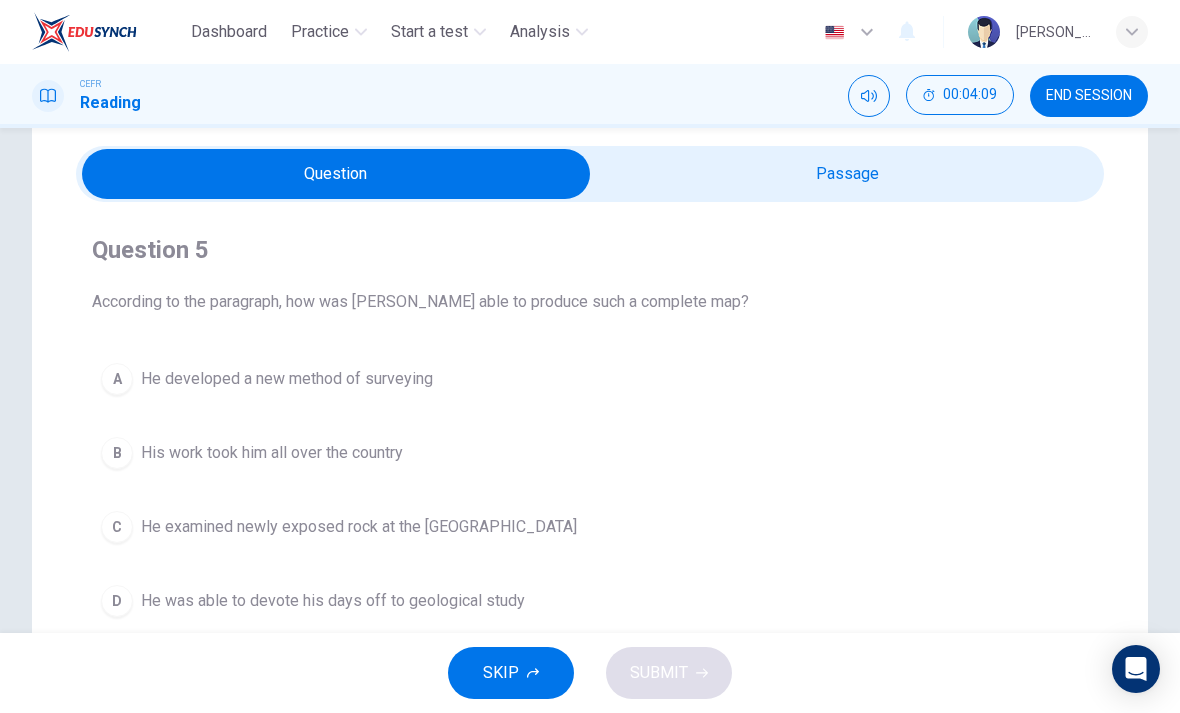 click at bounding box center [336, 174] 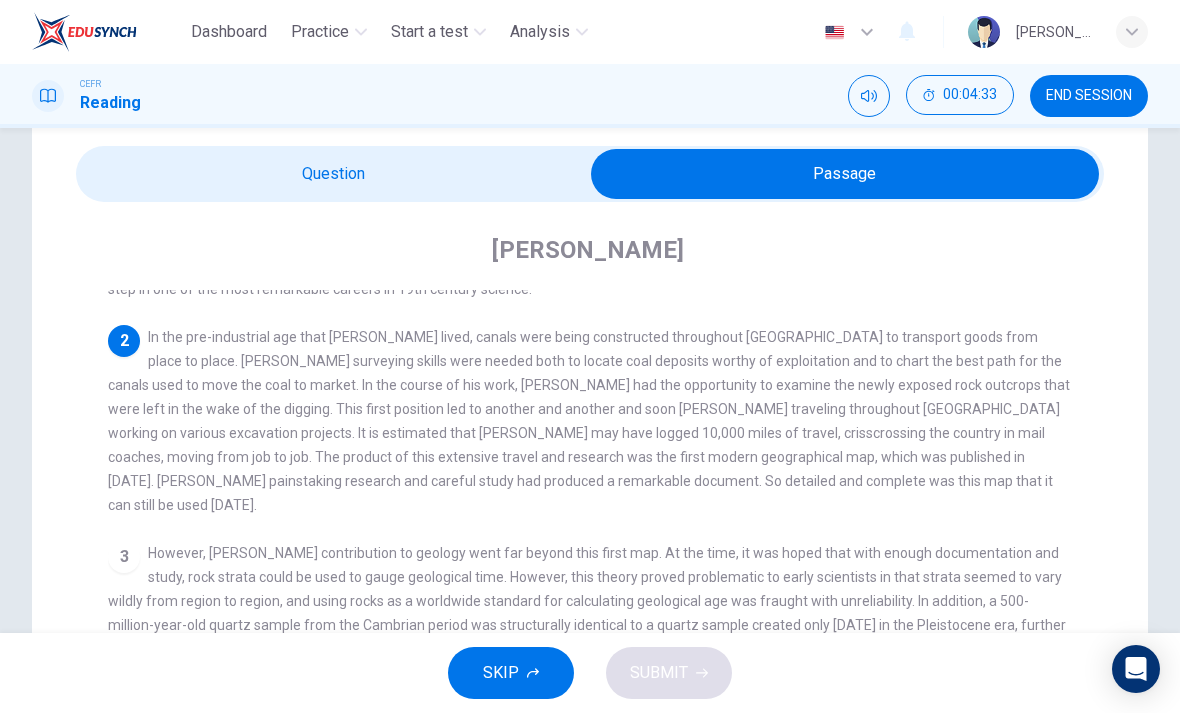 scroll, scrollTop: 154, scrollLeft: 0, axis: vertical 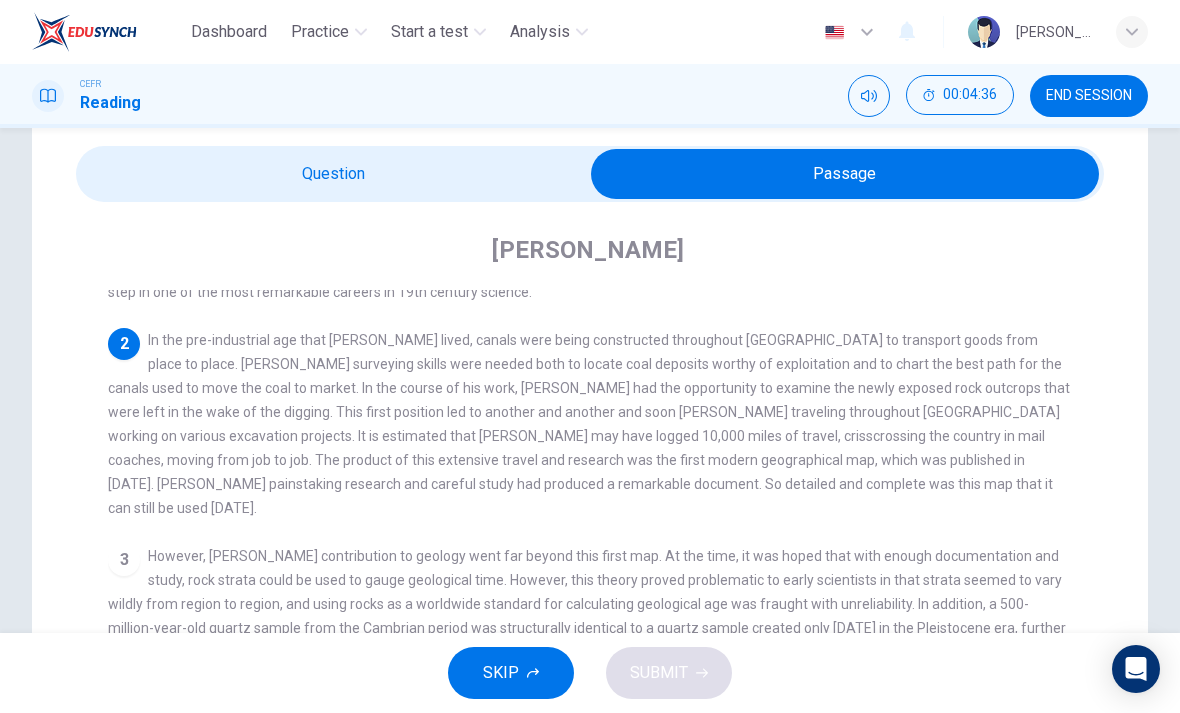 click at bounding box center (845, 174) 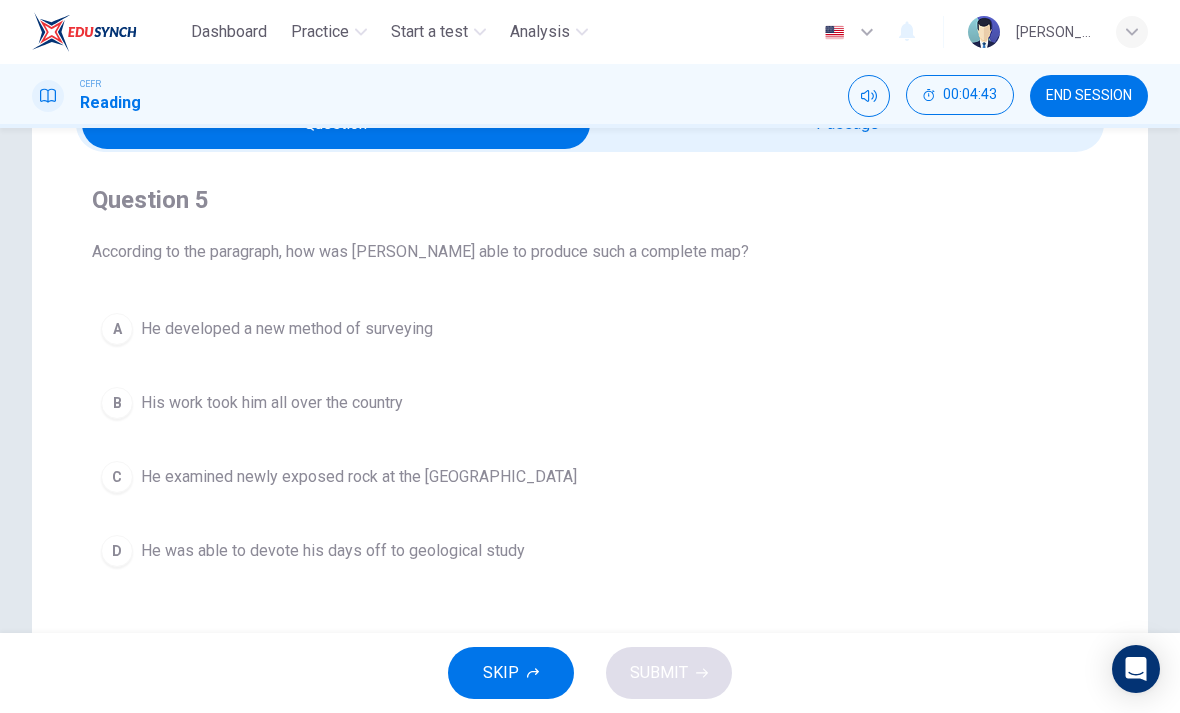 scroll, scrollTop: 48, scrollLeft: 0, axis: vertical 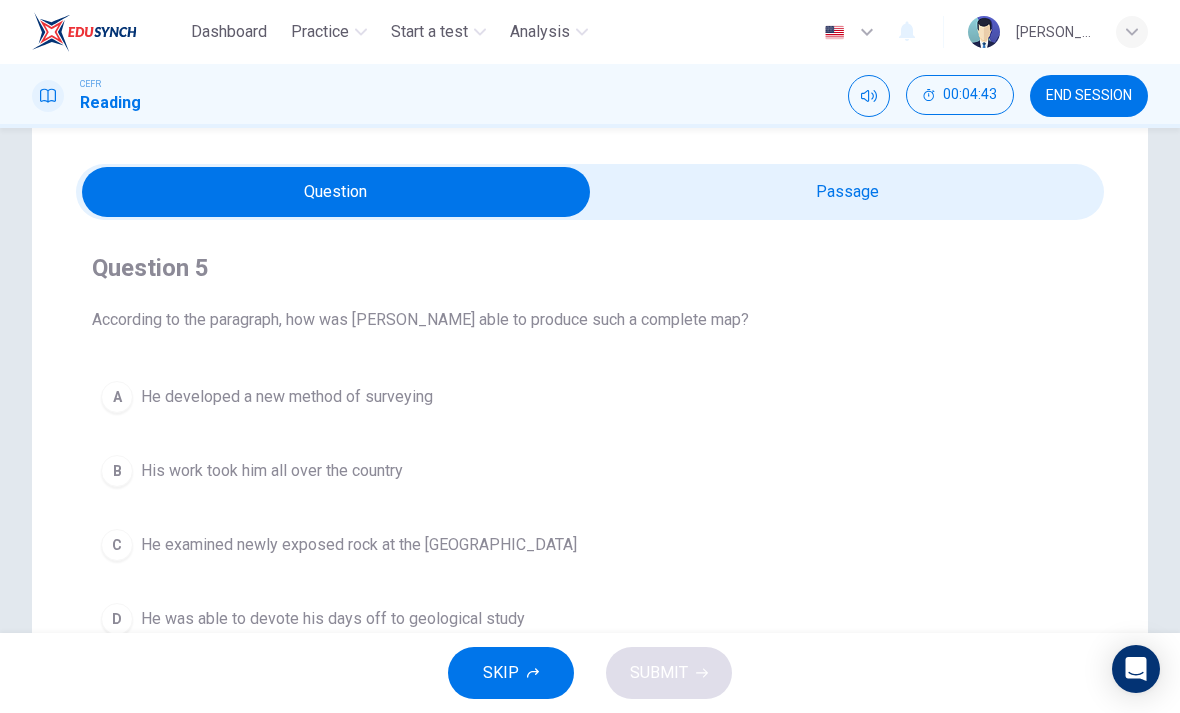 click at bounding box center [336, 192] 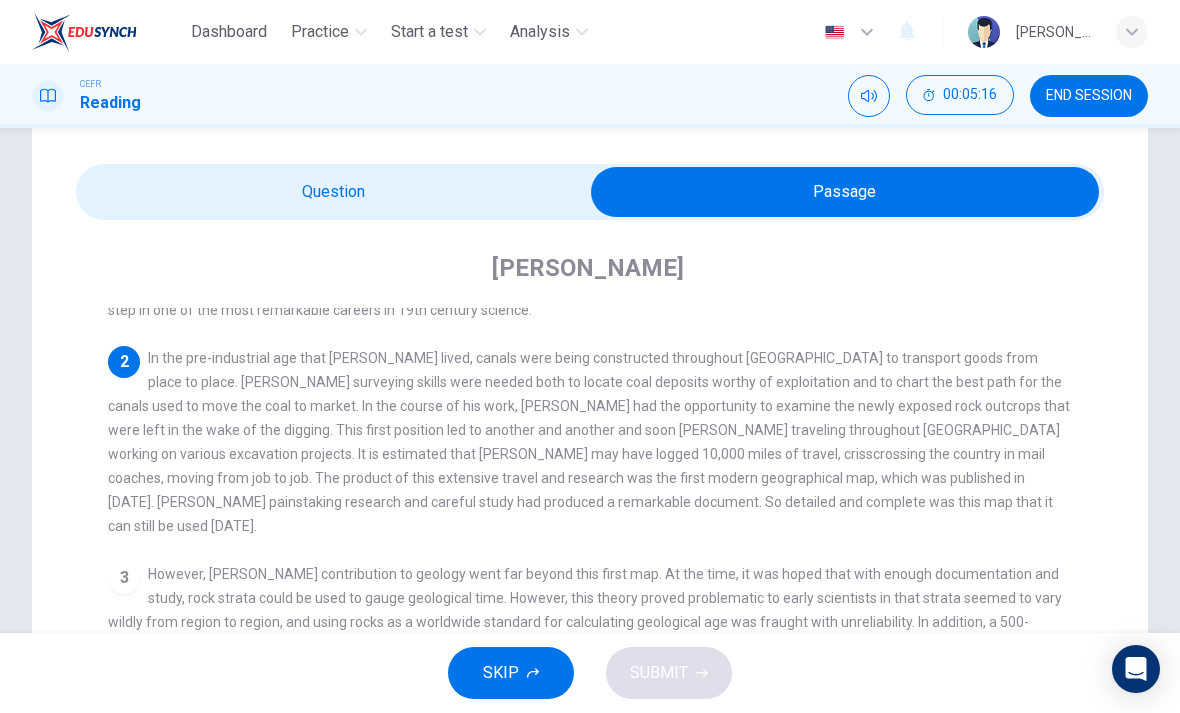 click at bounding box center (845, 192) 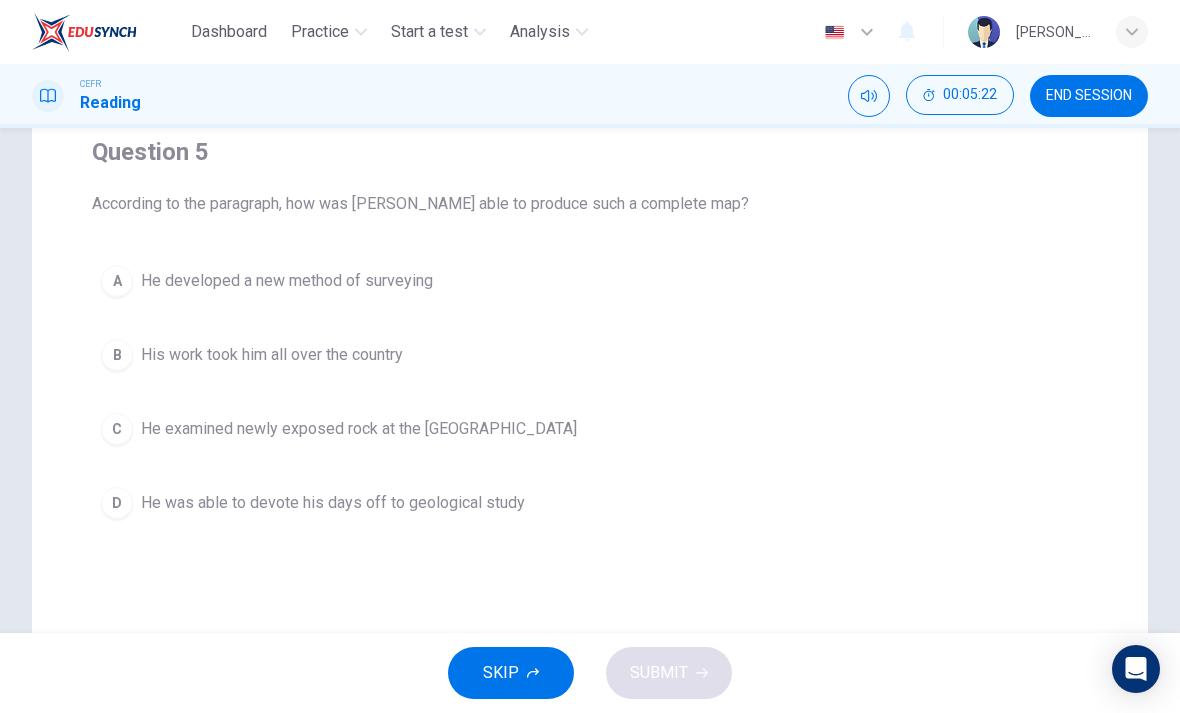 scroll, scrollTop: 166, scrollLeft: 0, axis: vertical 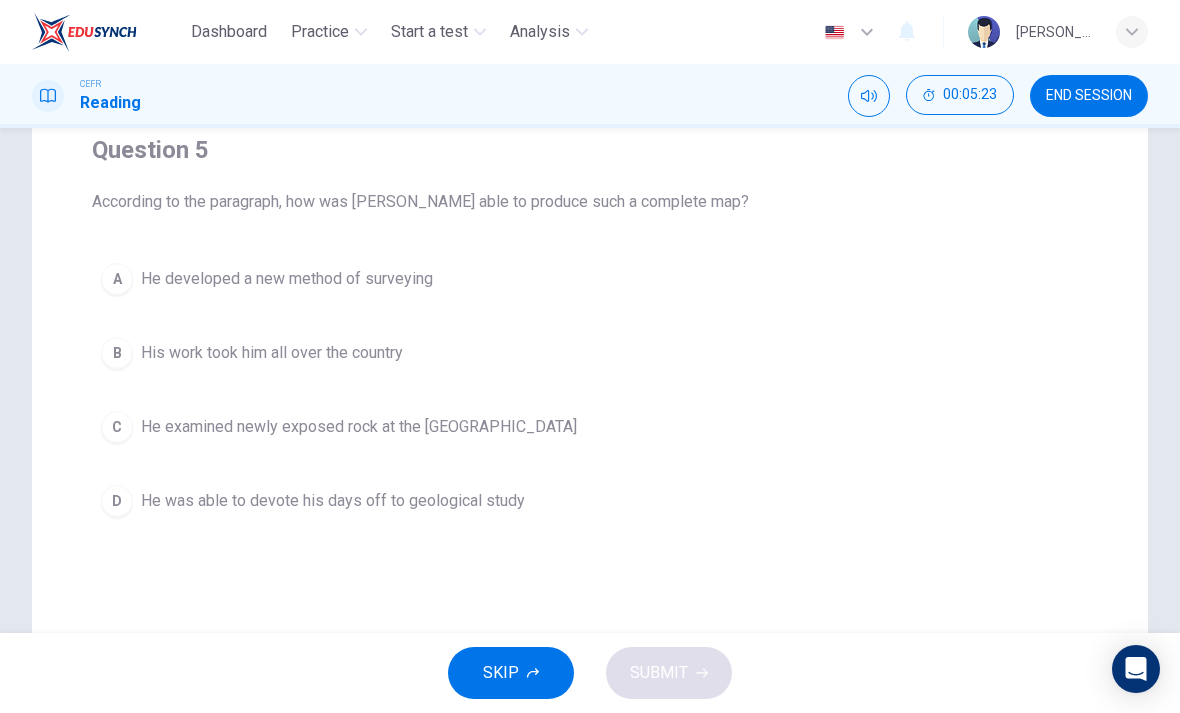 click on "C He examined newly exposed rock at the Somerset dig" at bounding box center [590, 427] 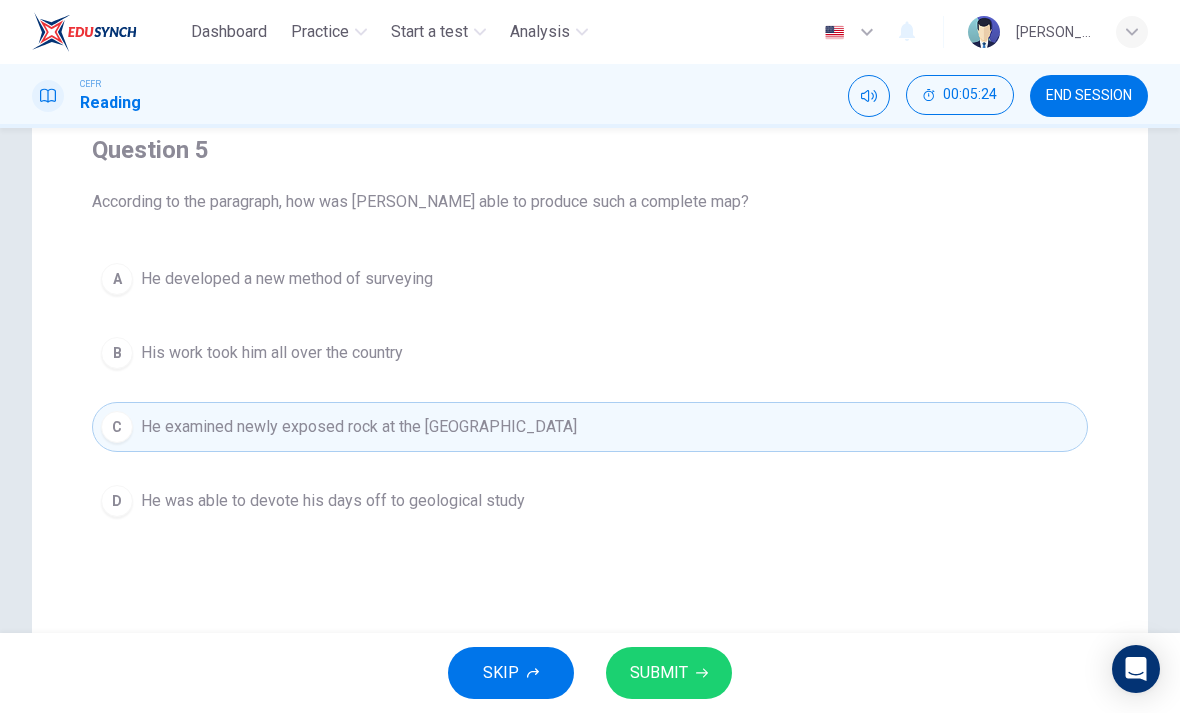 click 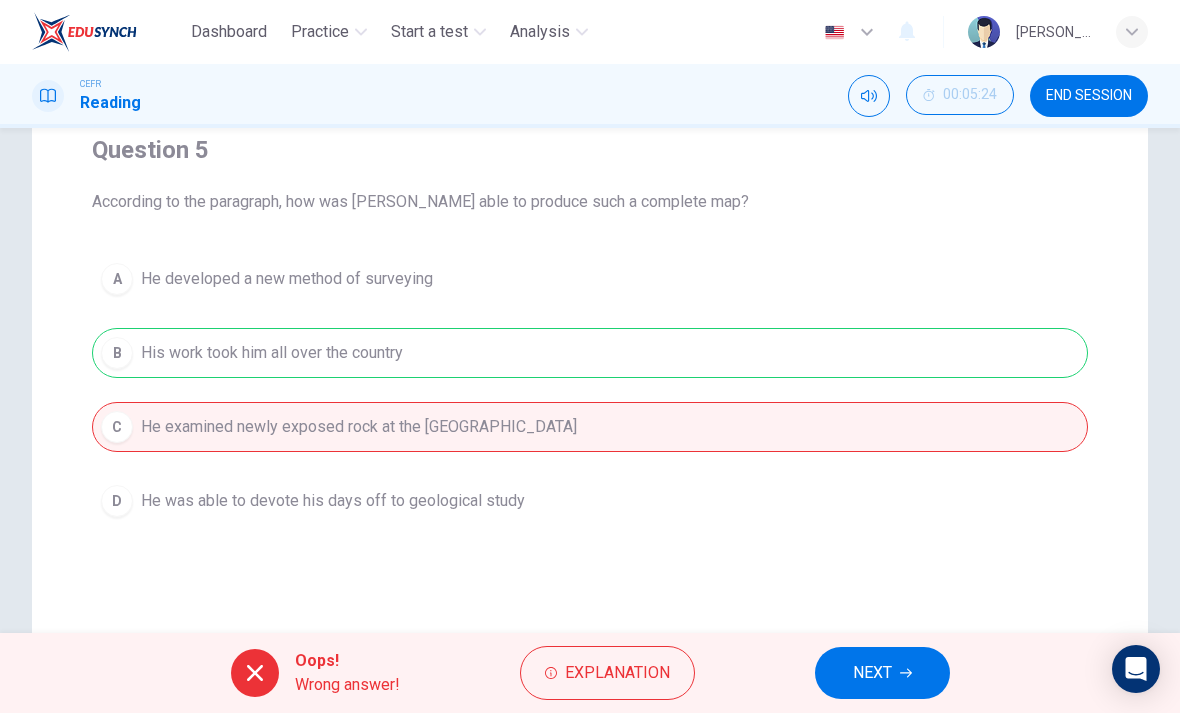 click on "A He developed a new method of surveying B His work took him all over the country C He examined newly exposed rock at the Somerset dig D He was able to devote his days off to geological study" at bounding box center [590, 390] 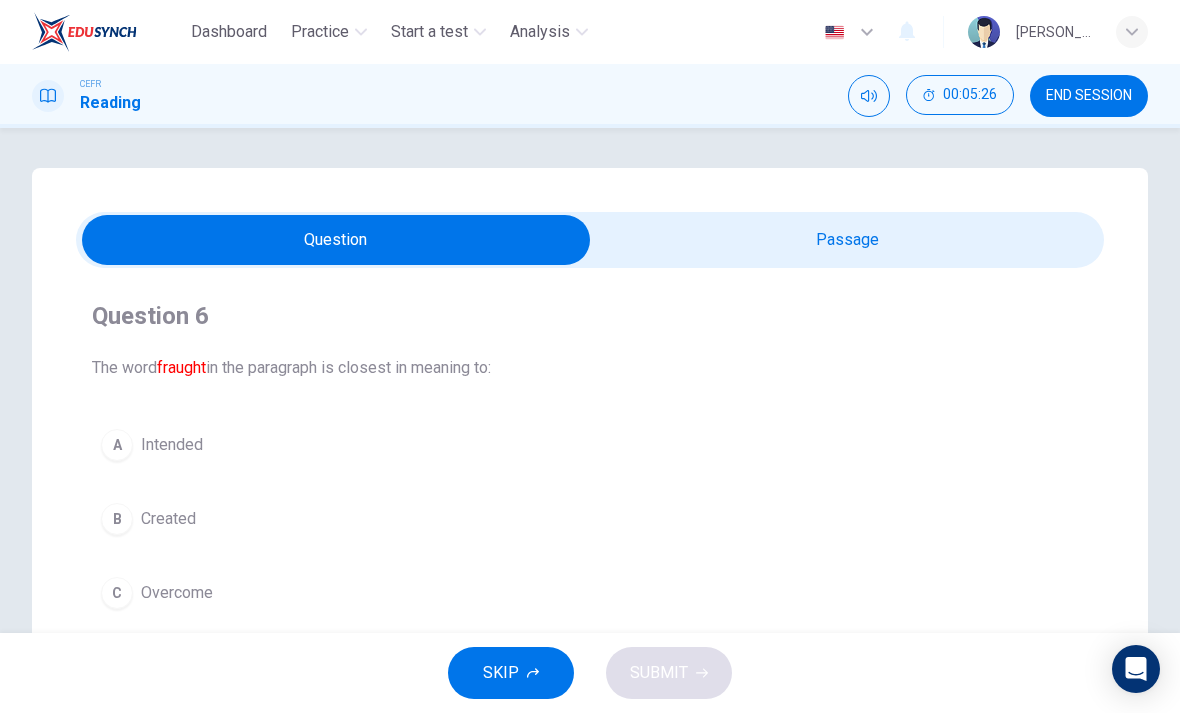 scroll, scrollTop: 0, scrollLeft: 0, axis: both 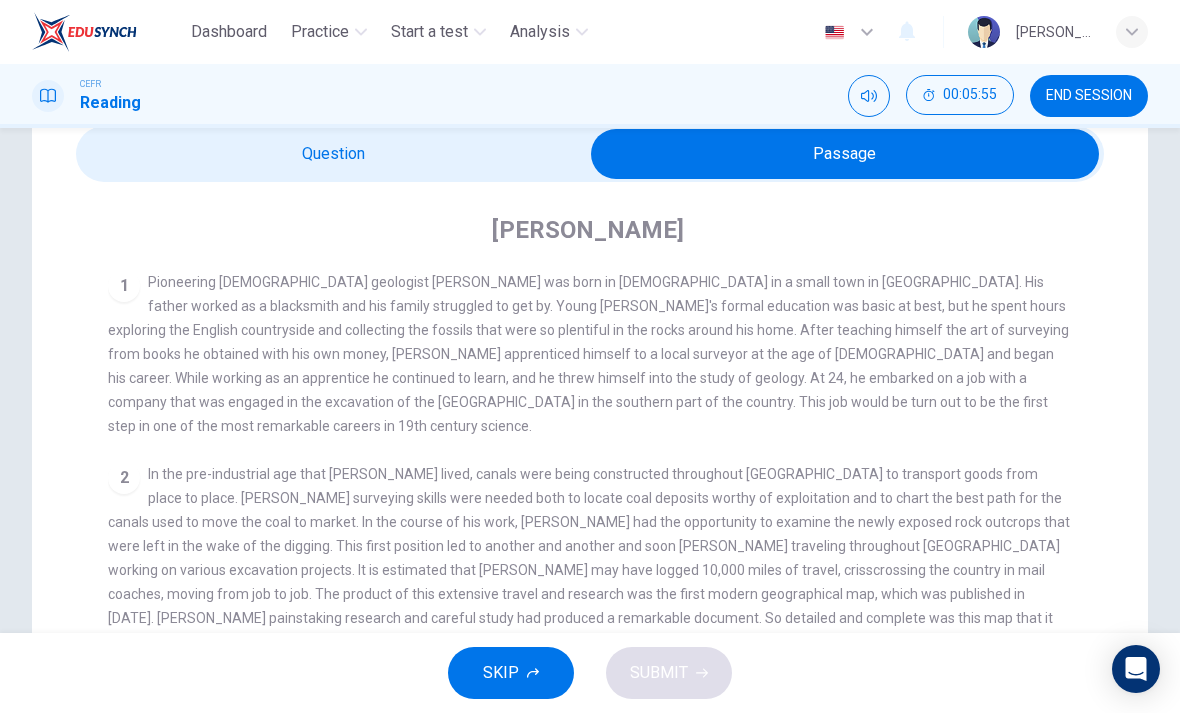 click at bounding box center (845, 154) 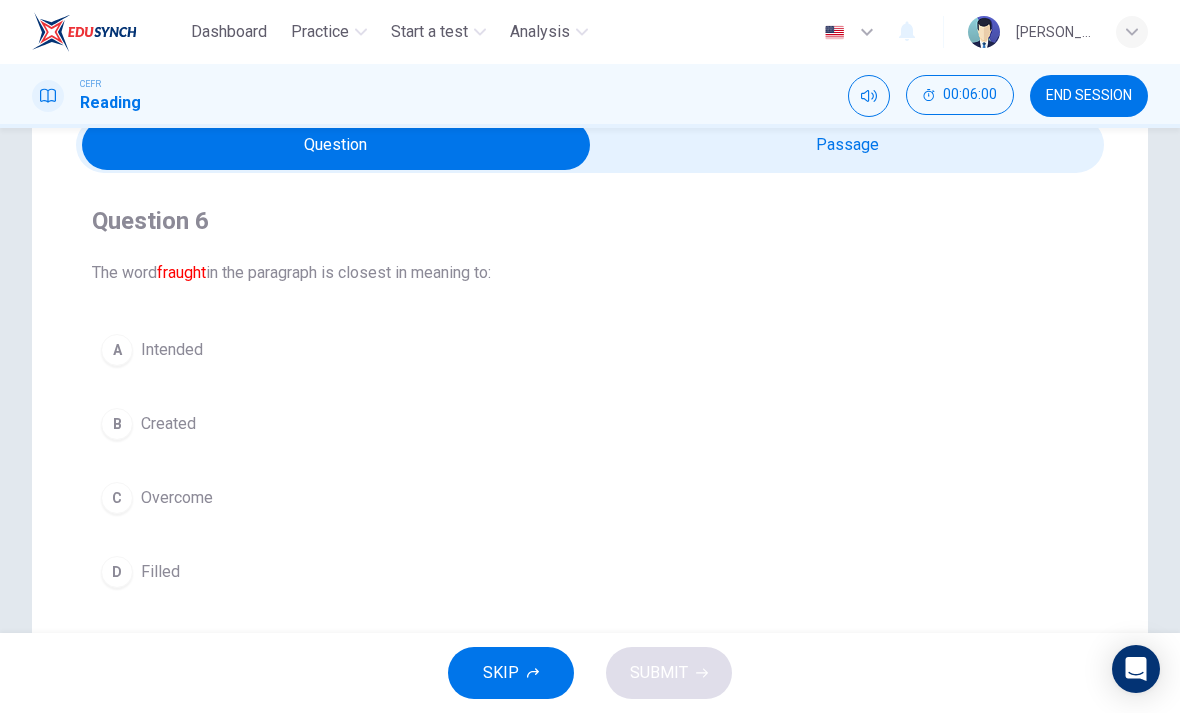scroll, scrollTop: 91, scrollLeft: 0, axis: vertical 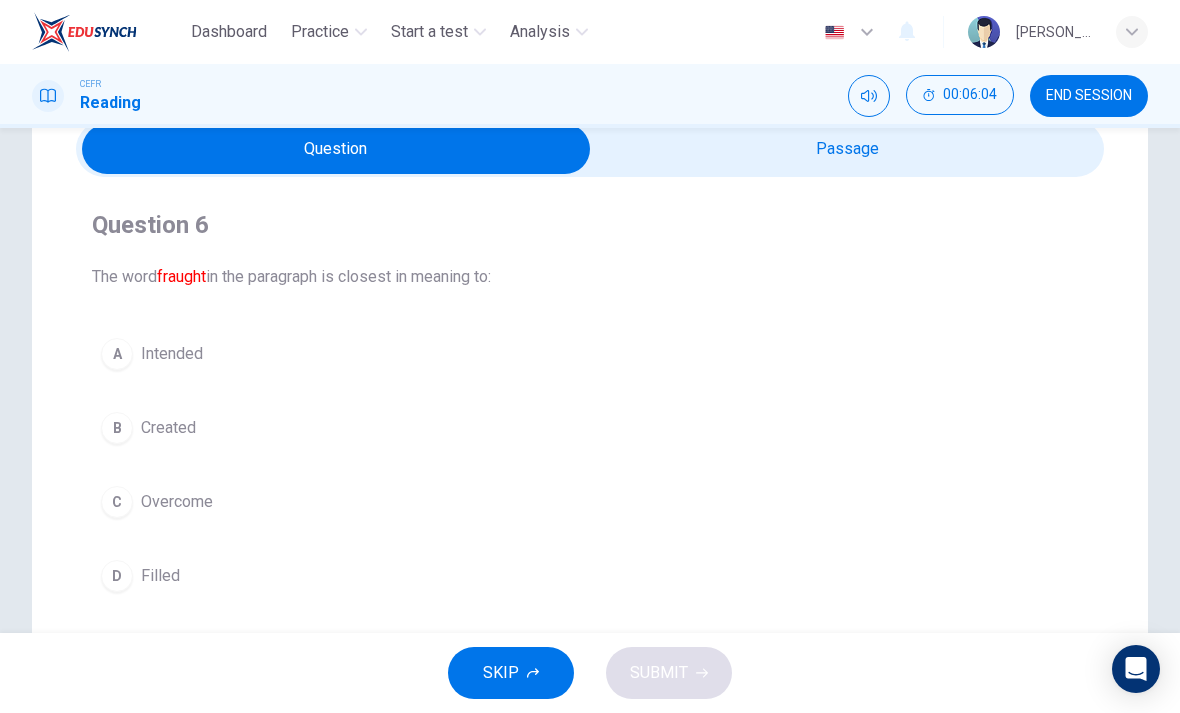 click on "A" at bounding box center (117, 354) 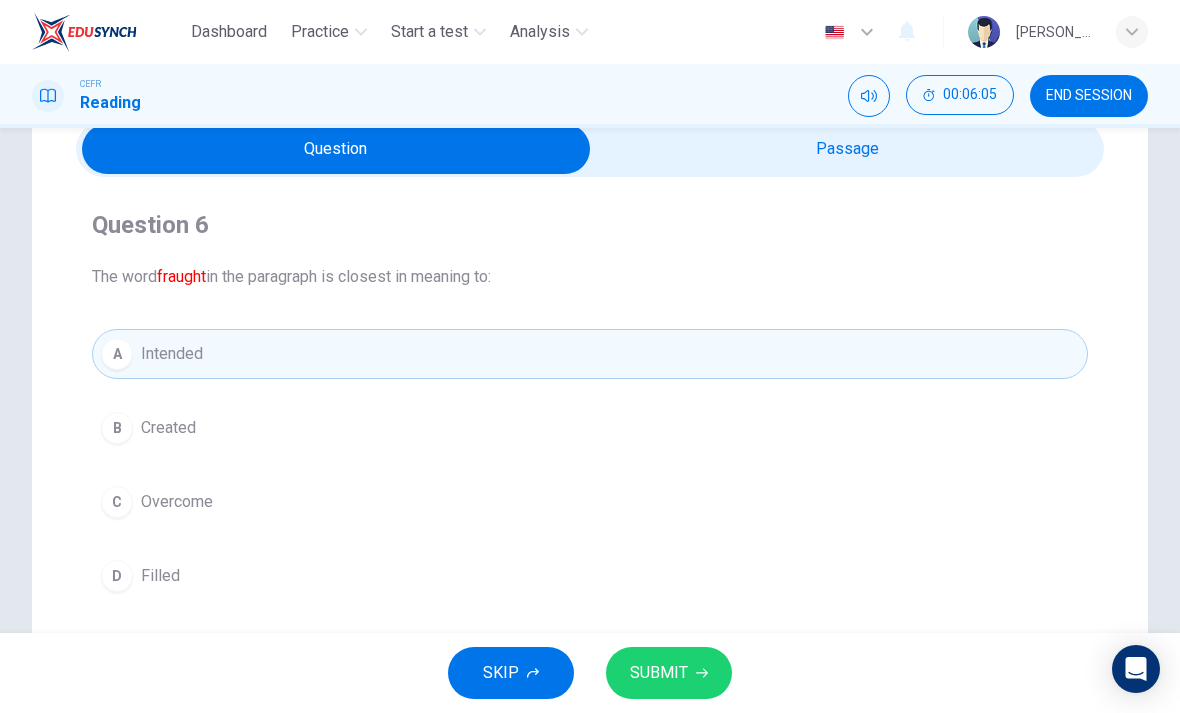 click 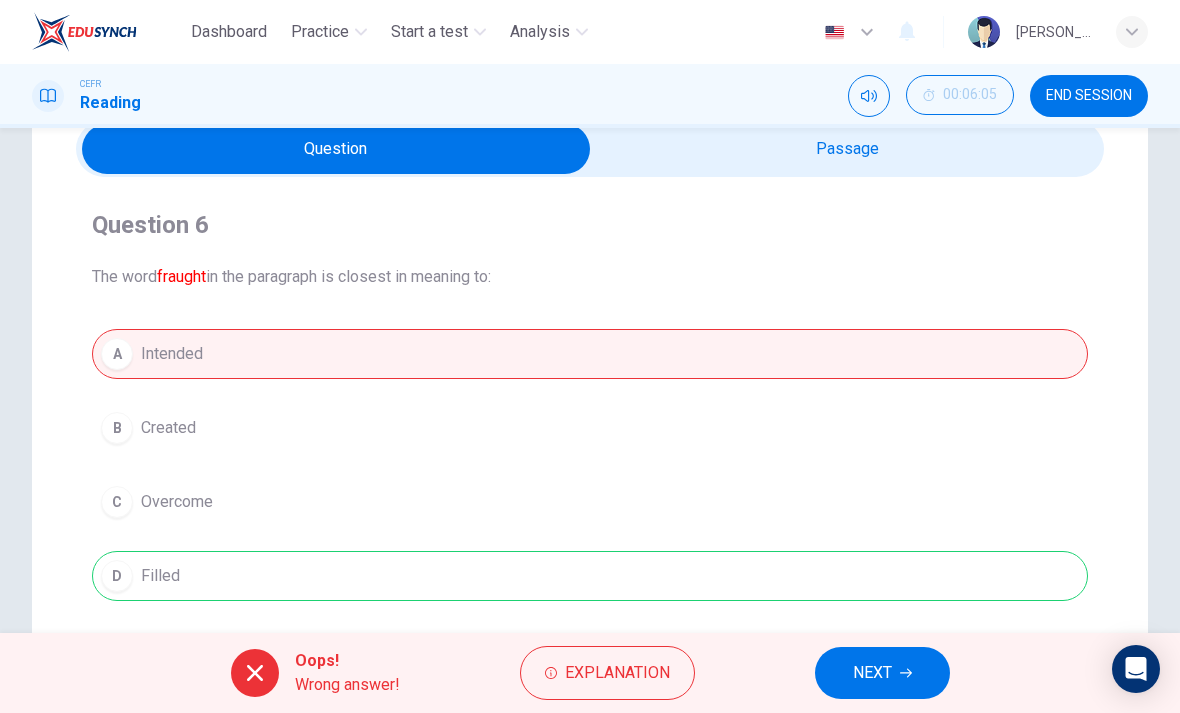 click 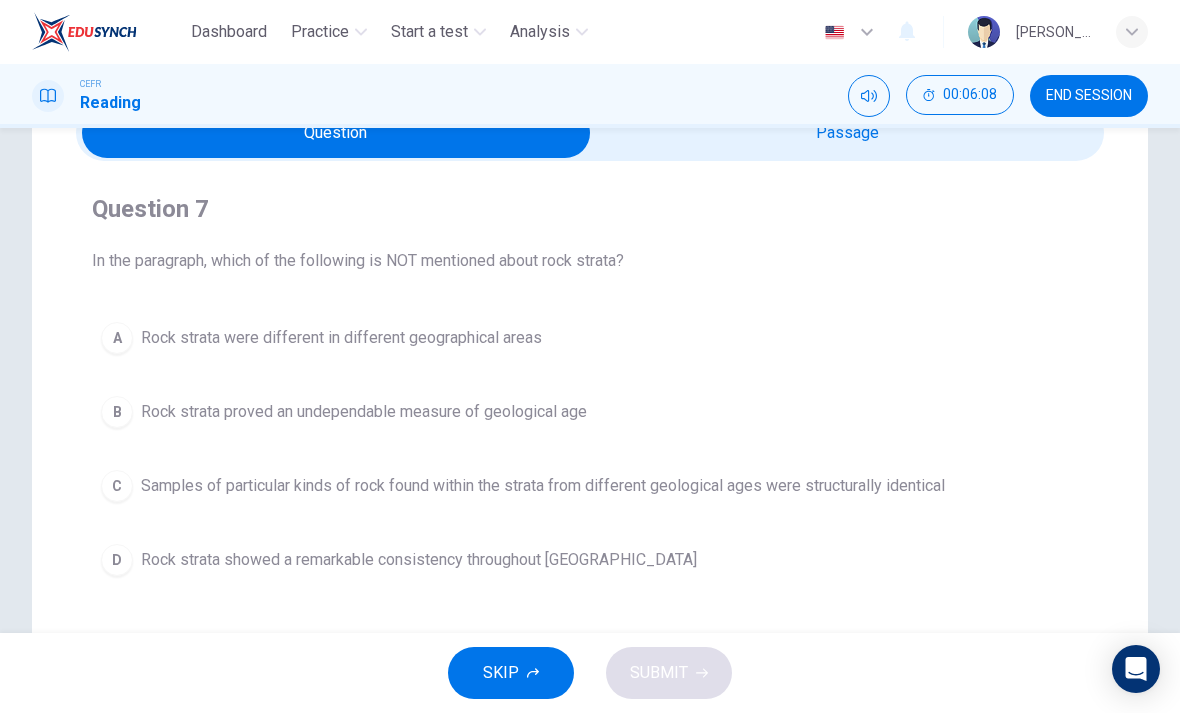 scroll, scrollTop: 93, scrollLeft: 0, axis: vertical 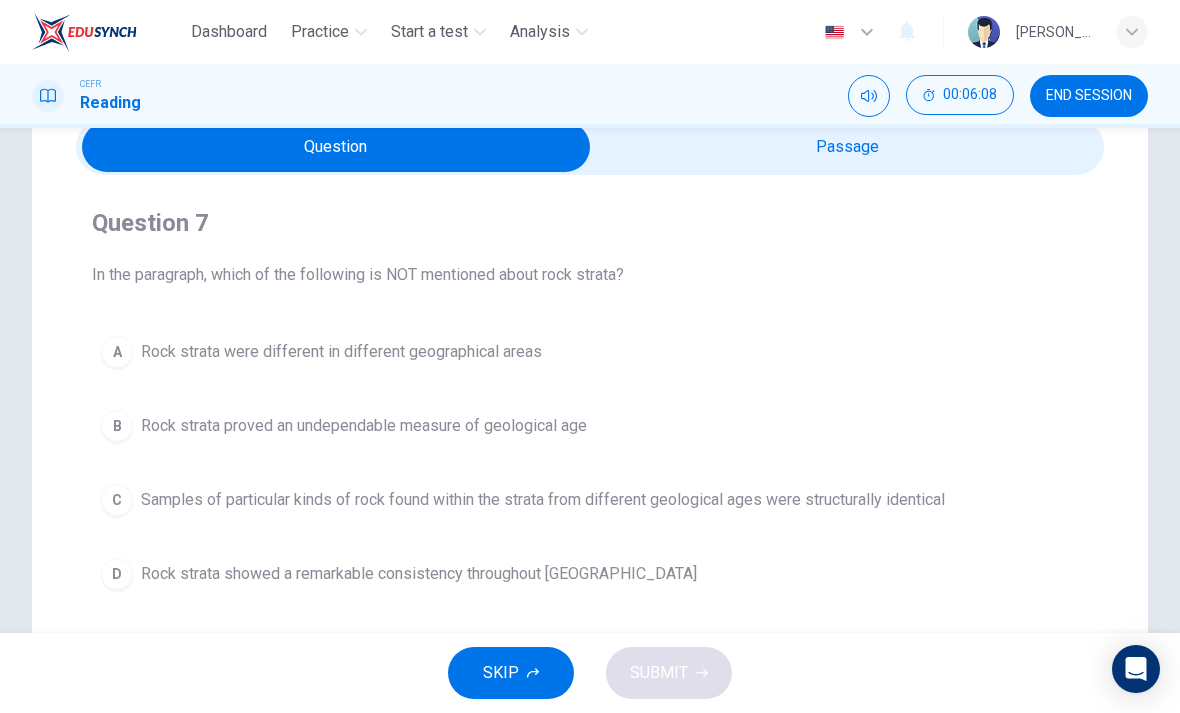 click at bounding box center (336, 147) 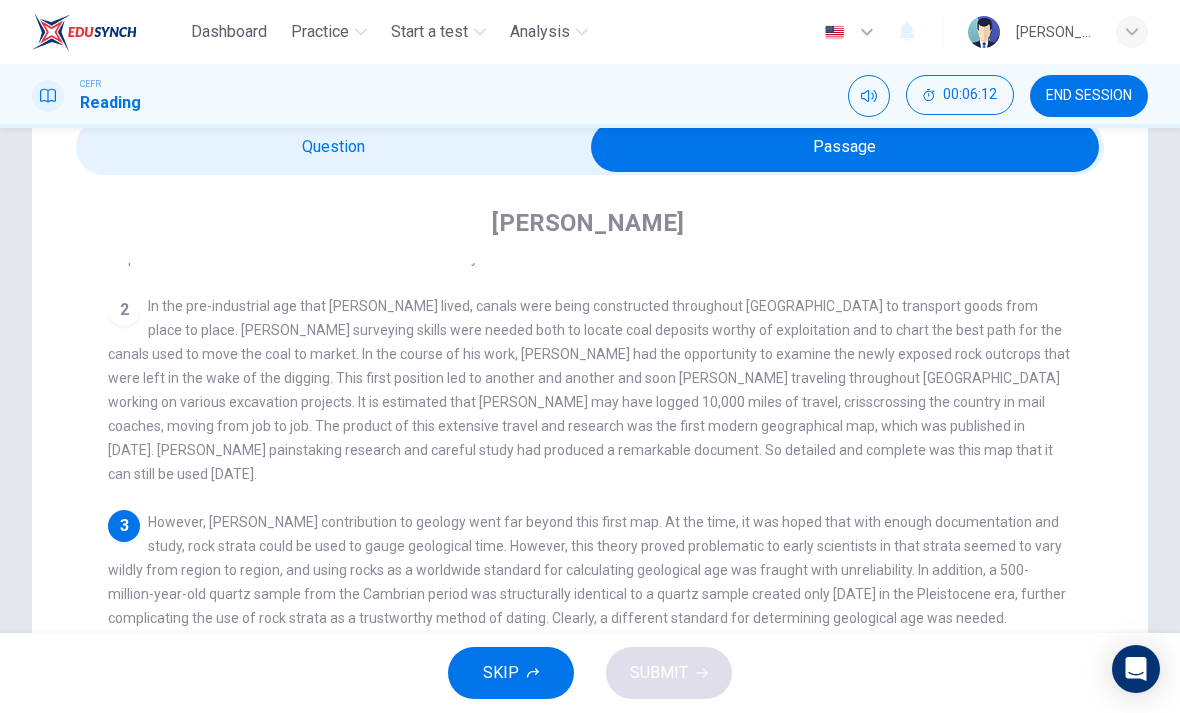 scroll, scrollTop: 156, scrollLeft: 0, axis: vertical 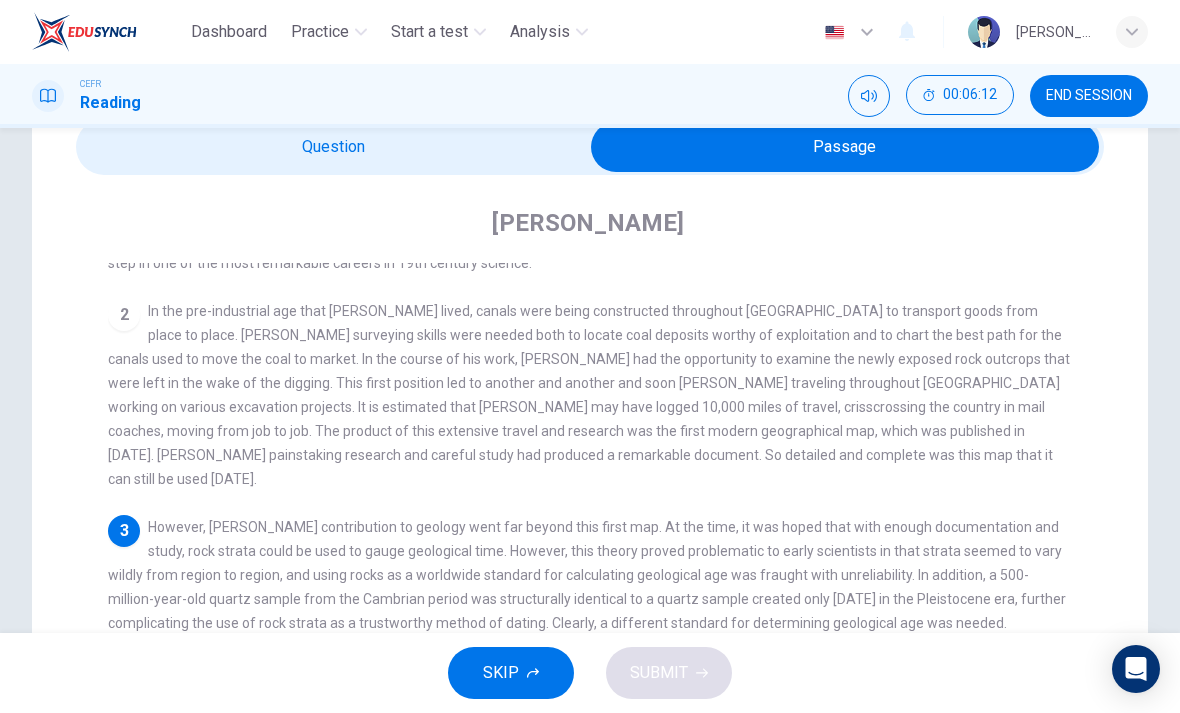 click at bounding box center [845, 147] 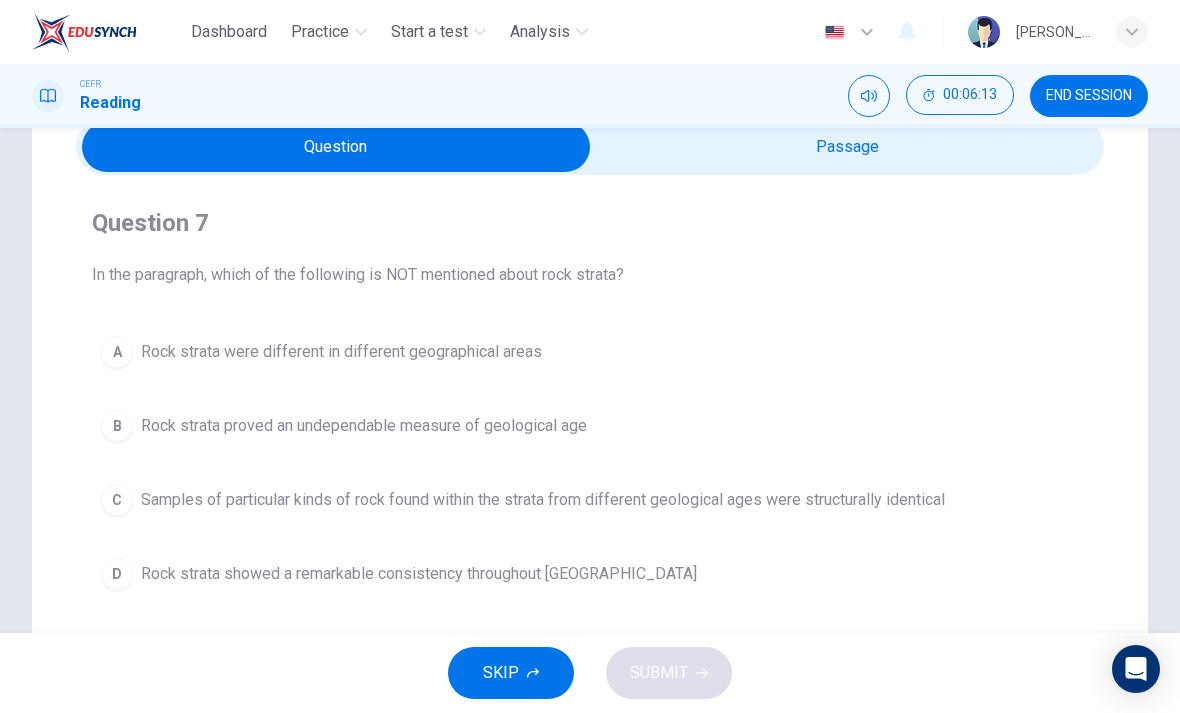 scroll, scrollTop: 0, scrollLeft: 0, axis: both 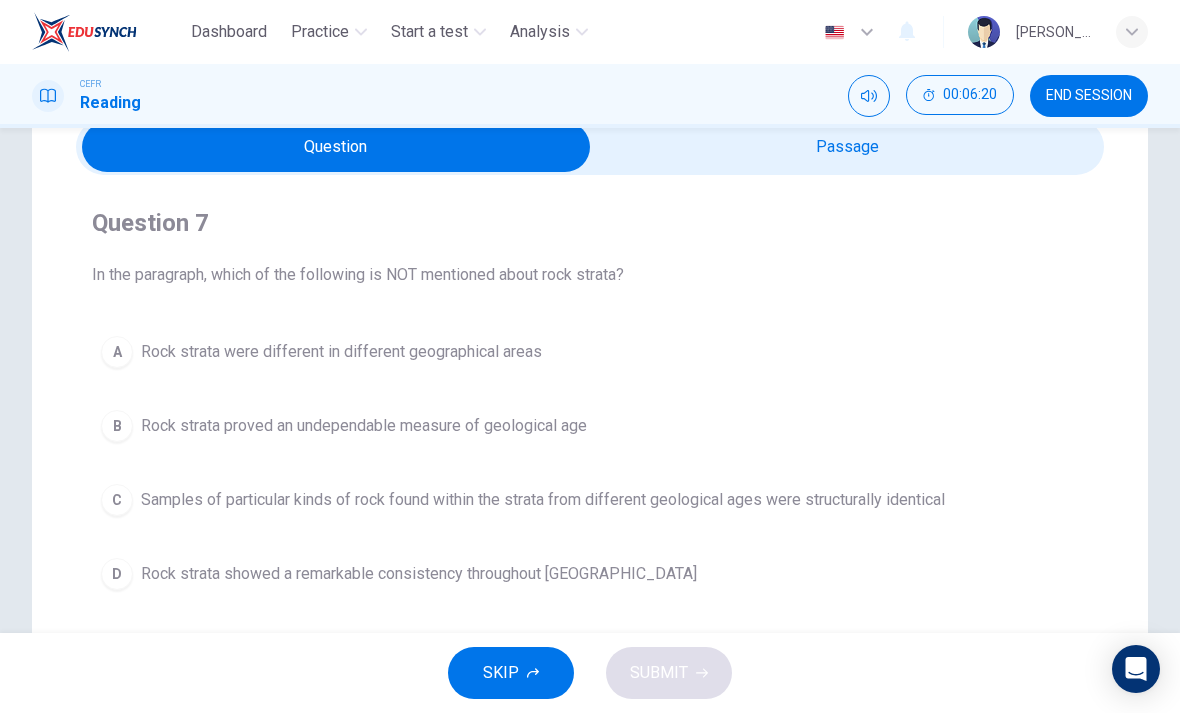 click at bounding box center (336, 147) 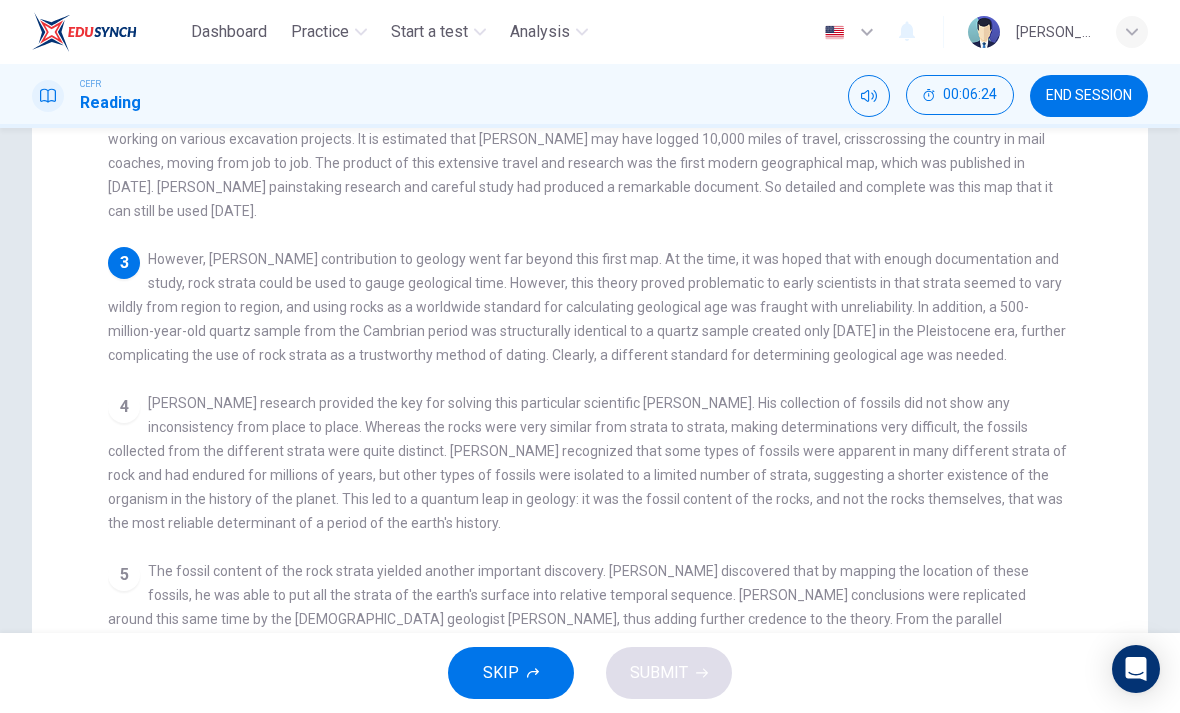 click on "3 However, [PERSON_NAME] contribution to geology went far beyond this first map. At the time, it was hoped that with enough documentation and study, rock strata could be used to gauge geological time. However, this theory proved problematic to early scientists in that strata seemed to vary wildly from region to region, and using rocks as a worldwide standard for calculating geological age was fraught with unreliability. In addition, a 500-million-year-old quartz sample from the Cambrian period was structurally identical to a quartz sample created only [DATE] in the Pleistocene era, further complicating the use of rock strata as a trustworthy method of dating. Clearly, a different standard for determining geological age was needed." at bounding box center (590, 307) 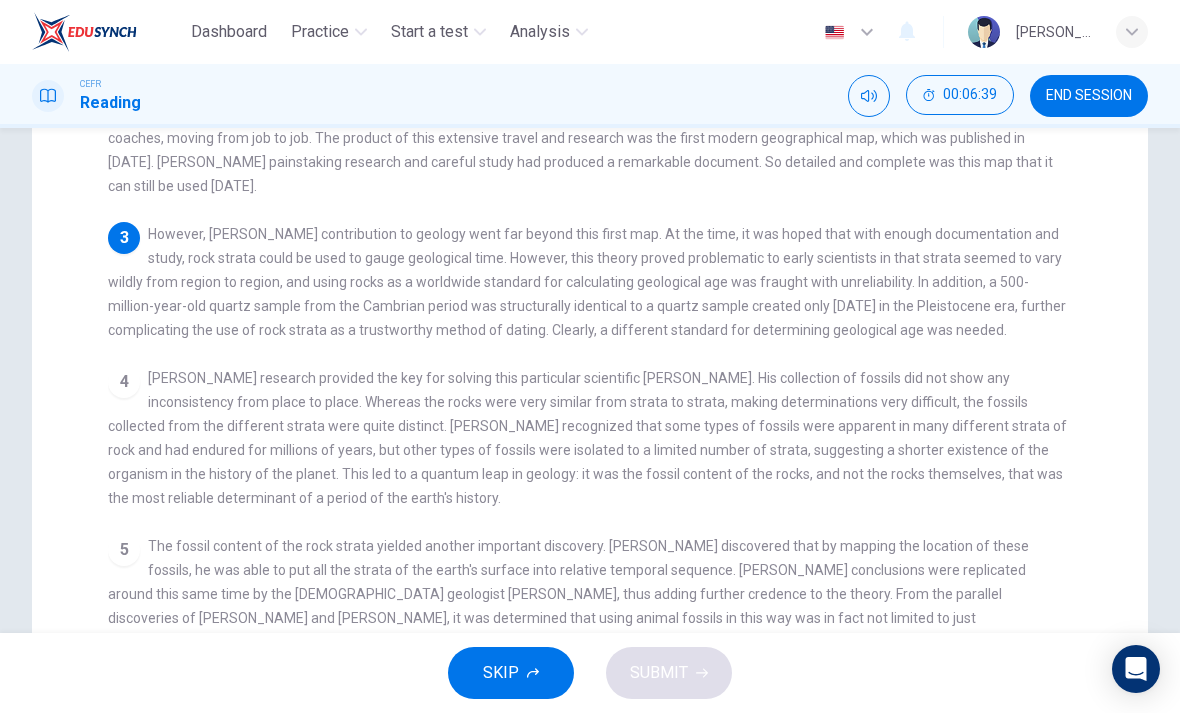 scroll, scrollTop: 389, scrollLeft: 0, axis: vertical 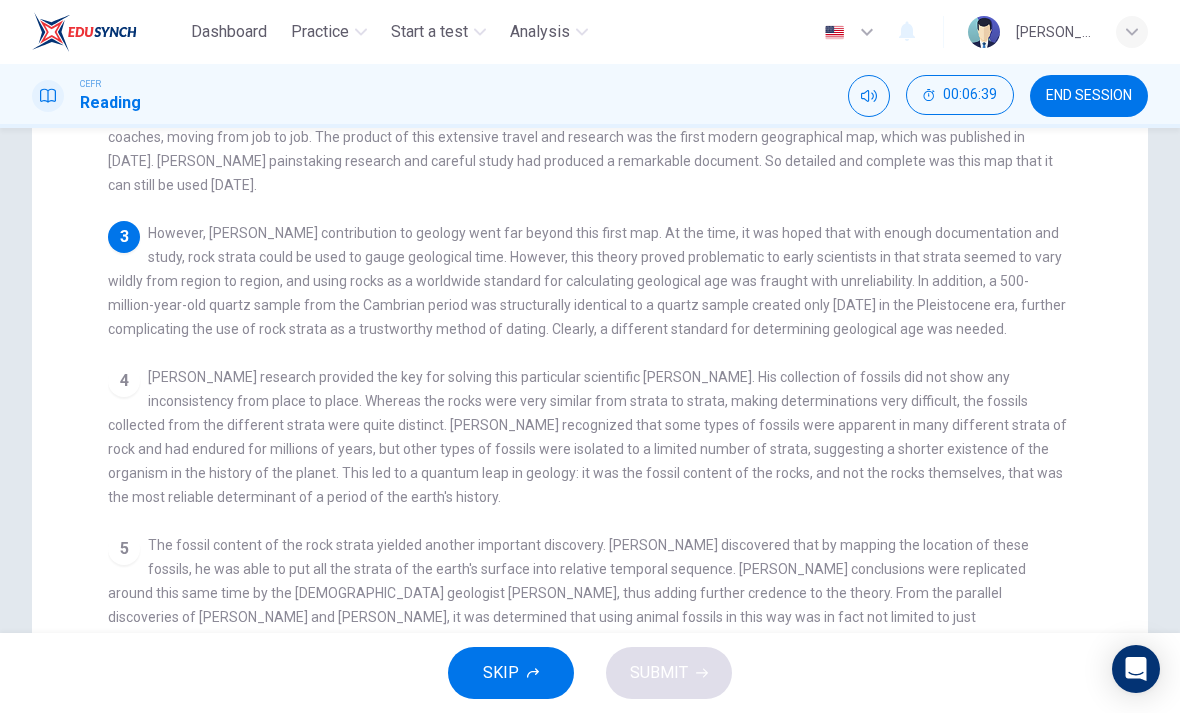 click on "However, [PERSON_NAME] contribution to geology went far beyond this first map. At the time, it was hoped that with enough documentation and study, rock strata could be used to gauge geological time. However, this theory proved problematic to early scientists in that strata seemed to vary wildly from region to region, and using rocks as a worldwide standard for calculating geological age was fraught with unreliability. In addition, a 500-million-year-old quartz sample from the Cambrian period was structurally identical to a quartz sample created only [DATE] in the Pleistocene era, further complicating the use of rock strata as a trustworthy method of dating. Clearly, a different standard for determining geological age was needed." at bounding box center (587, 281) 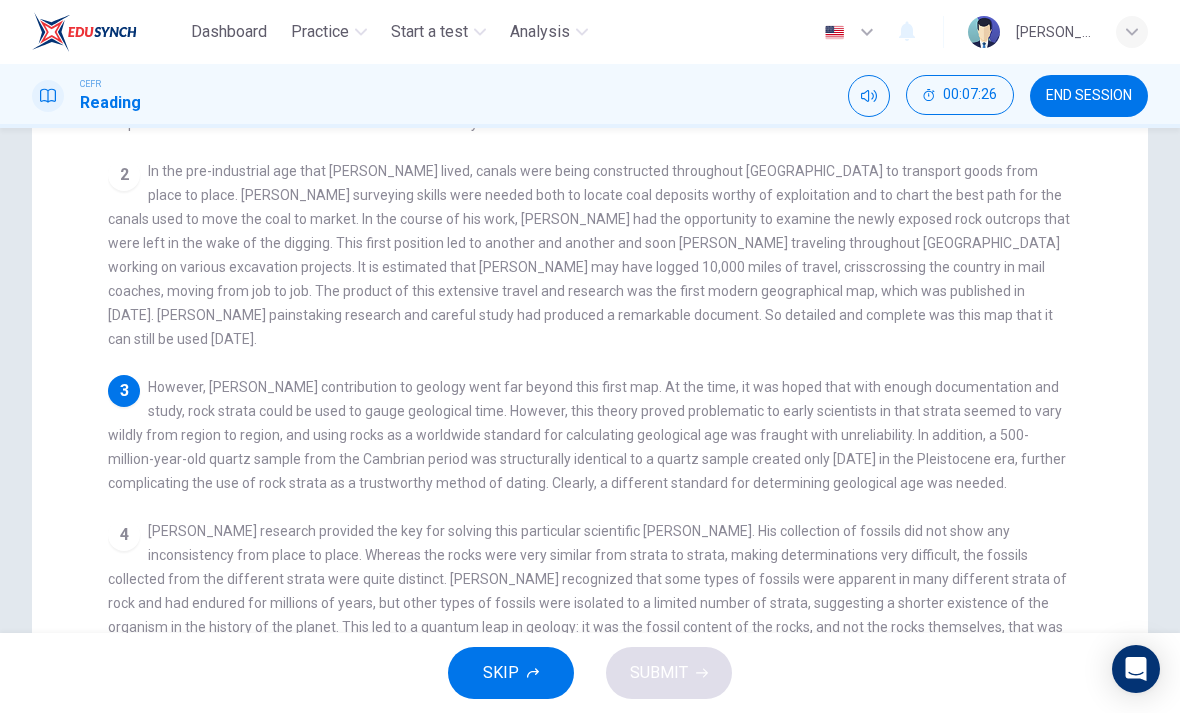 scroll, scrollTop: 0, scrollLeft: 0, axis: both 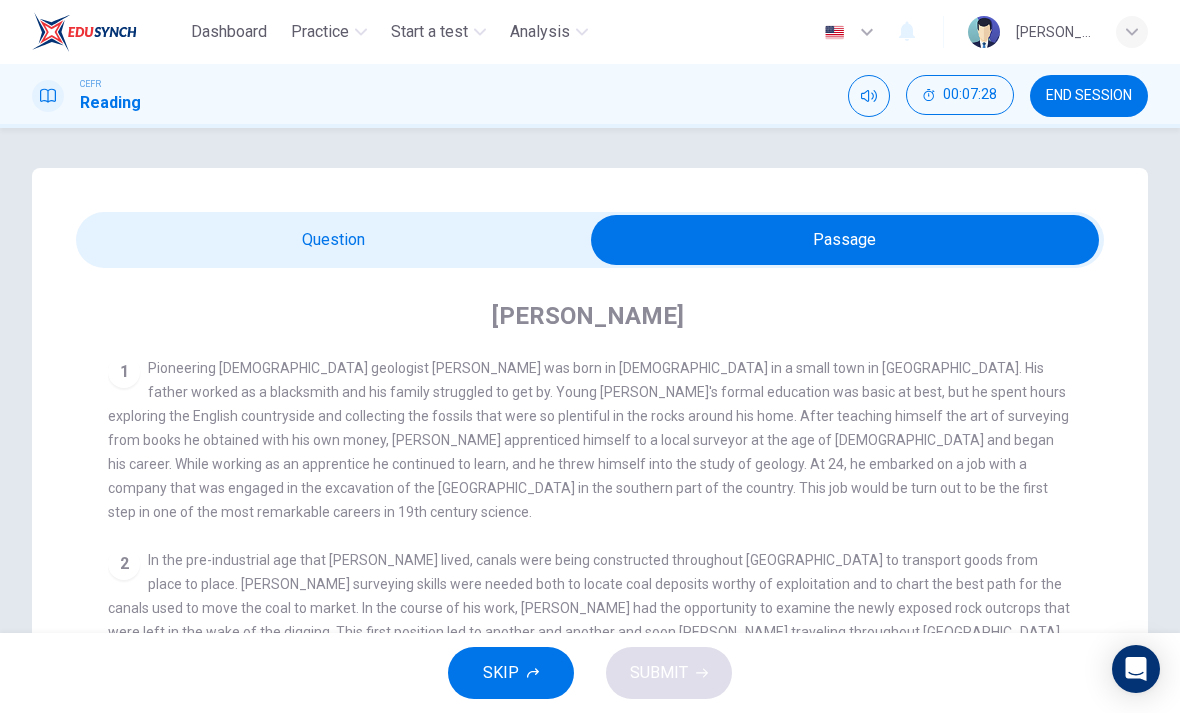click at bounding box center [845, 240] 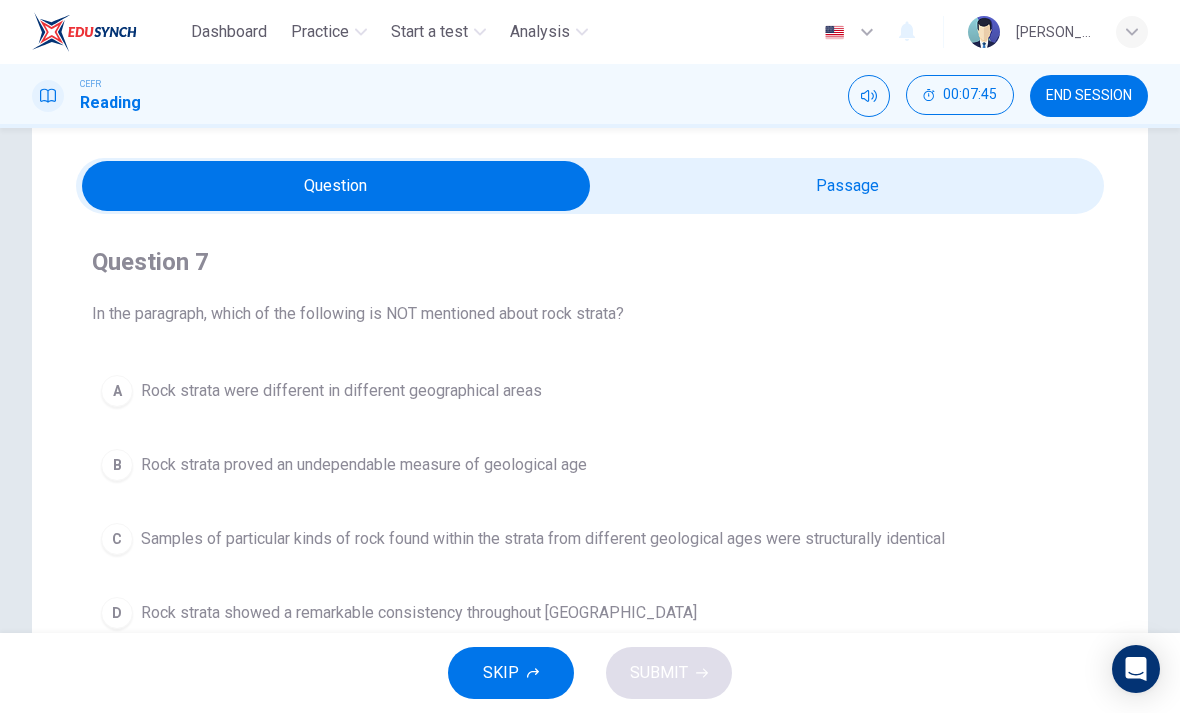 scroll, scrollTop: 53, scrollLeft: 0, axis: vertical 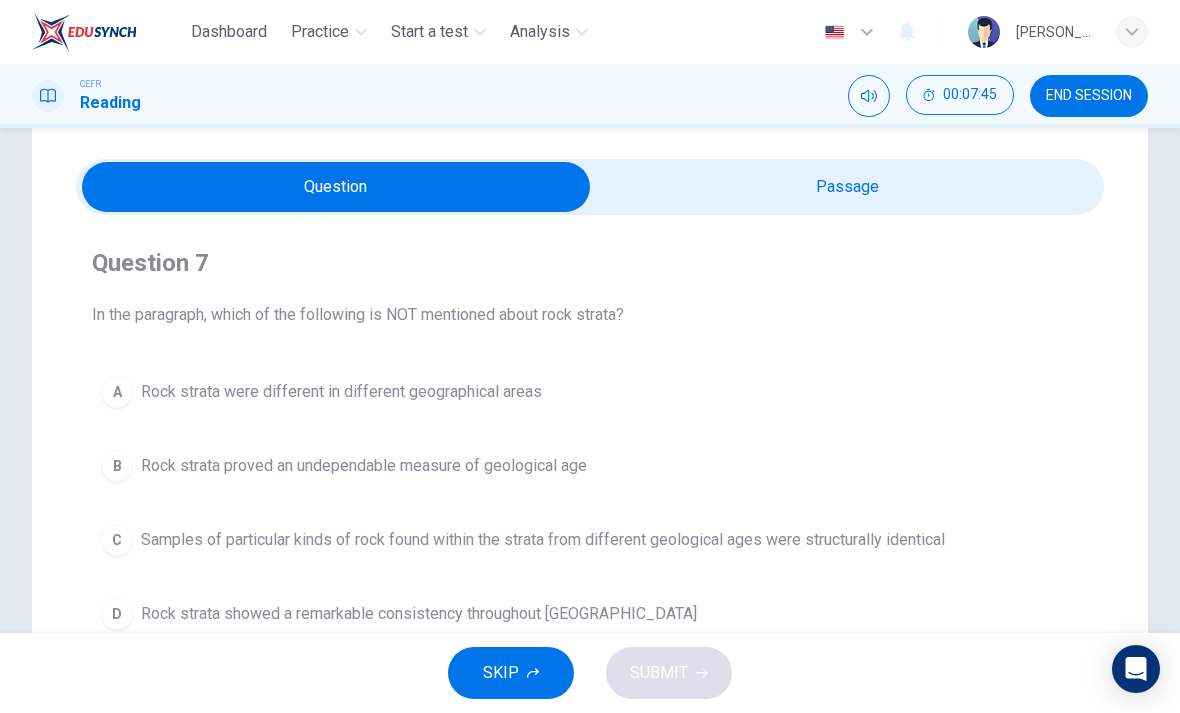 click at bounding box center [336, 187] 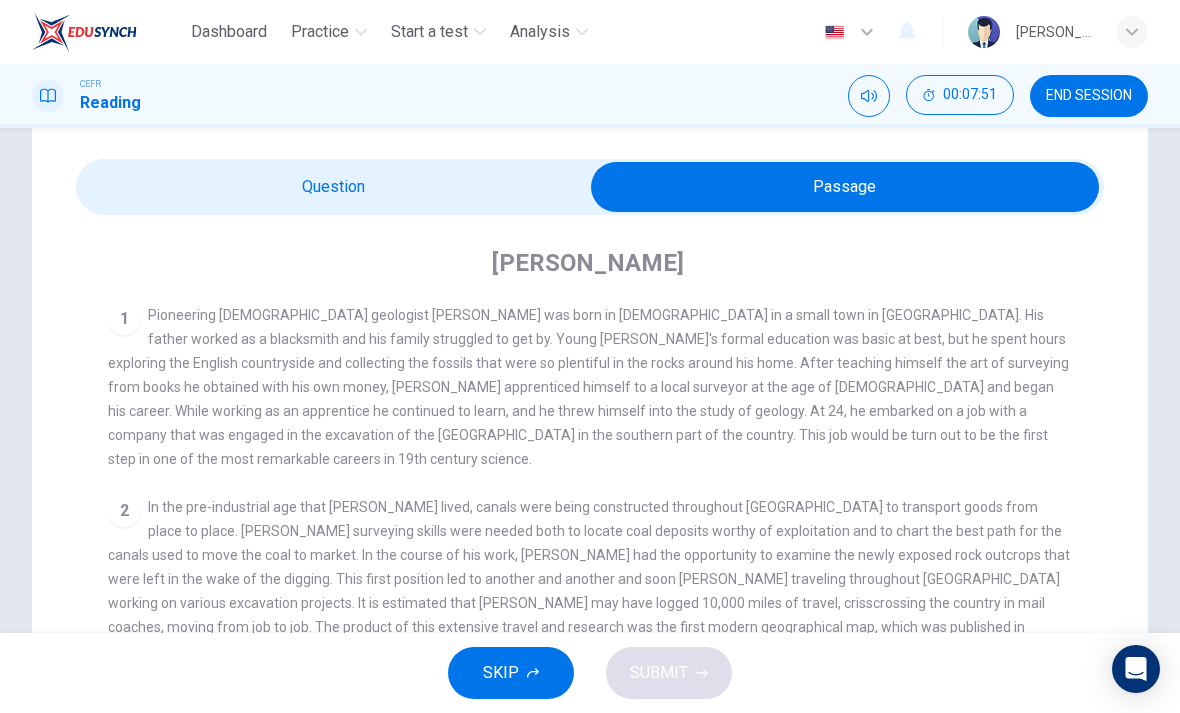 click at bounding box center (845, 187) 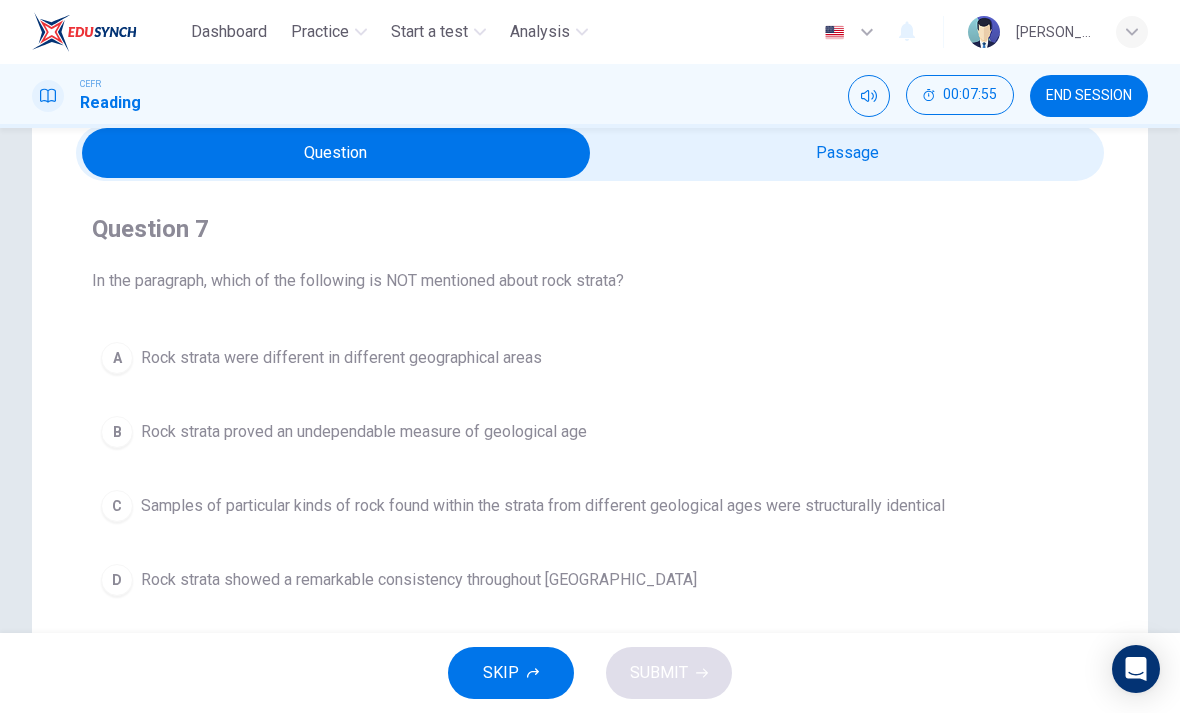 scroll, scrollTop: 88, scrollLeft: 0, axis: vertical 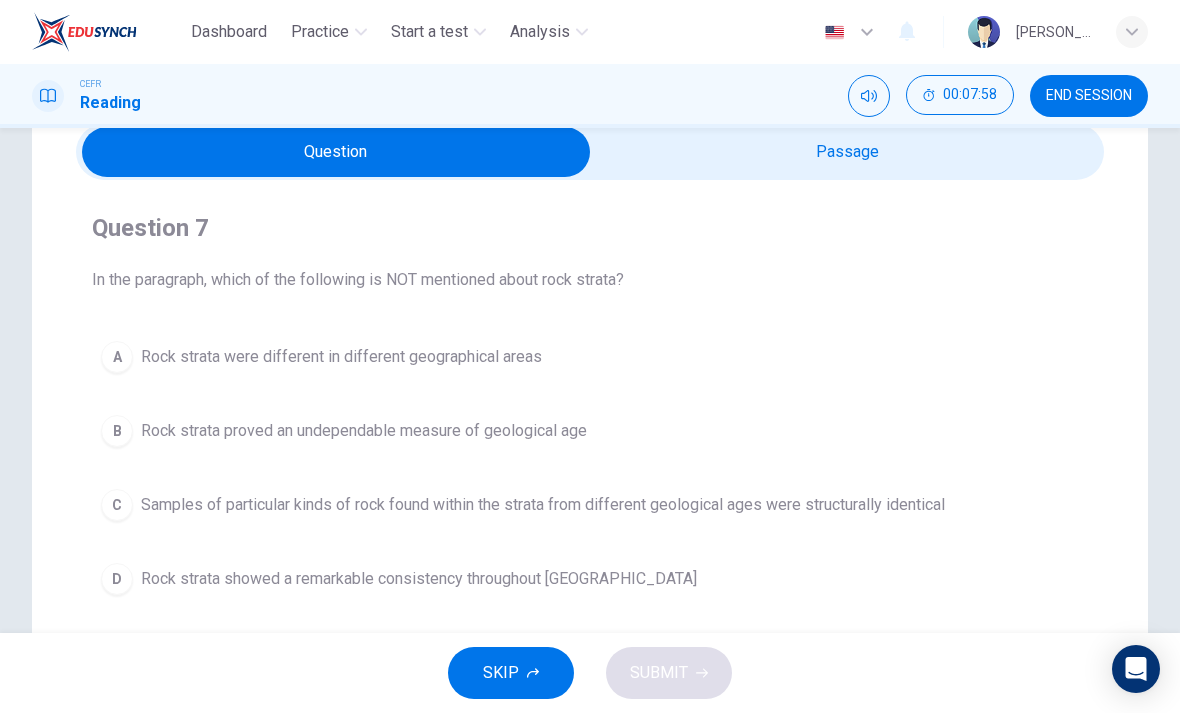 click at bounding box center (336, 152) 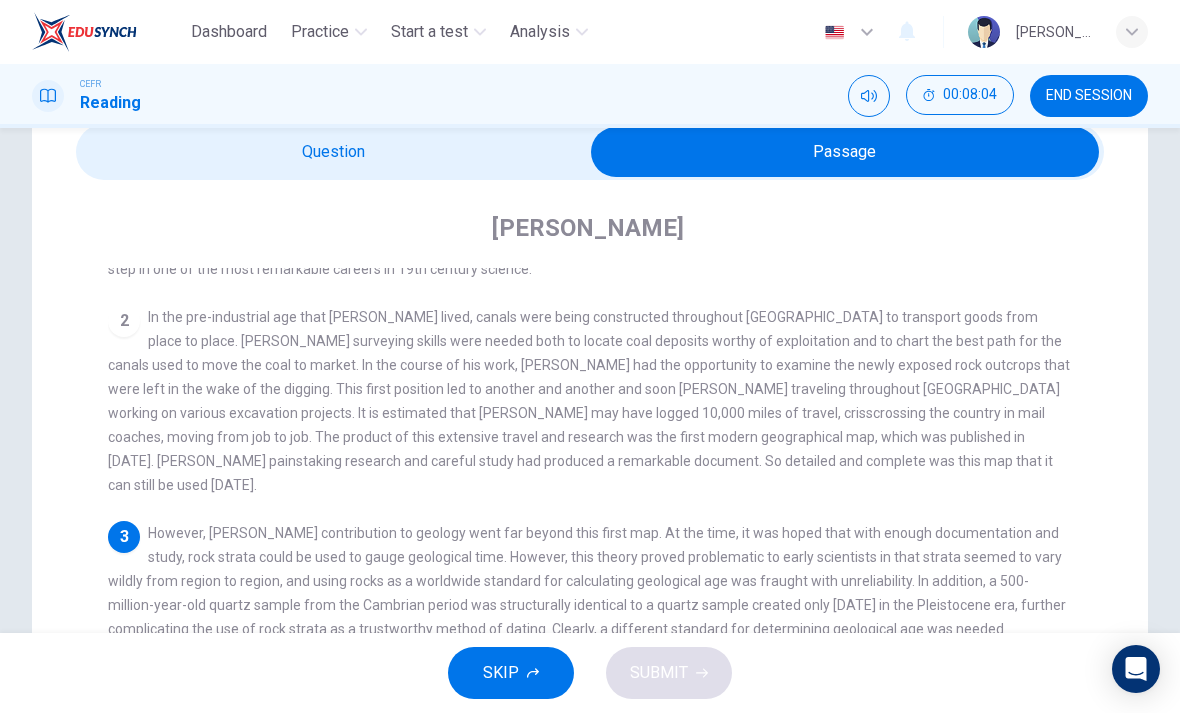scroll, scrollTop: 154, scrollLeft: 0, axis: vertical 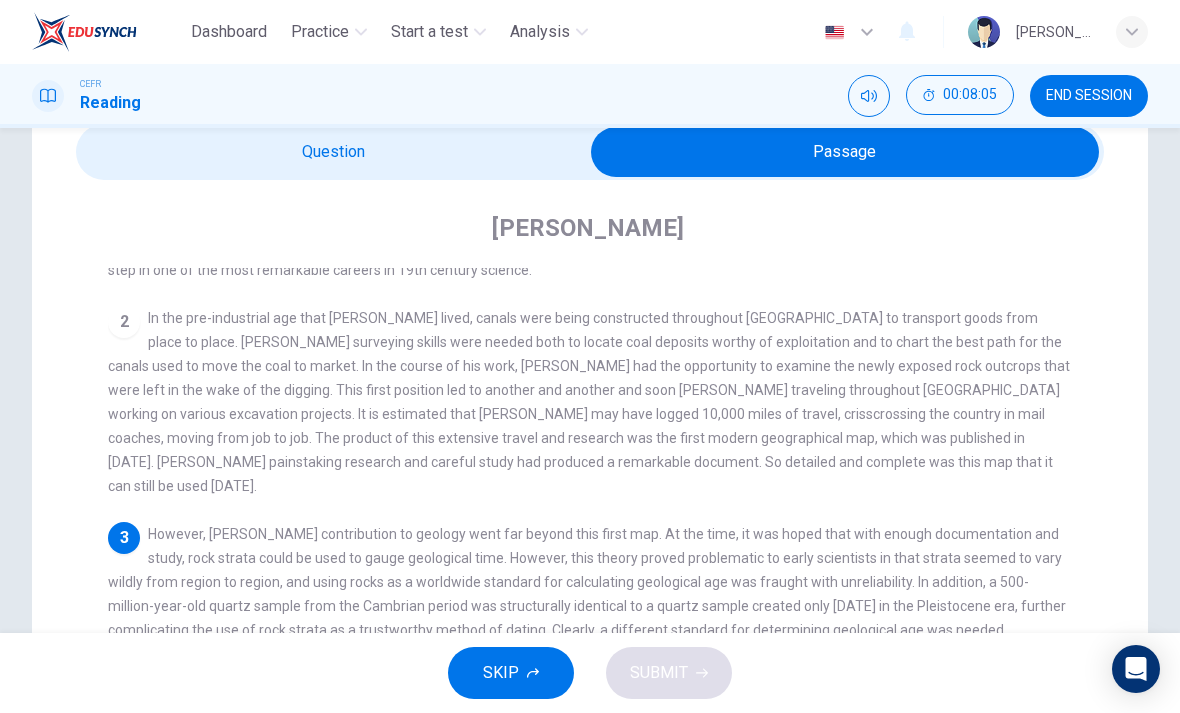 click at bounding box center (845, 152) 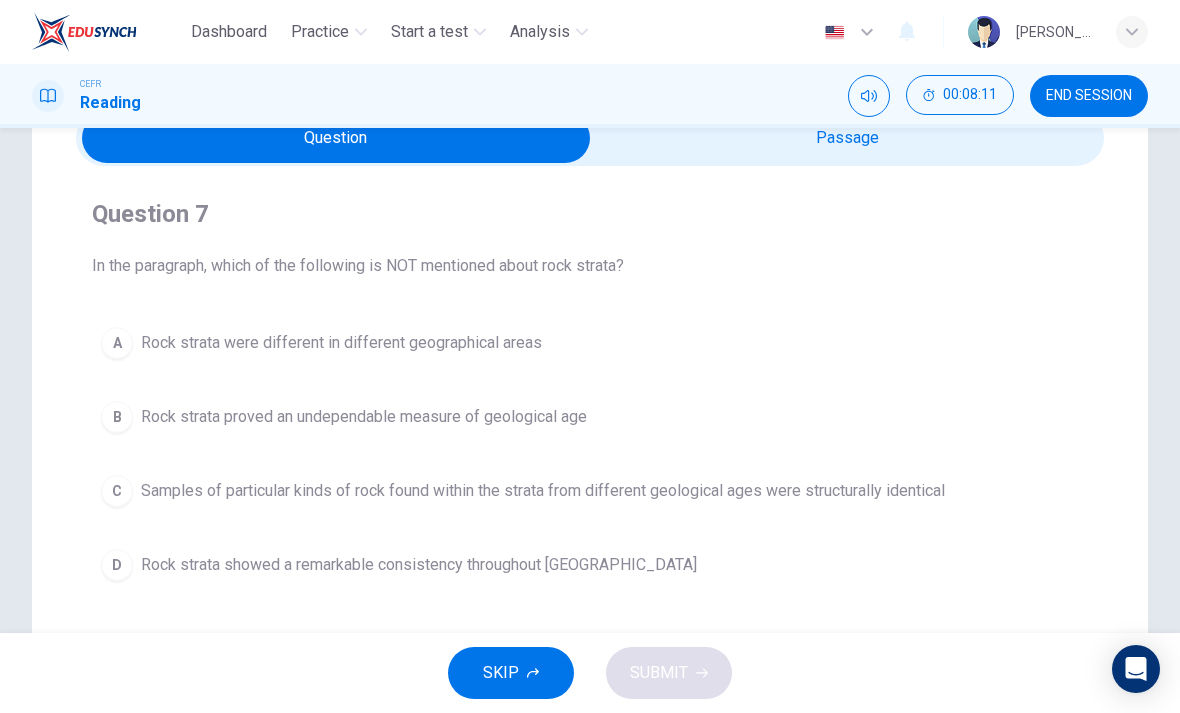 scroll, scrollTop: 101, scrollLeft: 0, axis: vertical 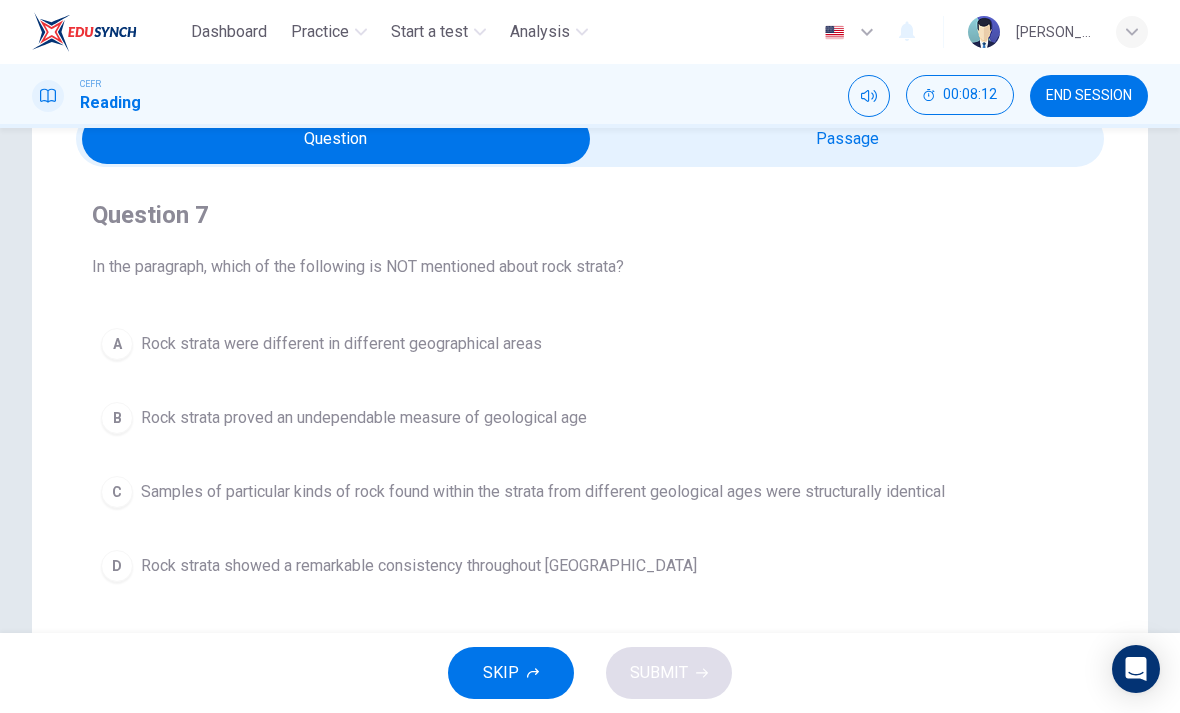 click at bounding box center [336, 139] 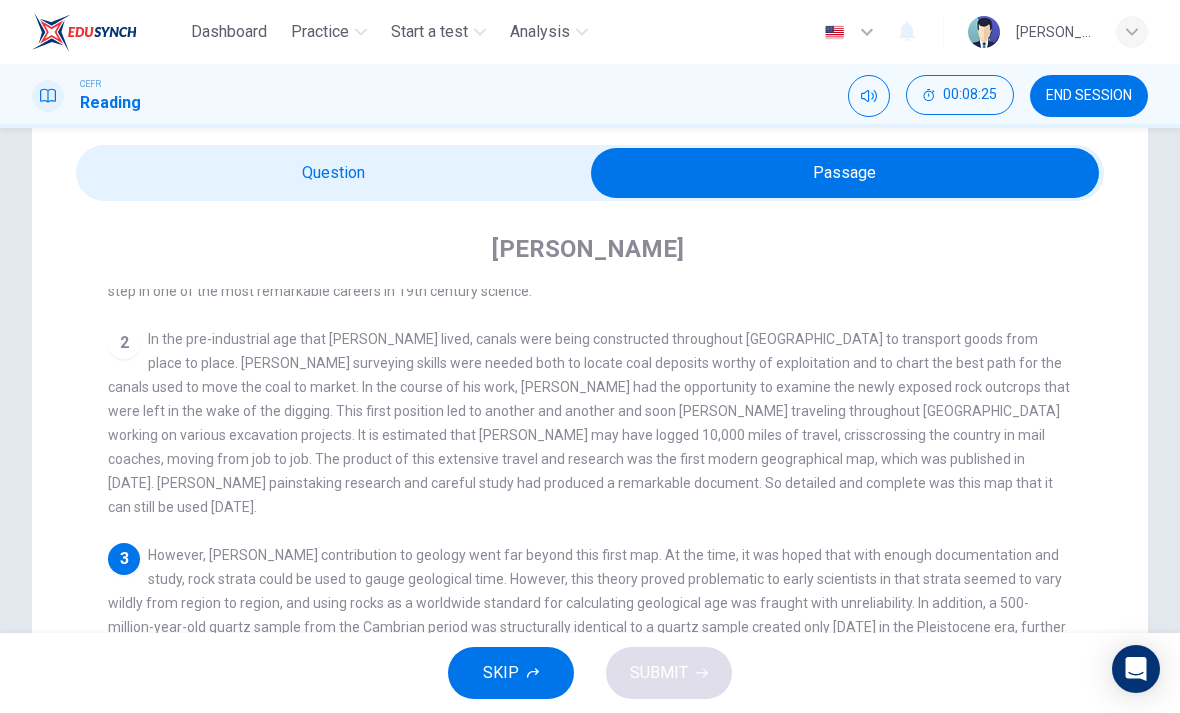 scroll, scrollTop: 52, scrollLeft: 0, axis: vertical 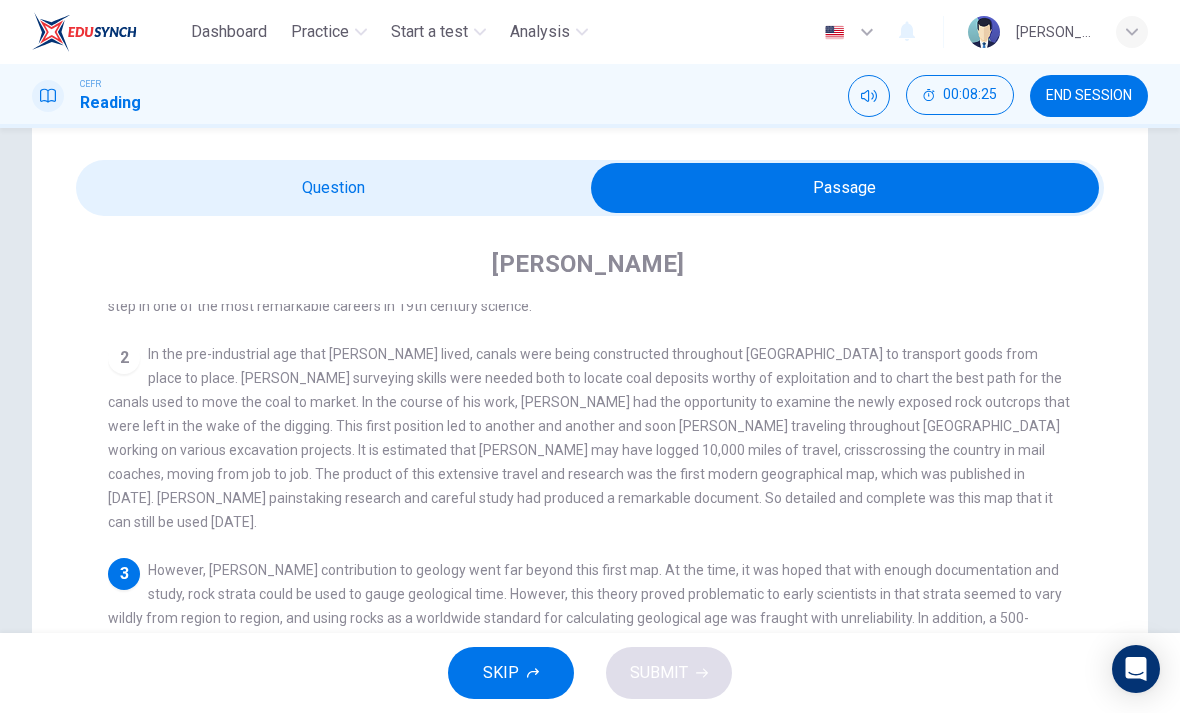 click at bounding box center (845, 188) 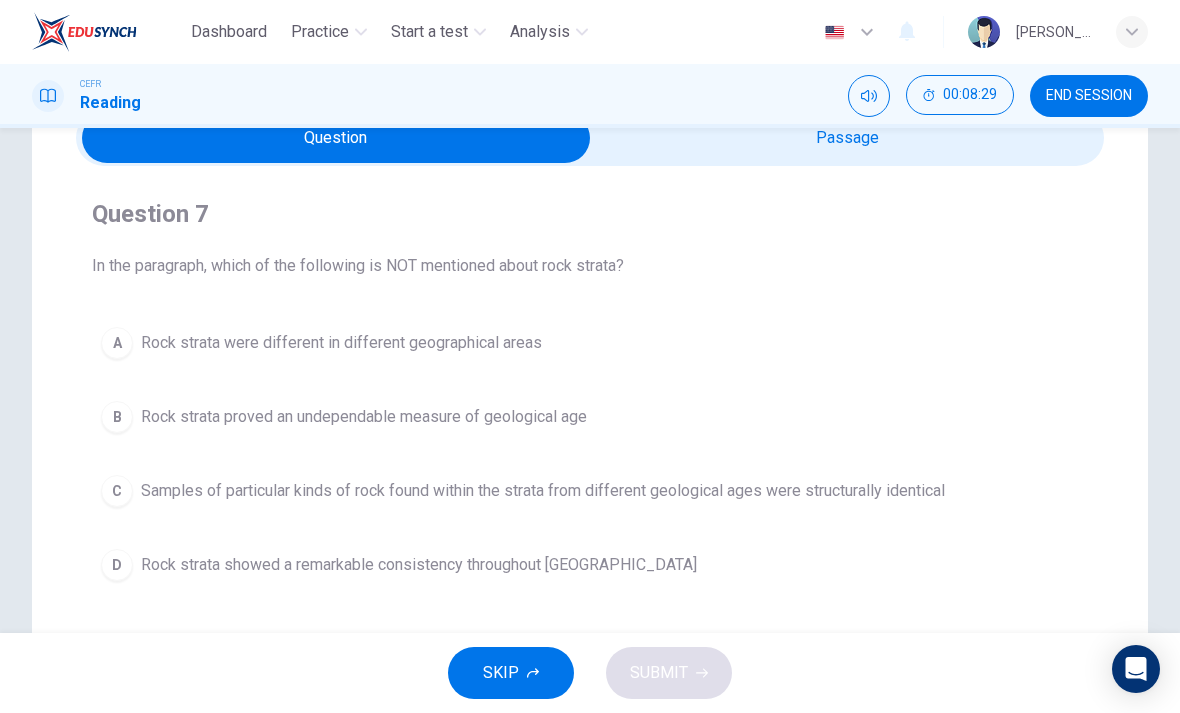 scroll, scrollTop: 104, scrollLeft: 0, axis: vertical 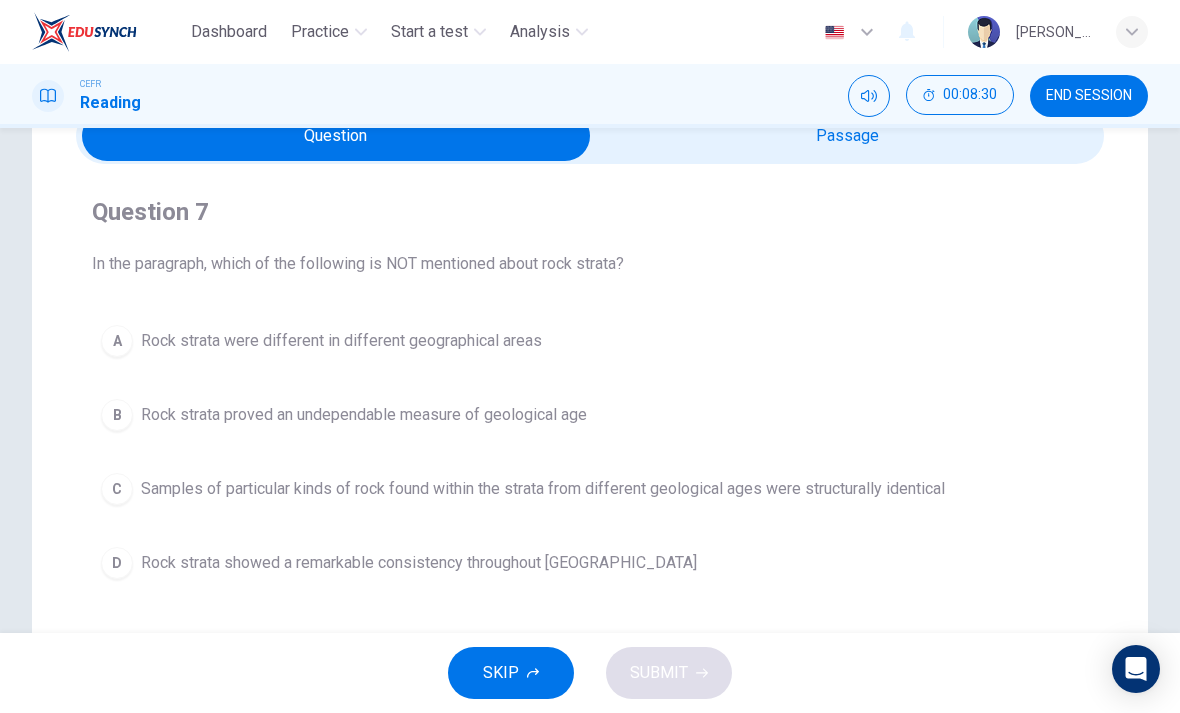 click on "D" at bounding box center (117, 563) 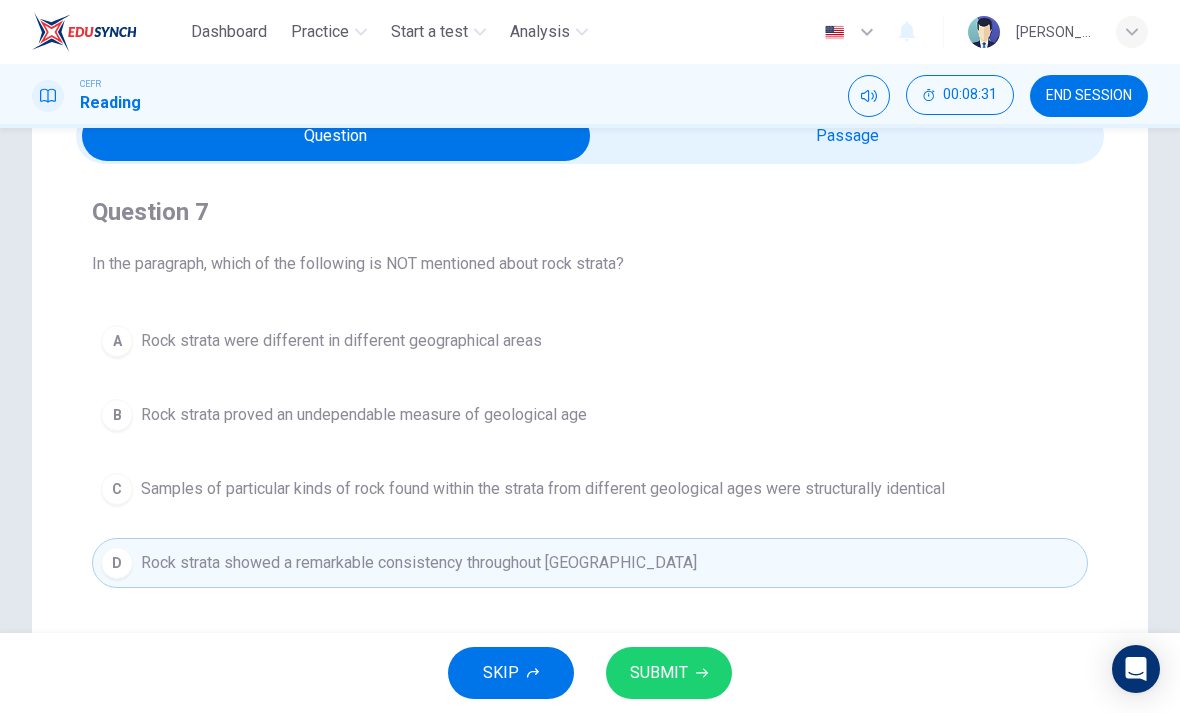 click at bounding box center [336, 136] 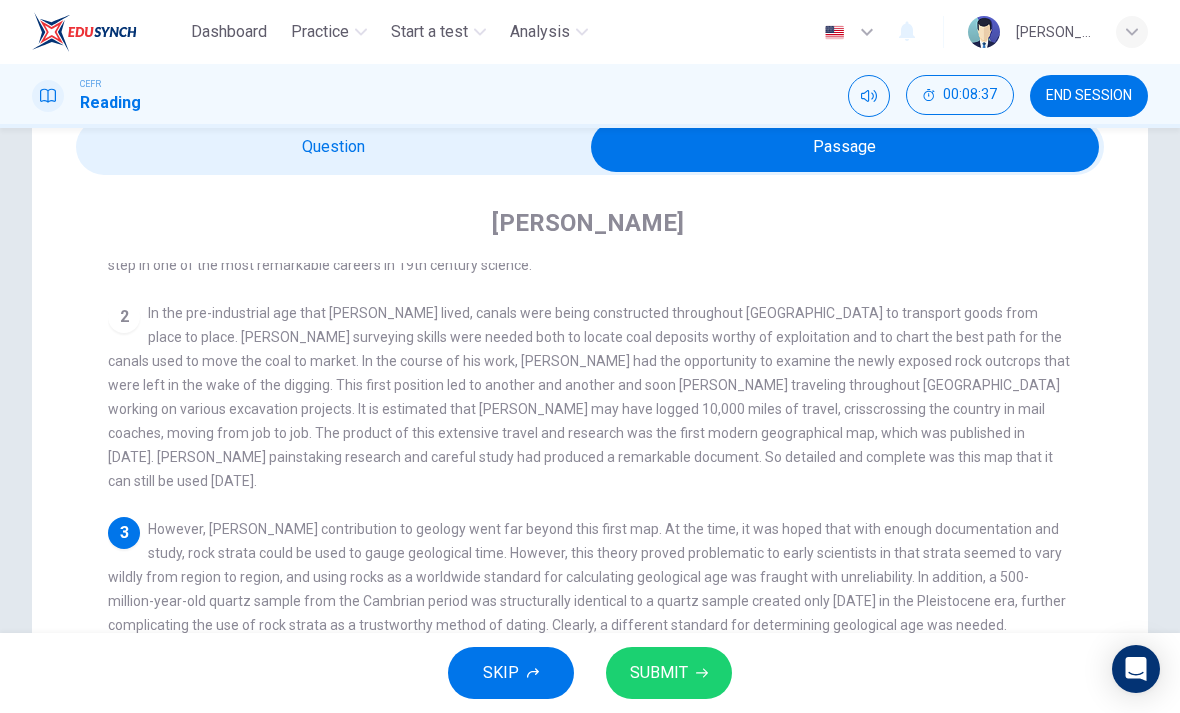 scroll, scrollTop: 92, scrollLeft: 0, axis: vertical 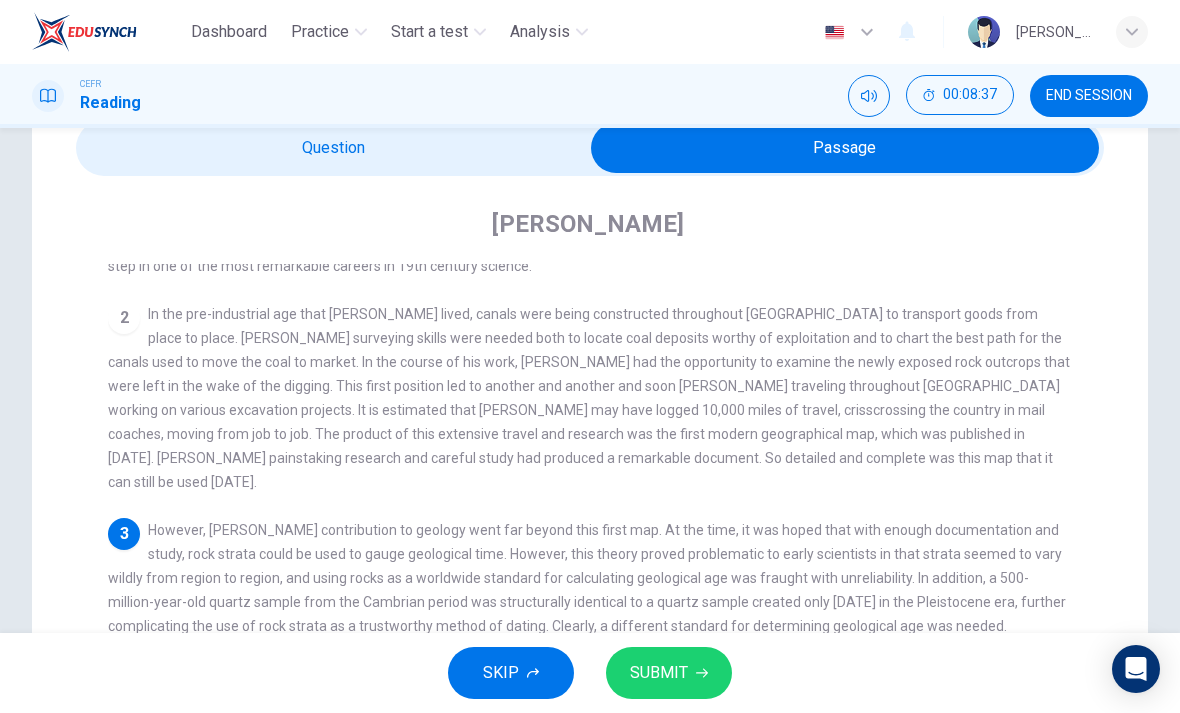 click on "2 In the pre-industrial age that [PERSON_NAME] lived, canals were being constructed throughout [GEOGRAPHIC_DATA] to transport goods from place to place. [PERSON_NAME] surveying skills were needed both to locate coal deposits worthy of exploitation and to chart the best path for the canals used to move the coal to market. In the course of his work, [PERSON_NAME] had the opportunity to examine the newly exposed rock outcrops that were left in the wake of the digging. This first position led to another and another and soon [PERSON_NAME] traveling throughout [GEOGRAPHIC_DATA] working on various excavation projects. It is estimated that [PERSON_NAME] may have logged 10,000 miles of travel, crisscrossing the country in mail coaches, moving from job to job. The product of this extensive travel and research was the first modern geographical map, which was published in [DATE]. [PERSON_NAME] painstaking research and careful study had produced a remarkable document. So detailed and complete was this map that it can still be used [DATE]." at bounding box center [590, 398] 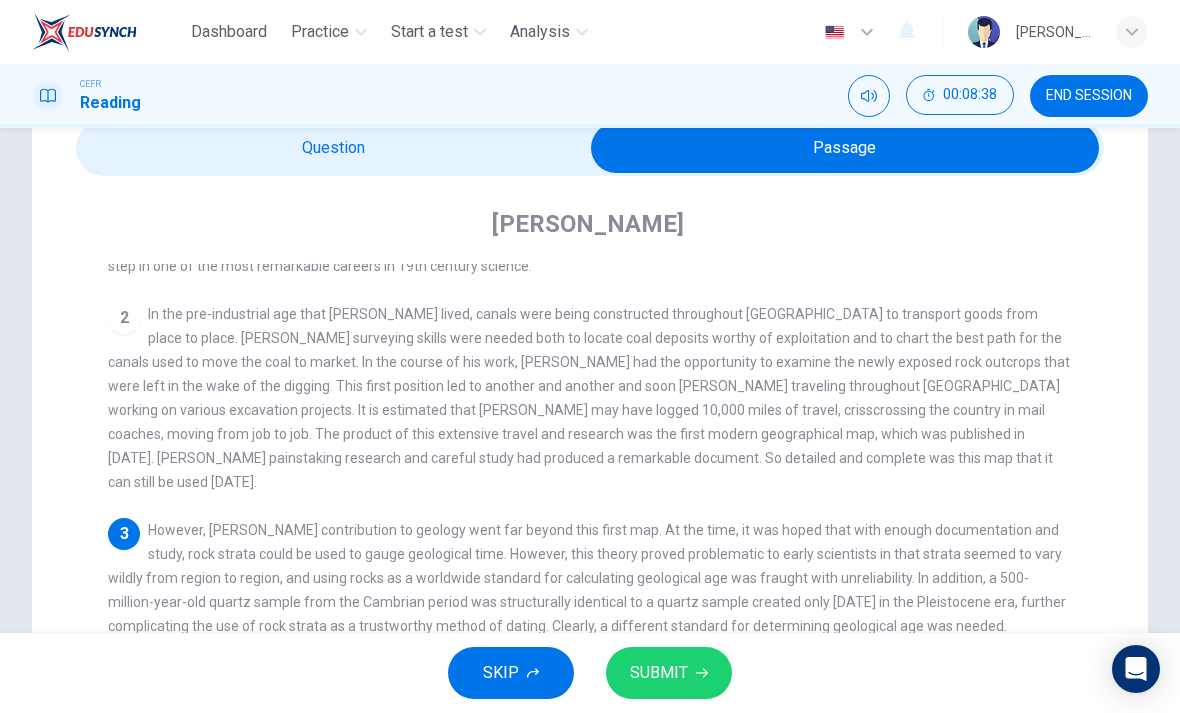 click at bounding box center [845, 148] 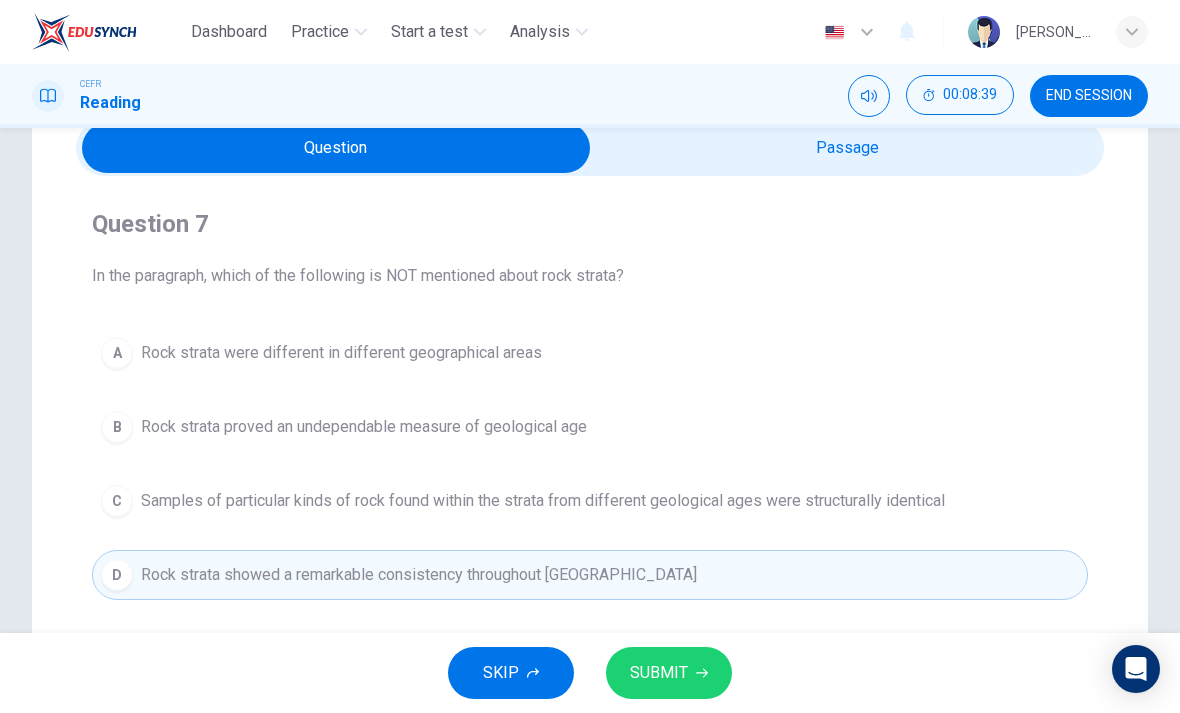 click on "SUBMIT" at bounding box center [659, 673] 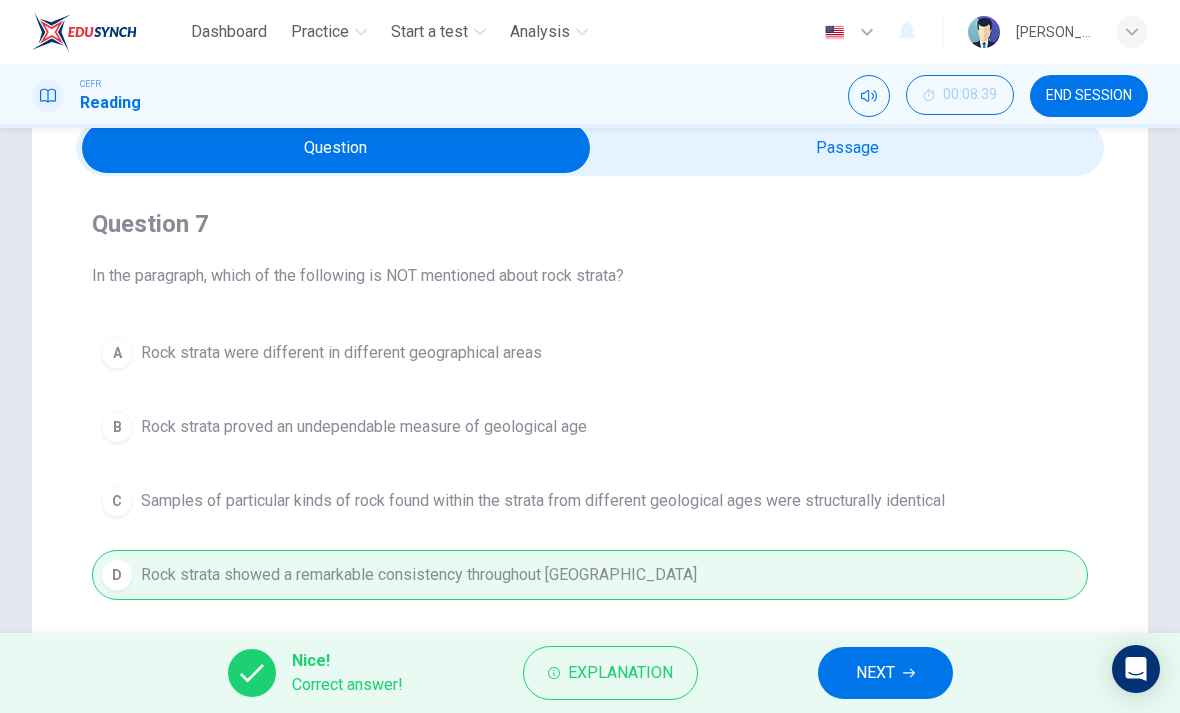click on "NEXT" at bounding box center (875, 673) 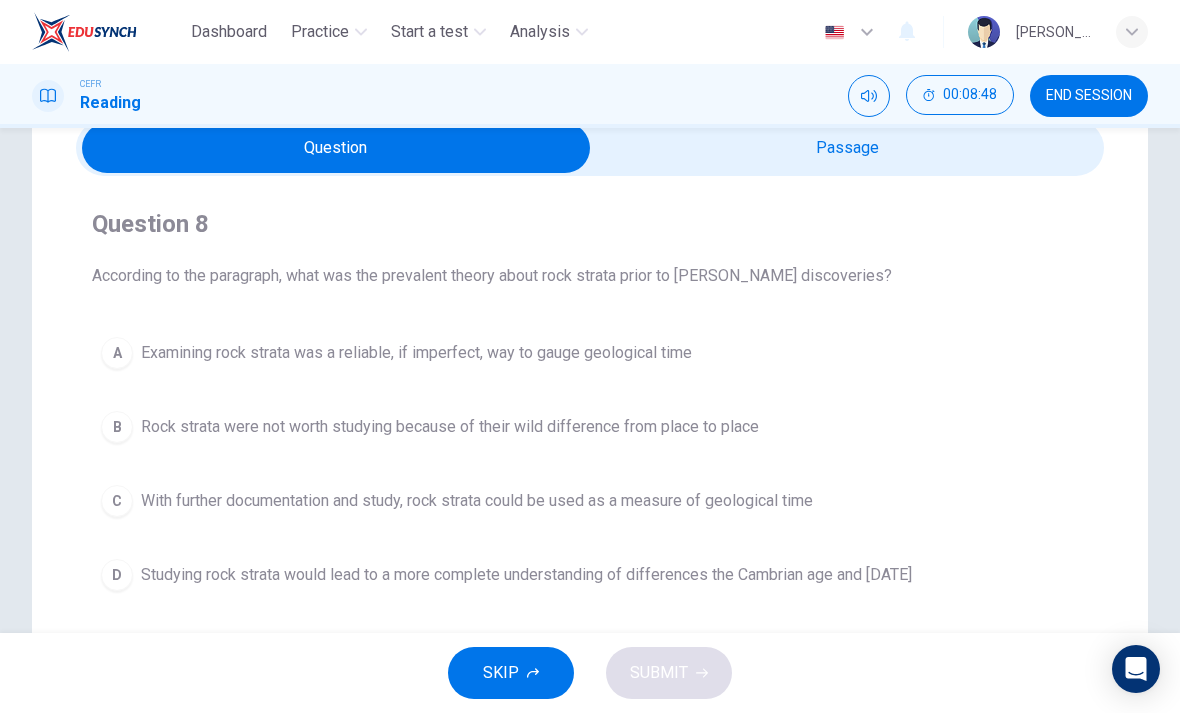 click at bounding box center [336, 148] 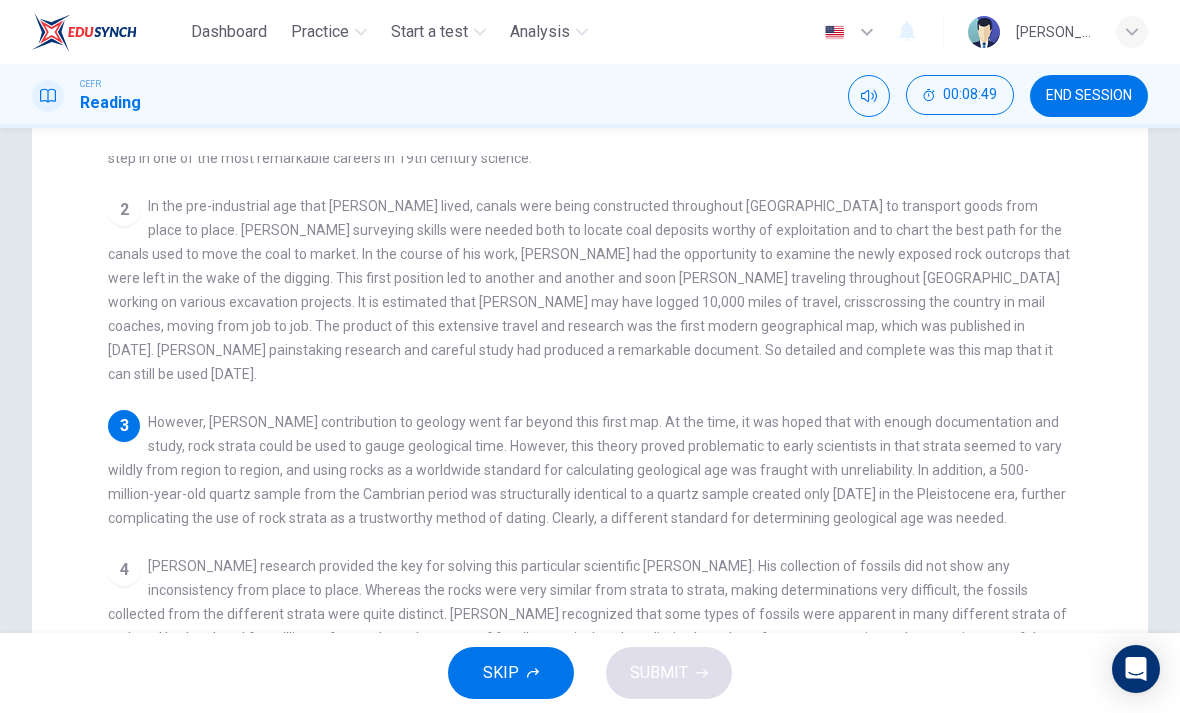 scroll, scrollTop: 201, scrollLeft: 0, axis: vertical 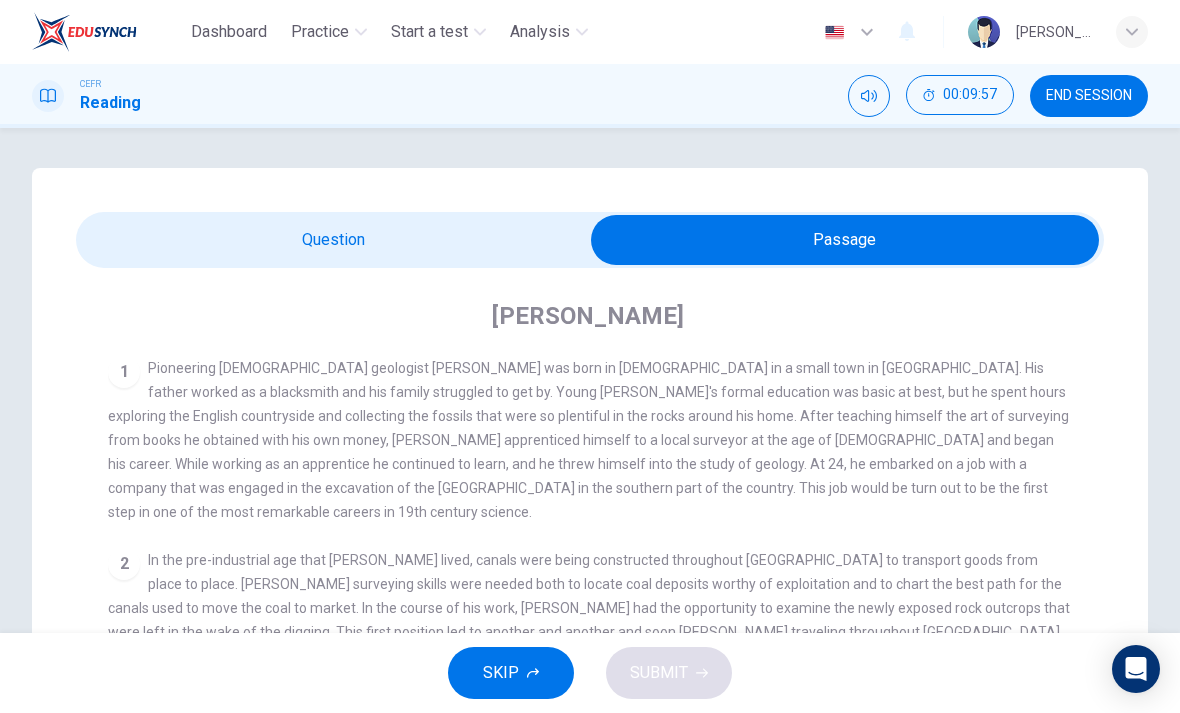 click at bounding box center [845, 240] 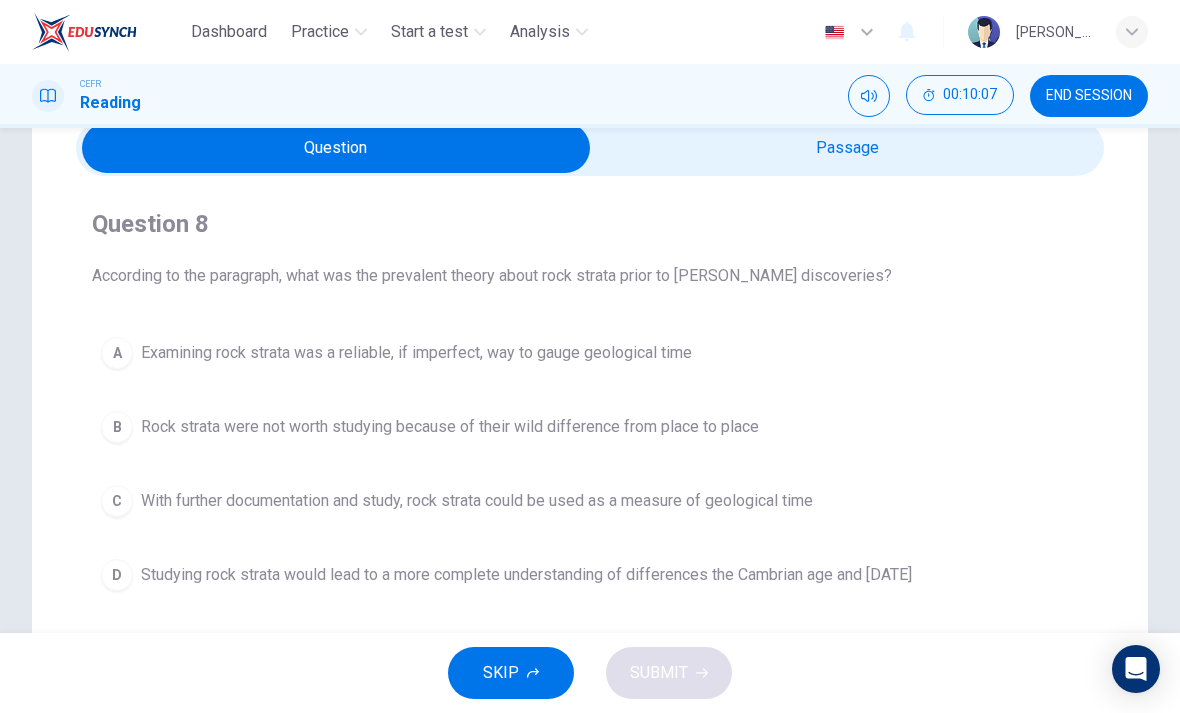scroll, scrollTop: 91, scrollLeft: 0, axis: vertical 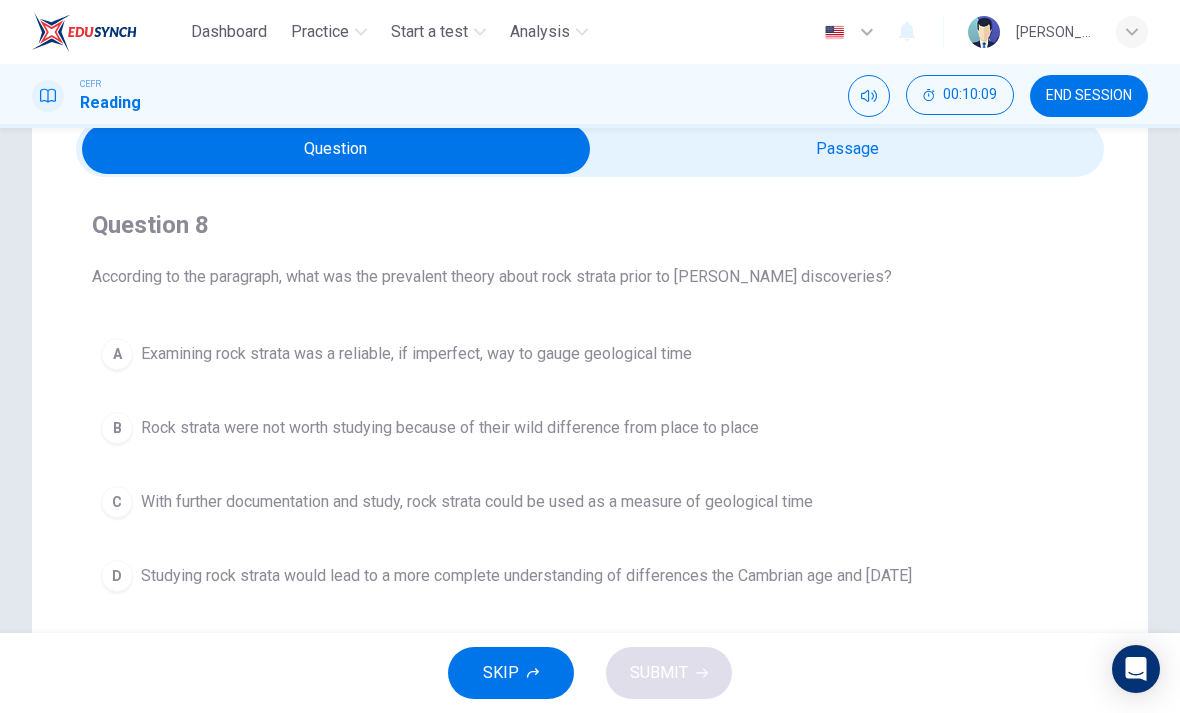 click at bounding box center [336, 149] 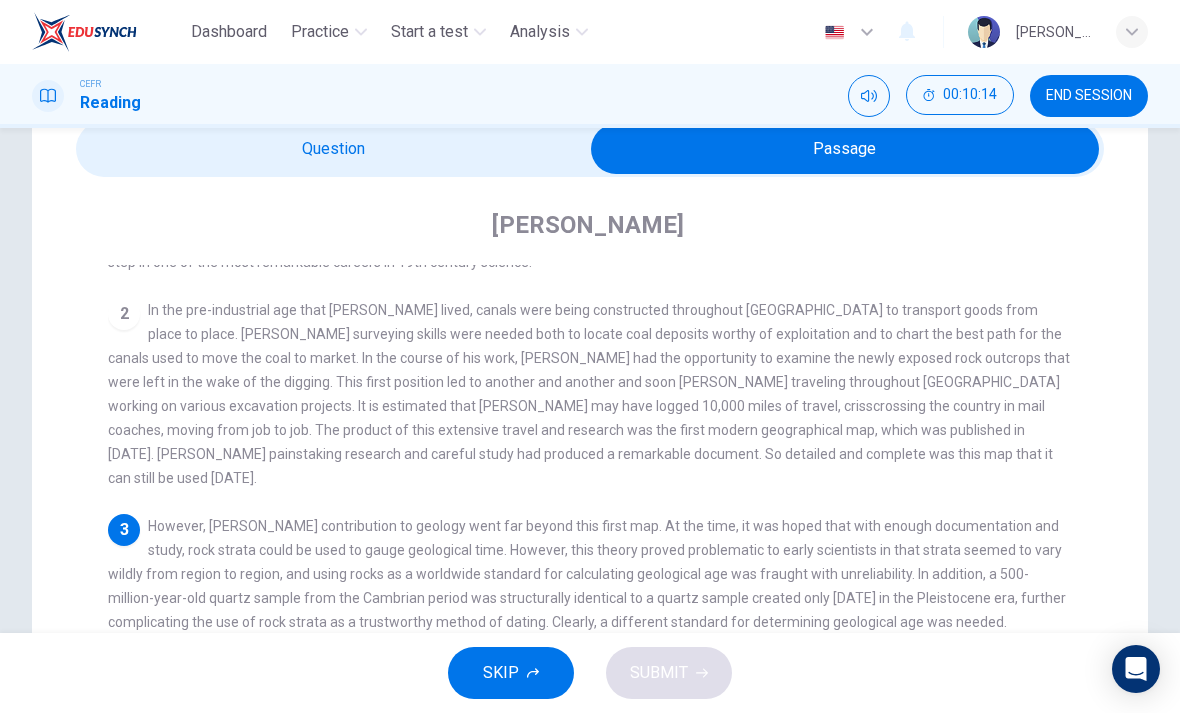 scroll, scrollTop: 154, scrollLeft: 0, axis: vertical 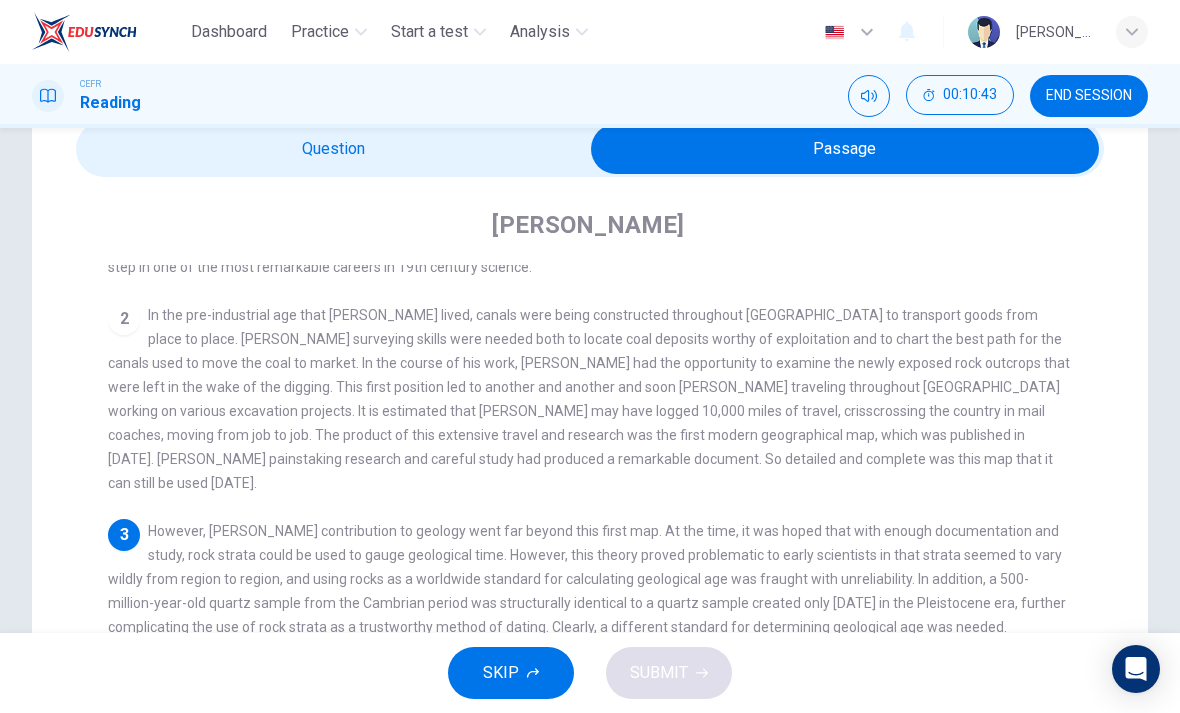 click at bounding box center (845, 149) 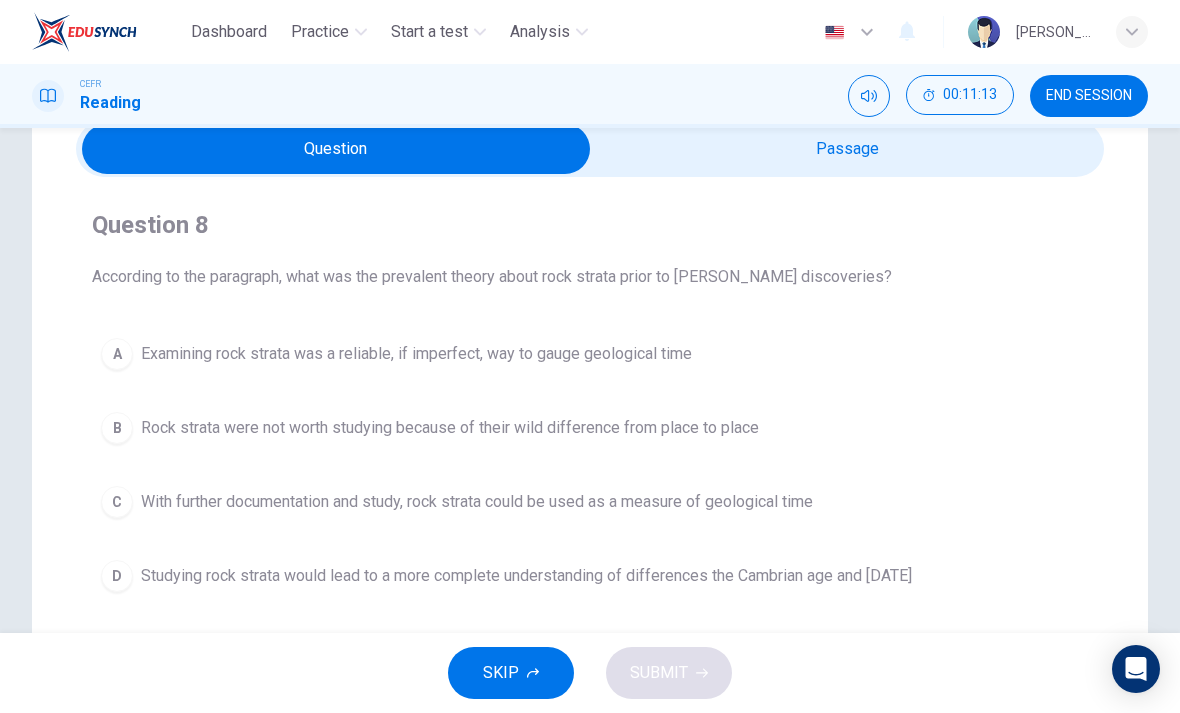 click on "A" at bounding box center (117, 354) 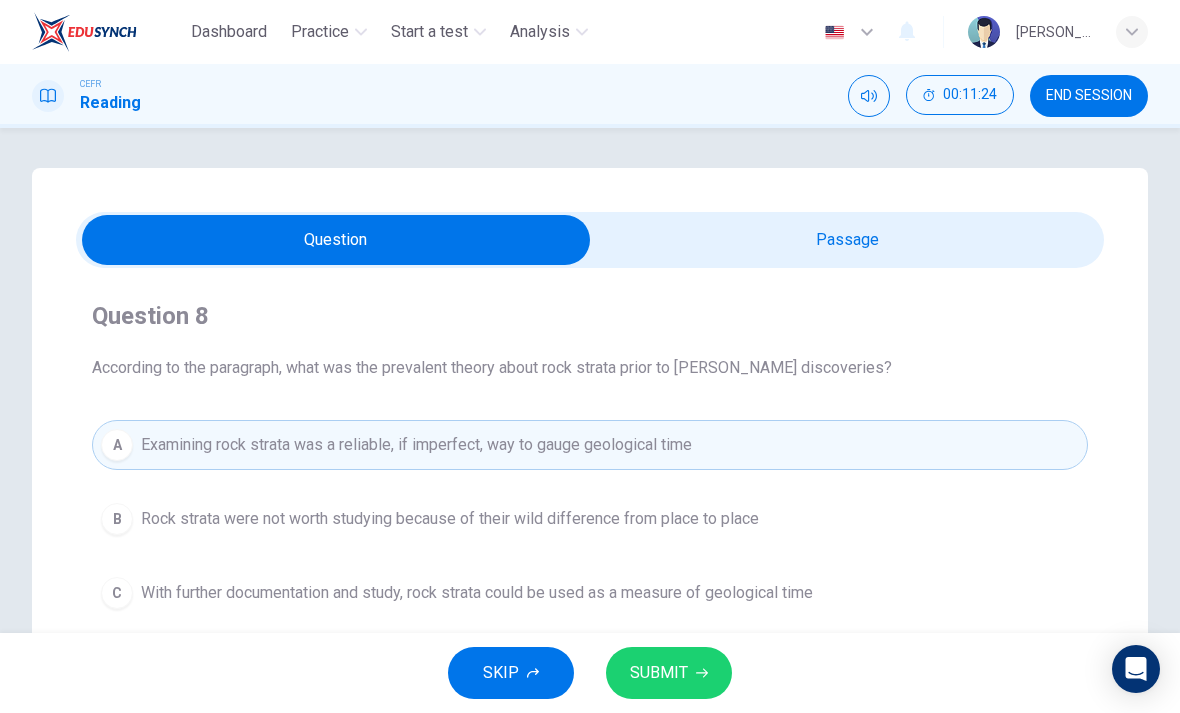scroll, scrollTop: 0, scrollLeft: 0, axis: both 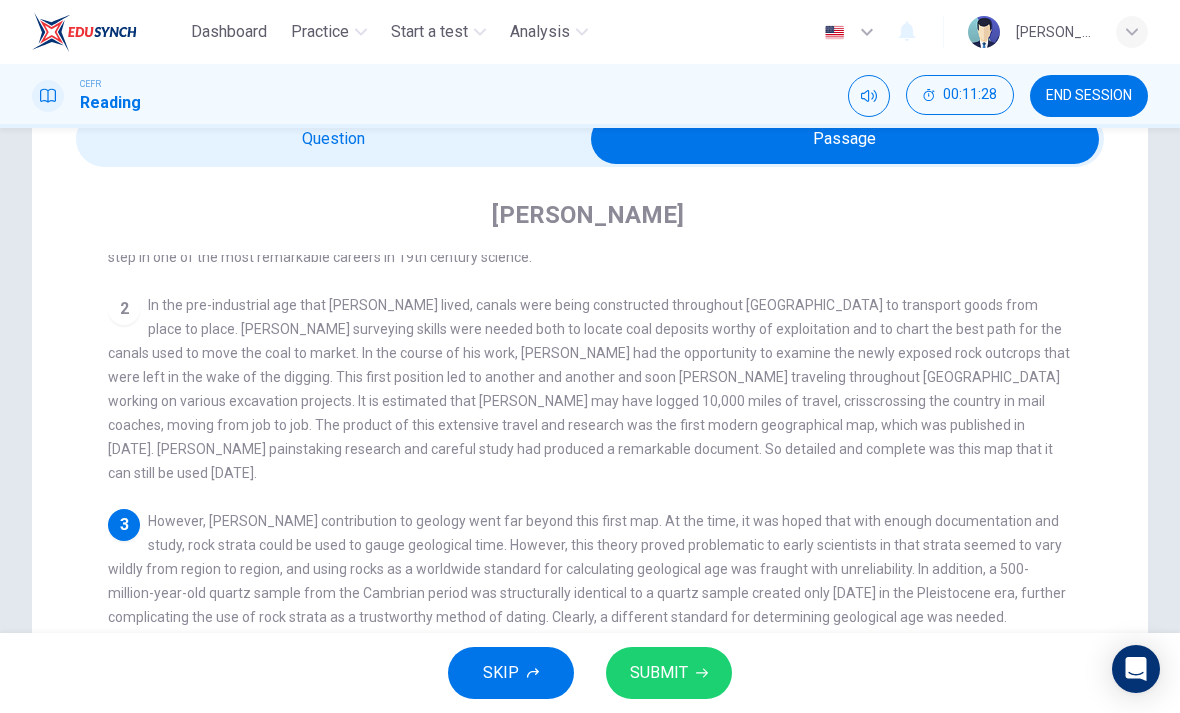 click at bounding box center [845, 139] 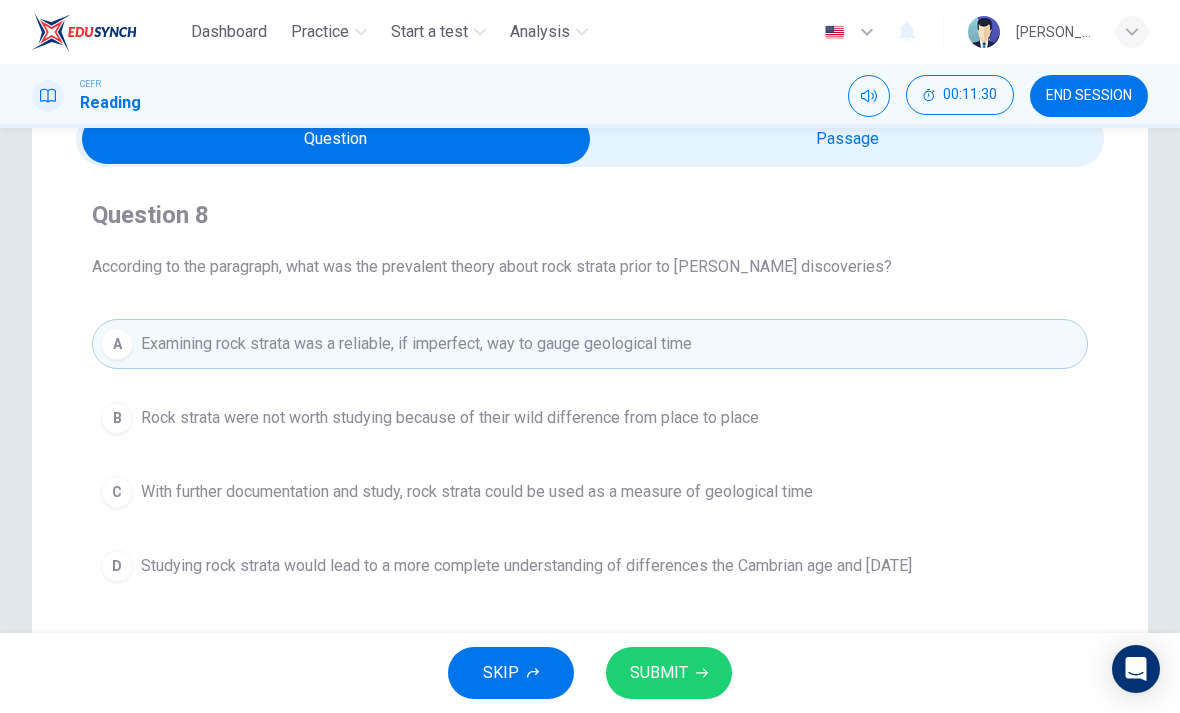 click on "D" at bounding box center (117, 566) 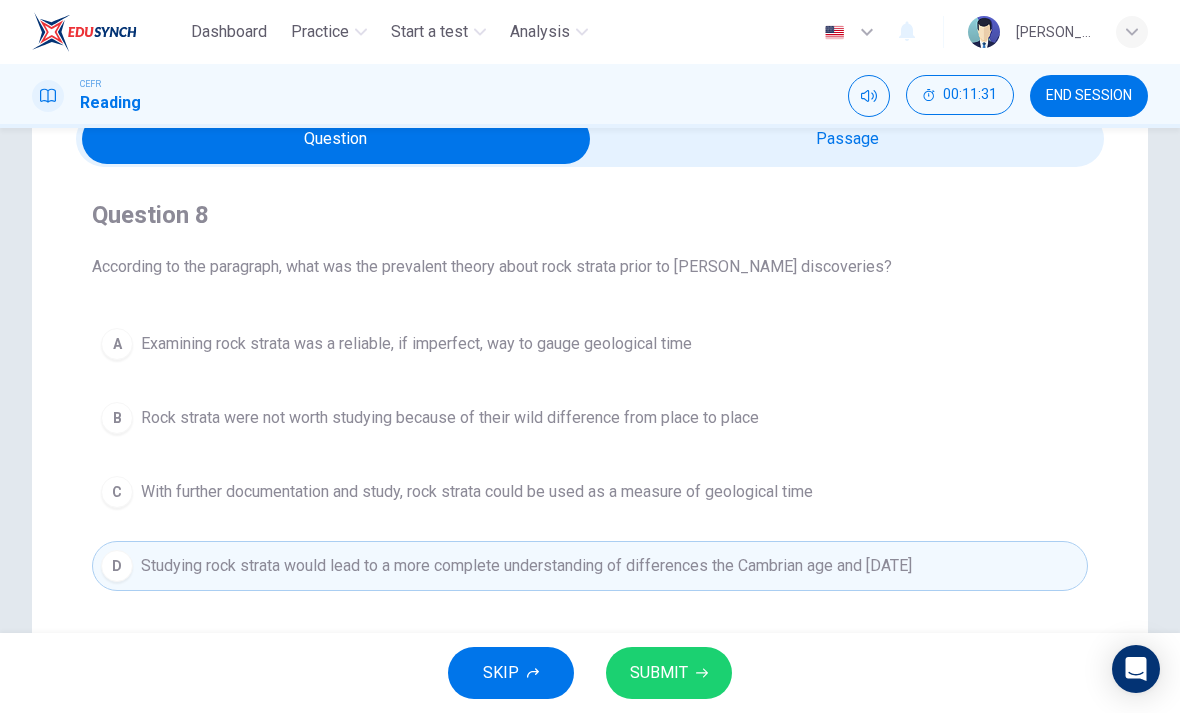 click on "SUBMIT" at bounding box center (669, 673) 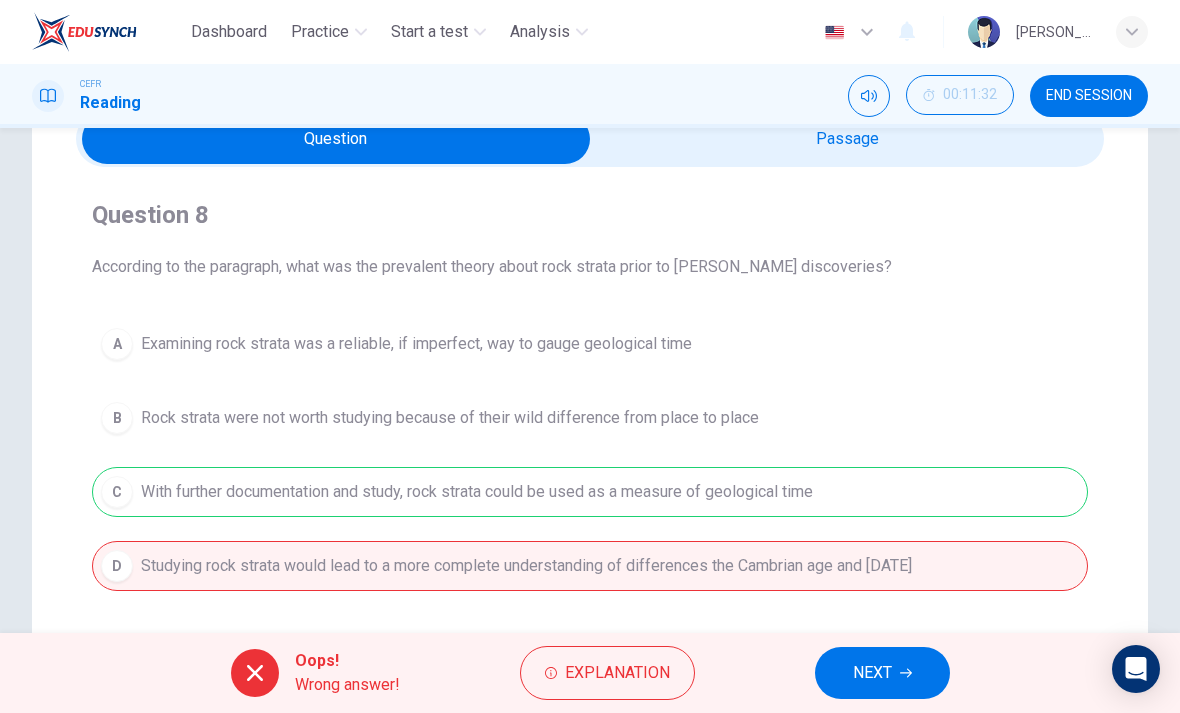 click on "NEXT" at bounding box center [882, 673] 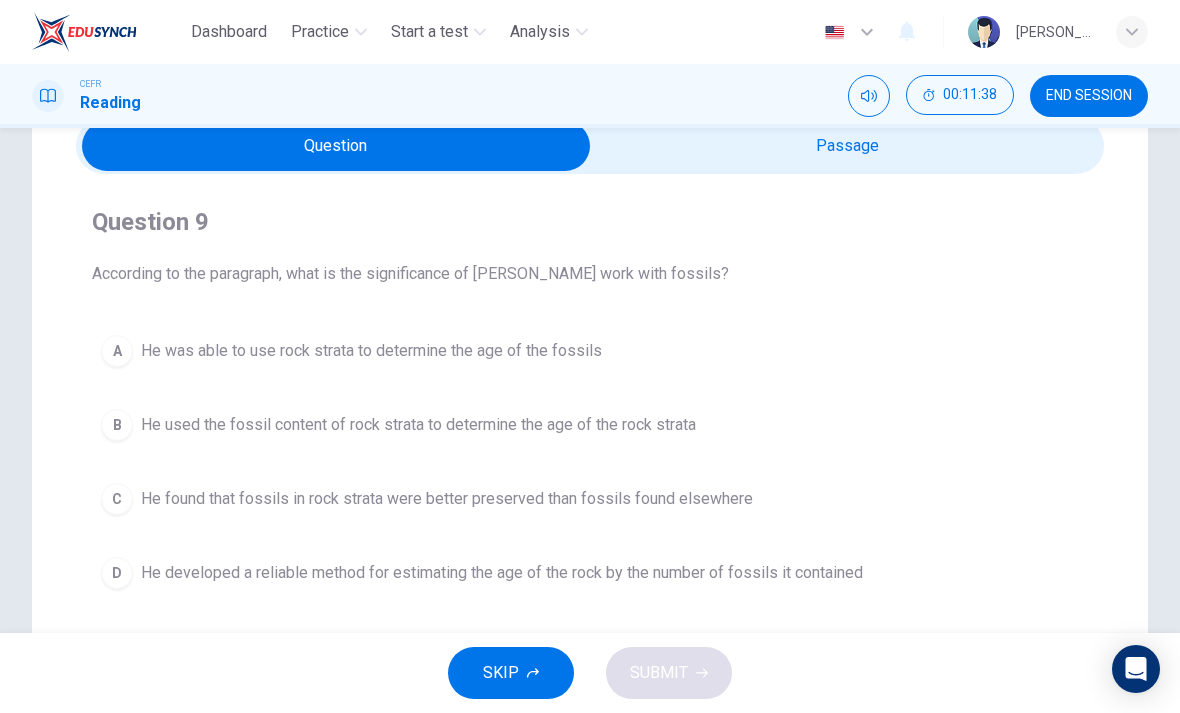 scroll, scrollTop: 71, scrollLeft: 0, axis: vertical 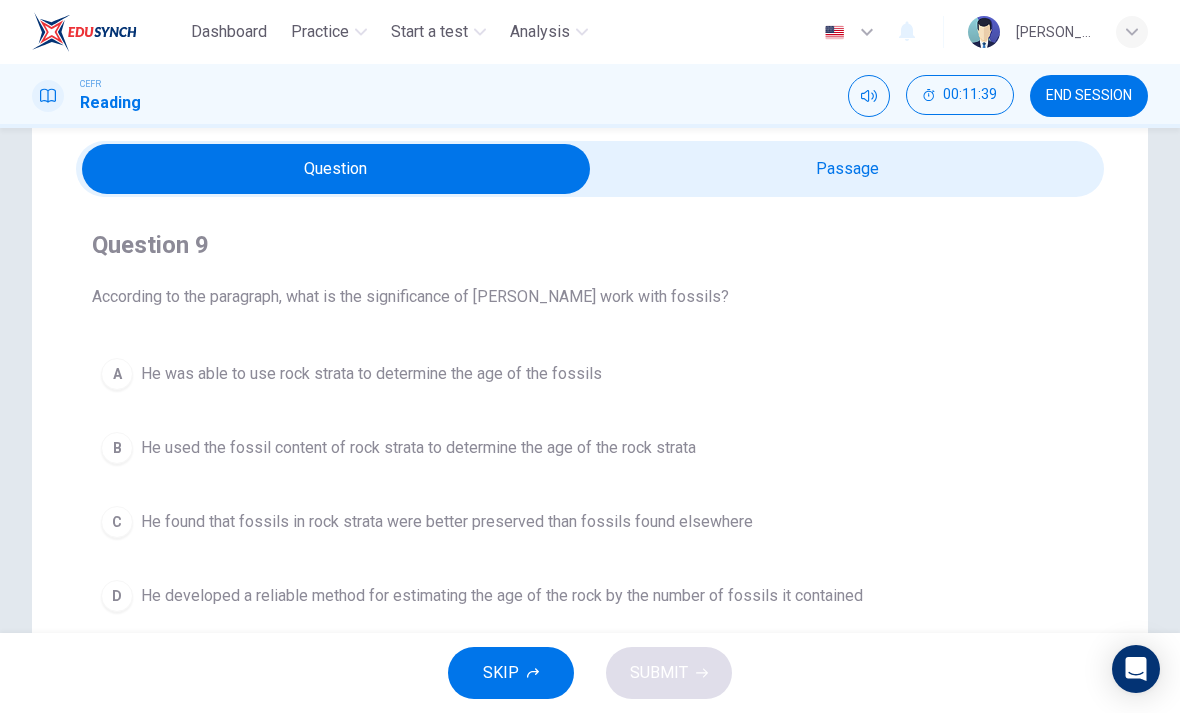click at bounding box center (336, 169) 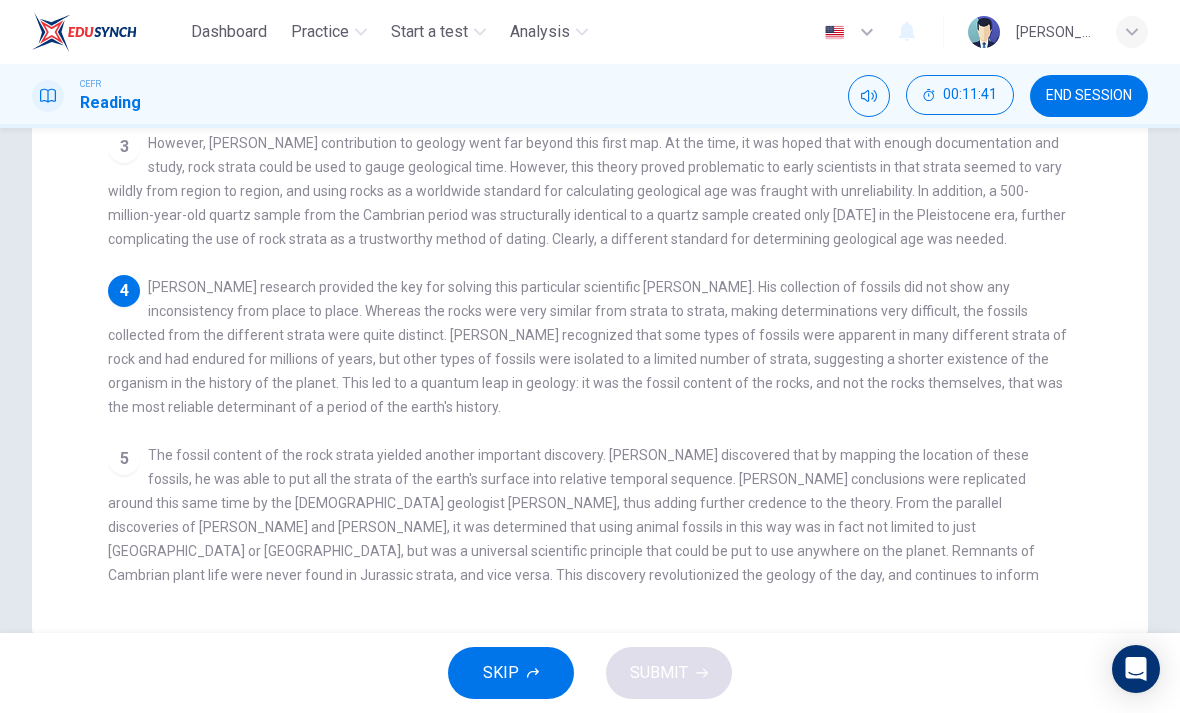 scroll, scrollTop: 477, scrollLeft: 0, axis: vertical 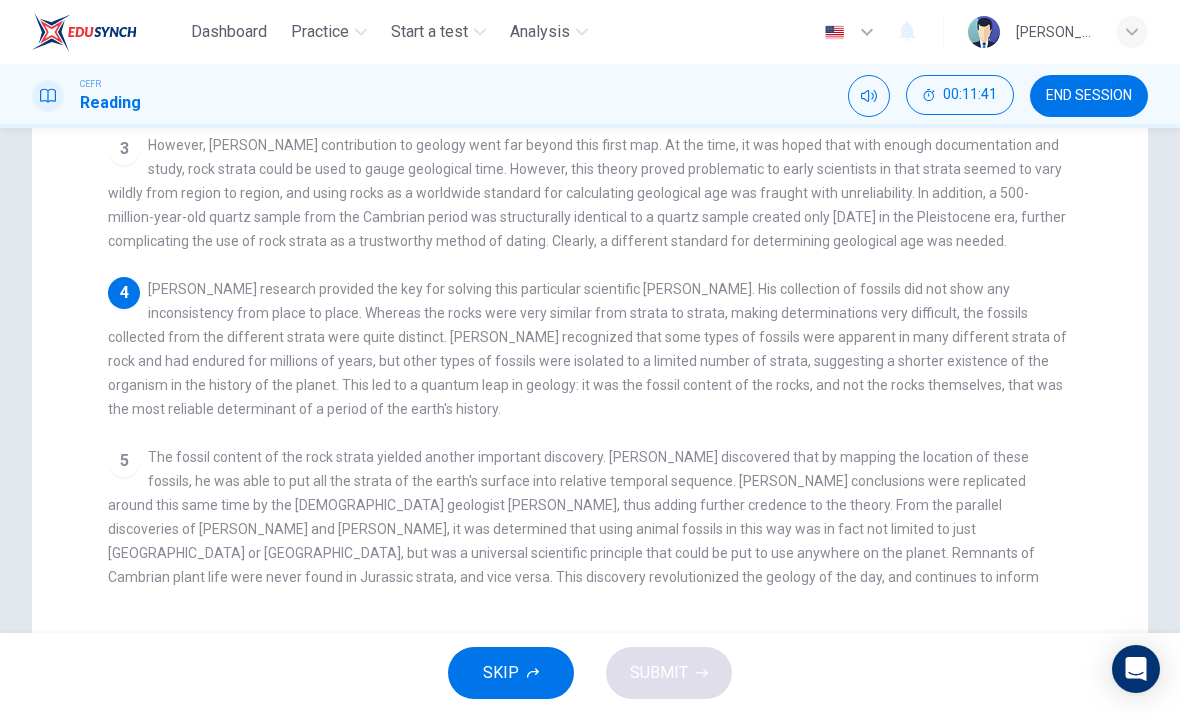 click on "4 [PERSON_NAME] research provided the key for solving this particular scientific [PERSON_NAME]. His collection of fossils did not show any inconsistency from place to place. Whereas the rocks were very similar from strata to strata, making determinations very difficult, the fossils collected from the different strata were quite distinct. [PERSON_NAME] recognized that some types of fossils were apparent in many different strata of rock and had endured for millions of years, but other types of fossils were isolated to a limited number of strata, suggesting a shorter existence of the organism in the history of the planet. This led to a quantum leap in geology: it was the fossil content of the rocks, and not the rocks themselves, that was the most reliable determinant of a period of the earth's history." at bounding box center (590, 349) 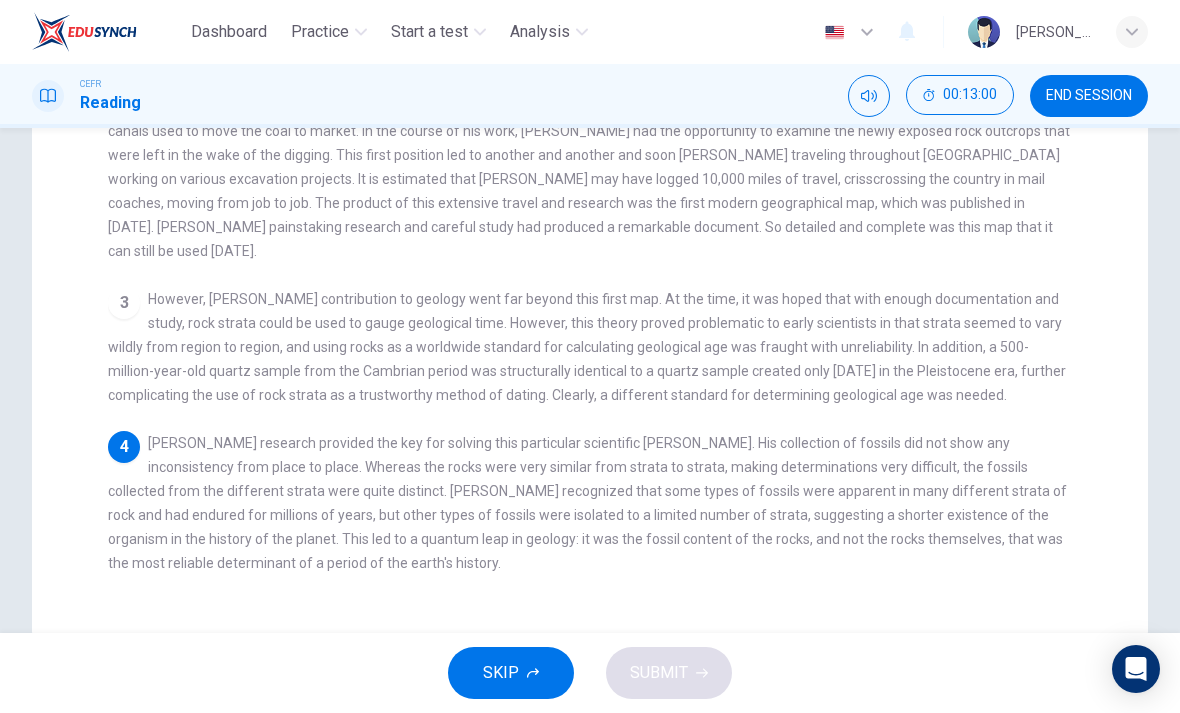 scroll, scrollTop: 0, scrollLeft: 0, axis: both 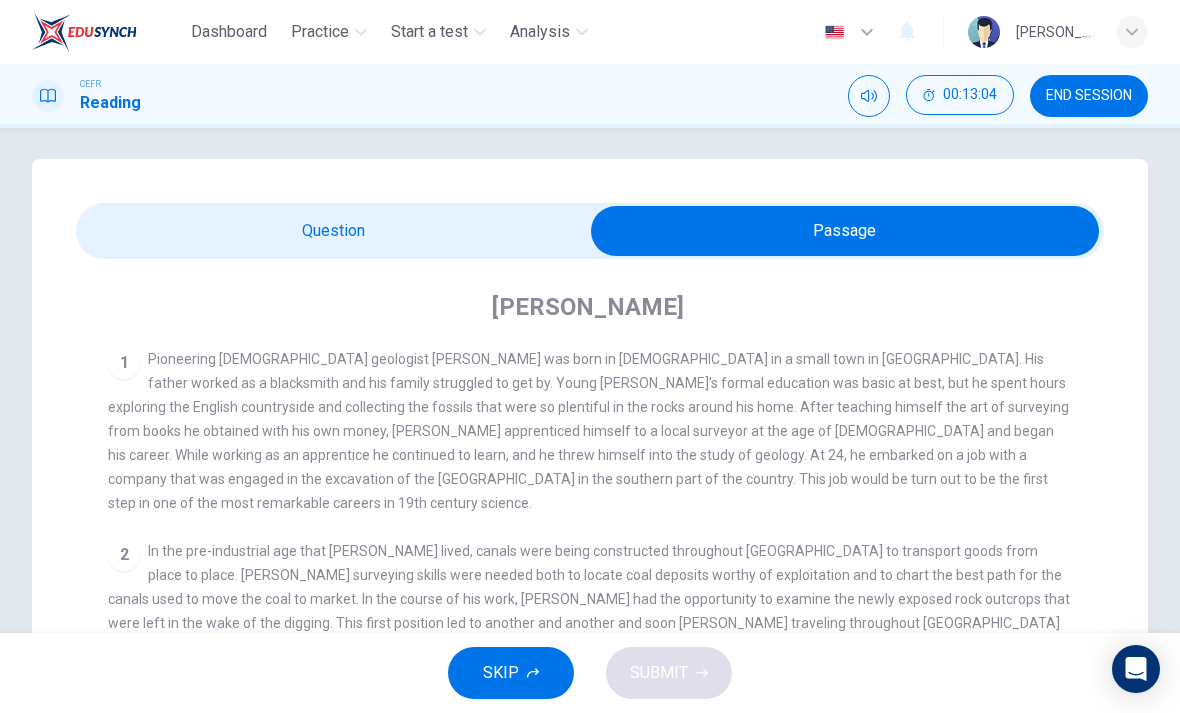 click at bounding box center (845, 231) 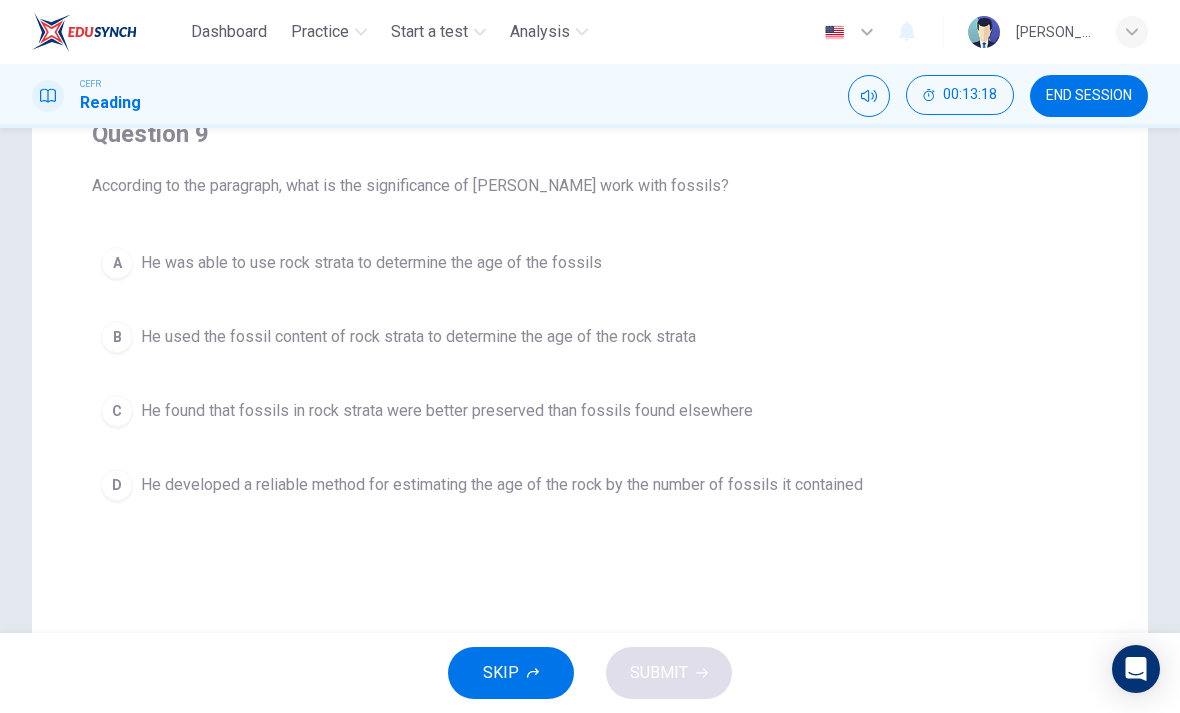 scroll, scrollTop: 184, scrollLeft: 0, axis: vertical 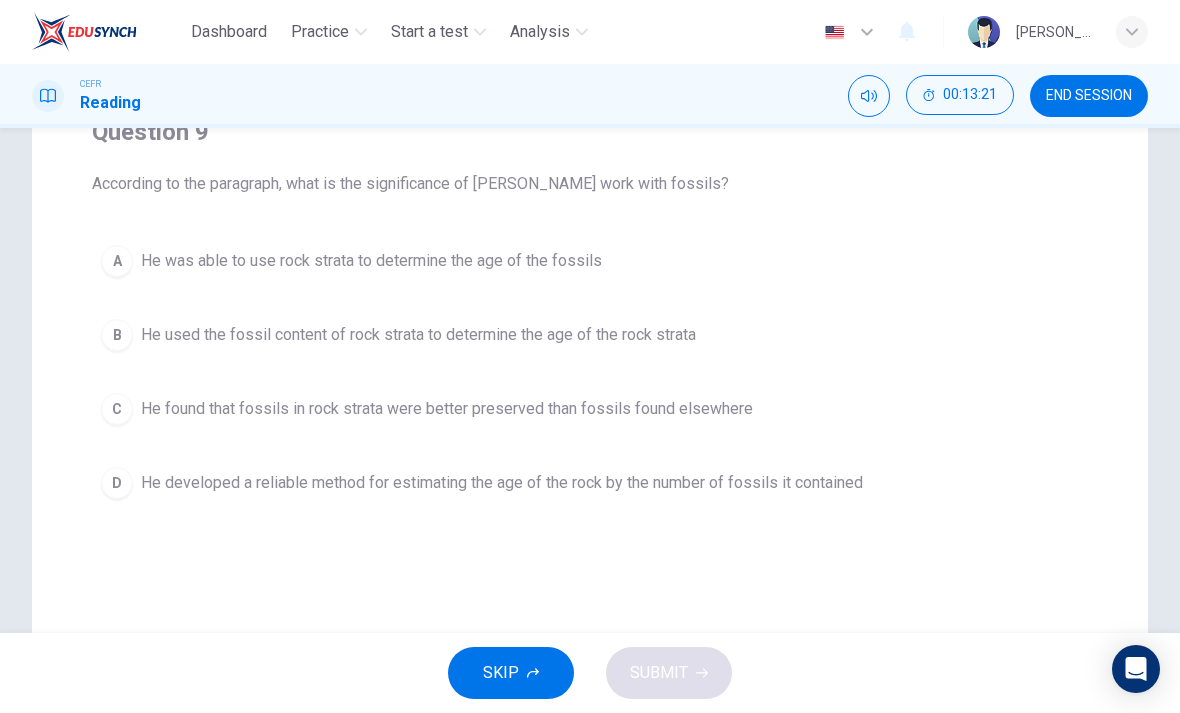 click on "D" at bounding box center [117, 483] 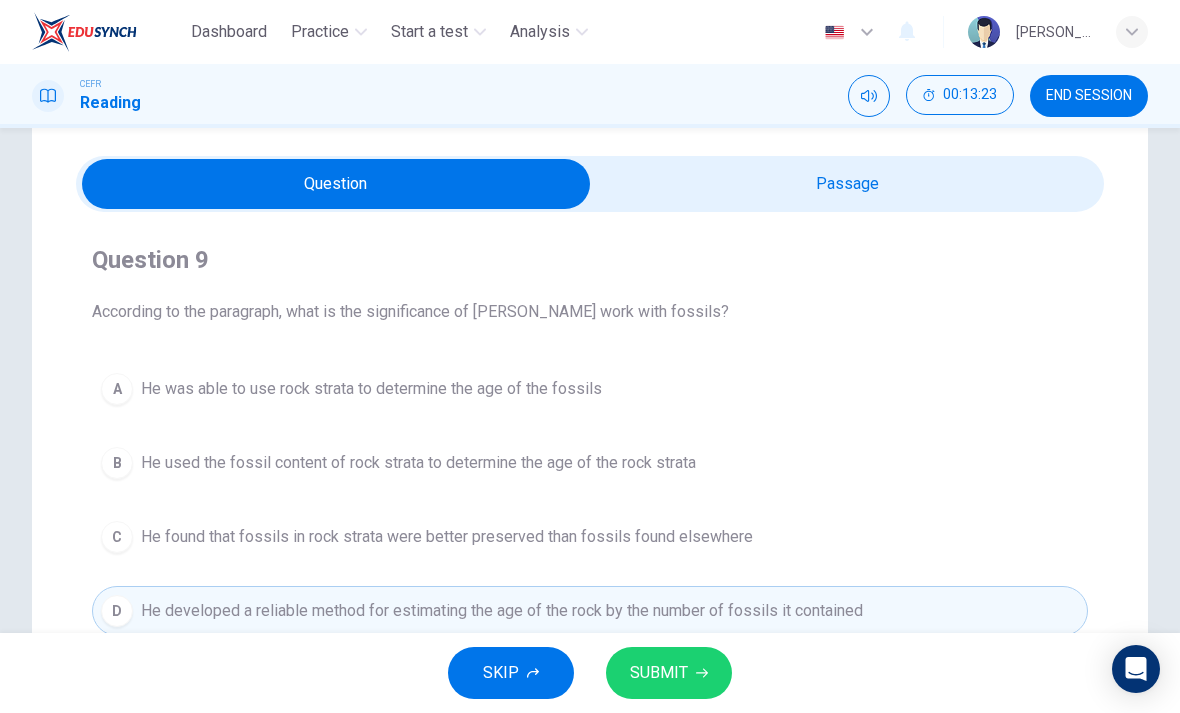 scroll, scrollTop: 51, scrollLeft: 0, axis: vertical 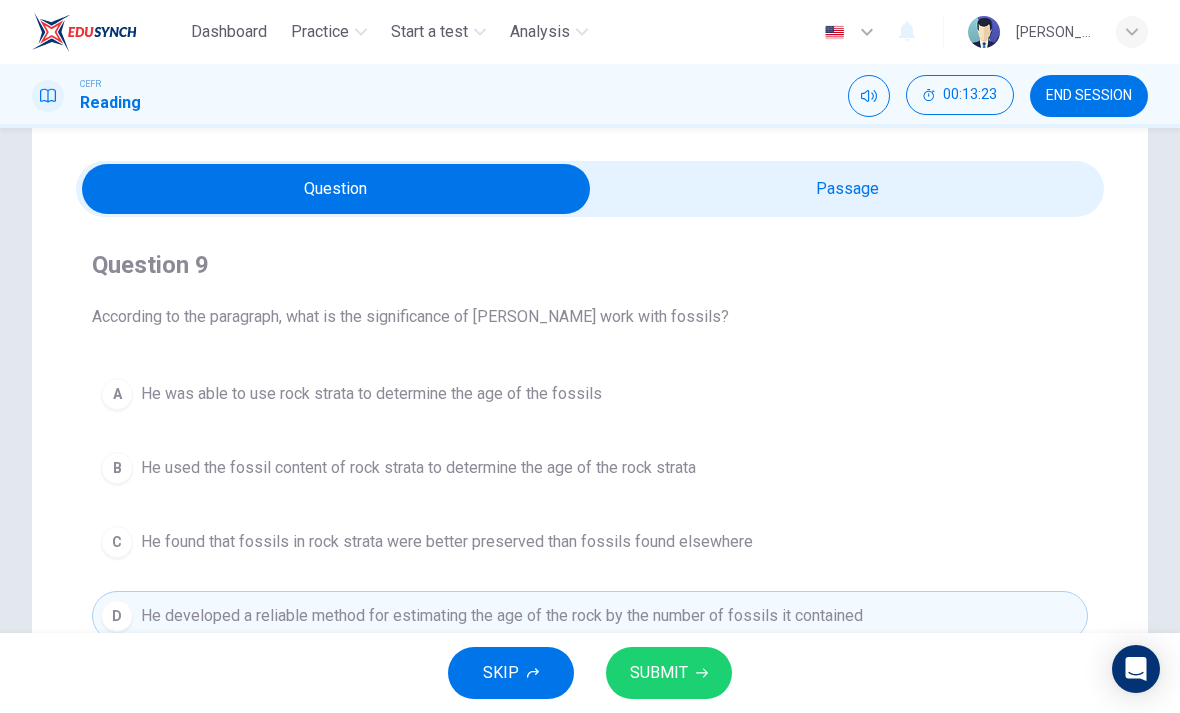 click at bounding box center (336, 189) 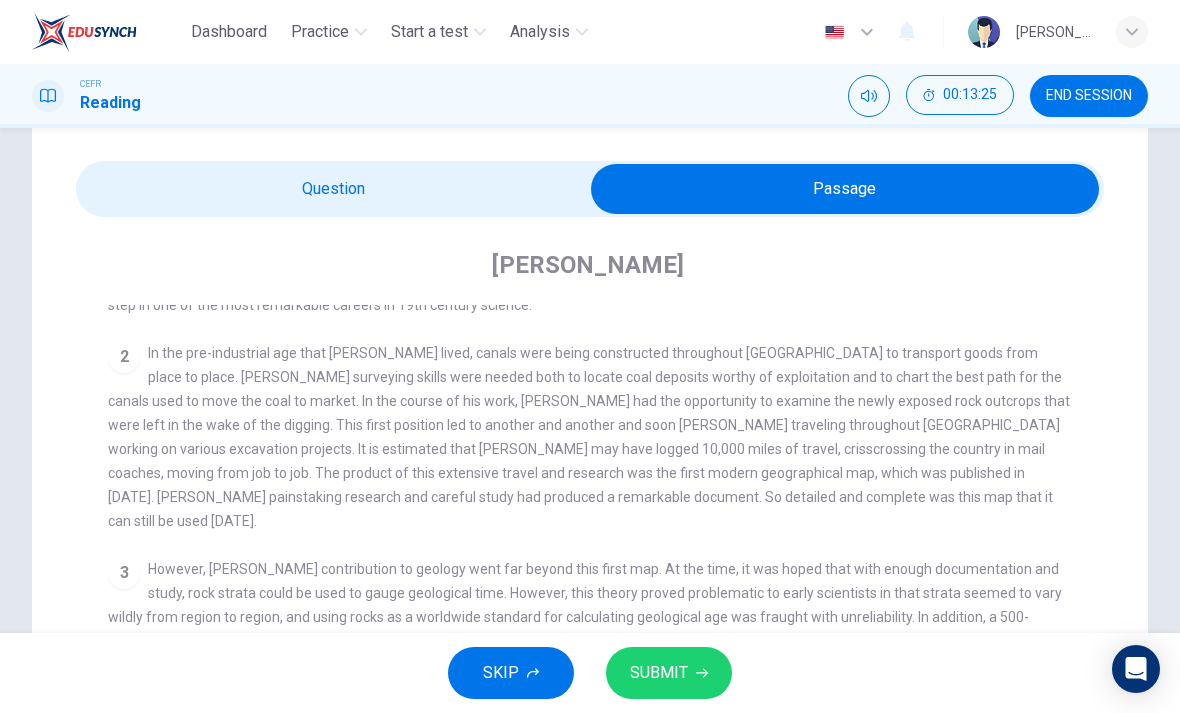 scroll, scrollTop: 154, scrollLeft: 0, axis: vertical 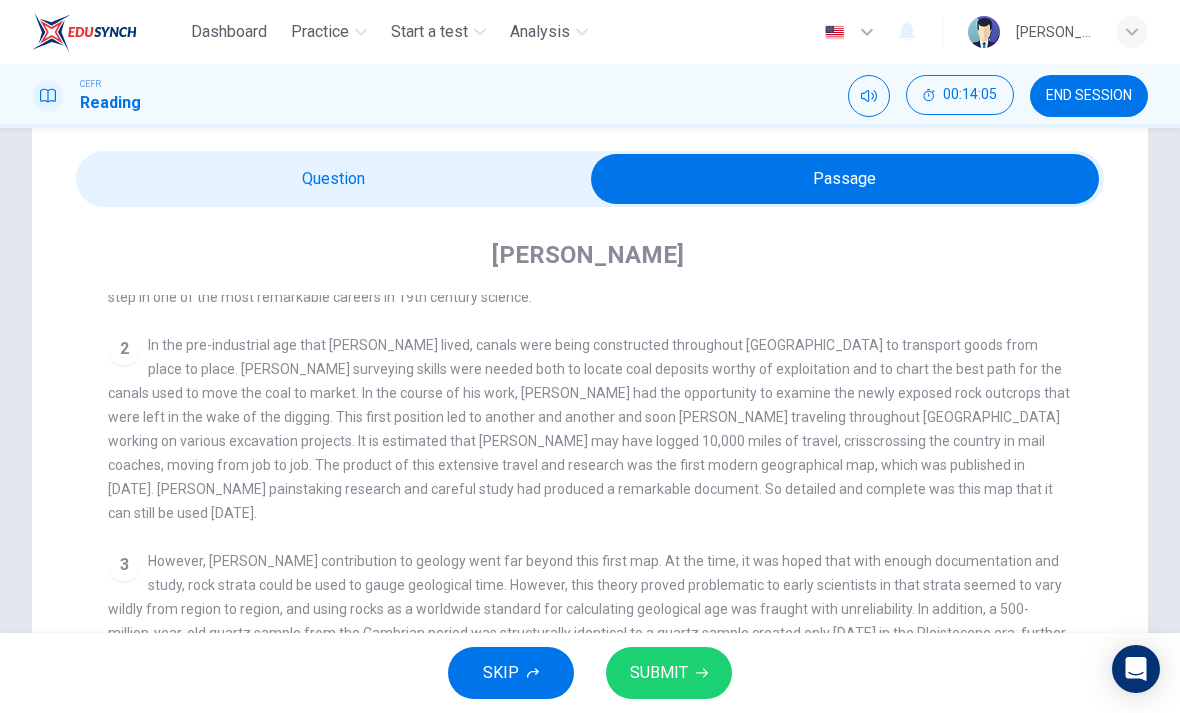click at bounding box center [845, 179] 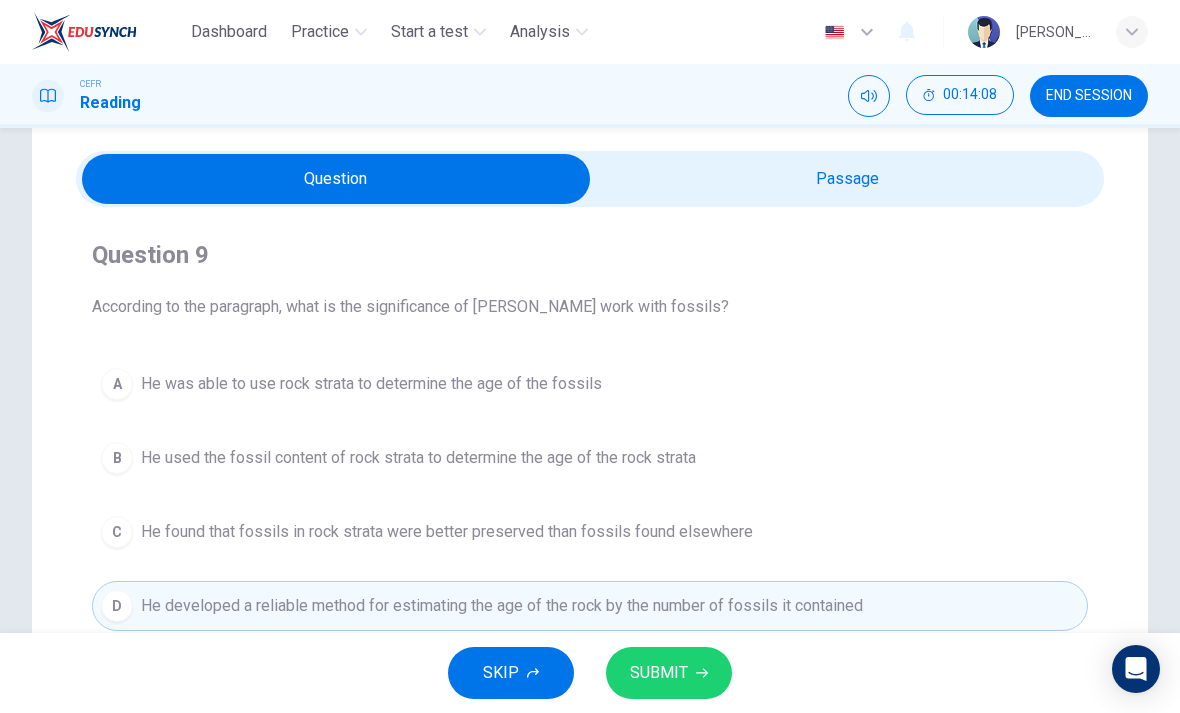 click on "A" at bounding box center (117, 384) 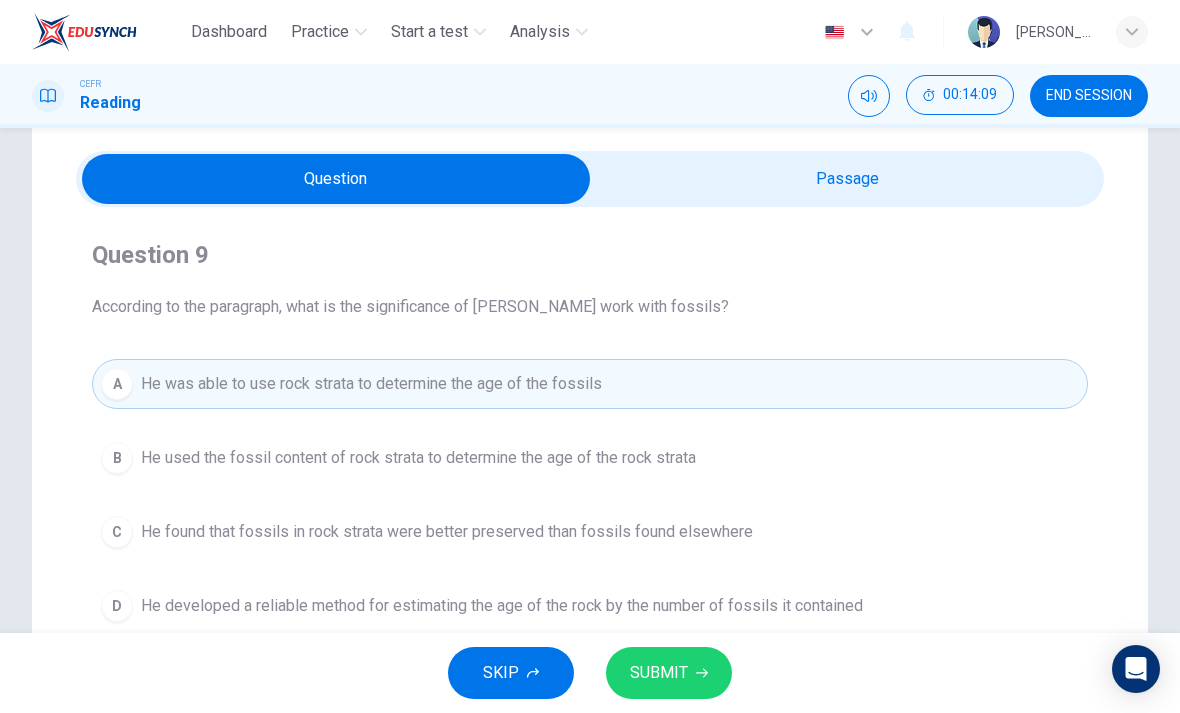 click on "B" at bounding box center [117, 458] 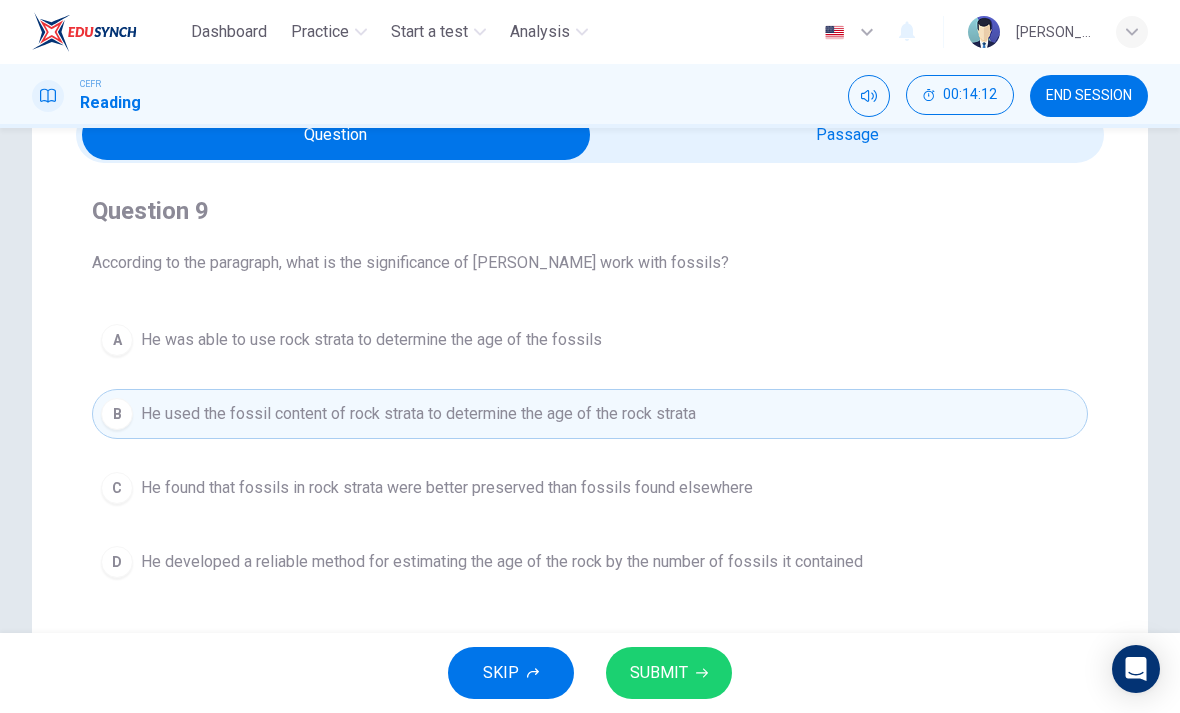 scroll, scrollTop: 108, scrollLeft: 0, axis: vertical 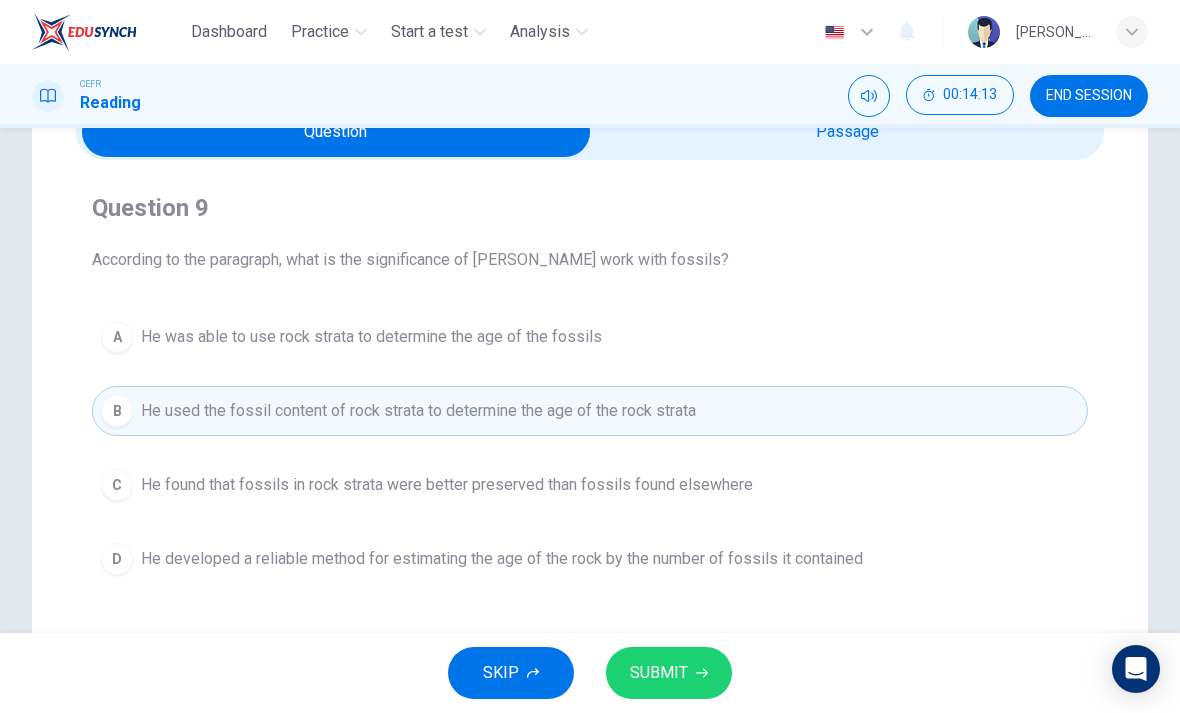 click on "SUBMIT" at bounding box center [669, 673] 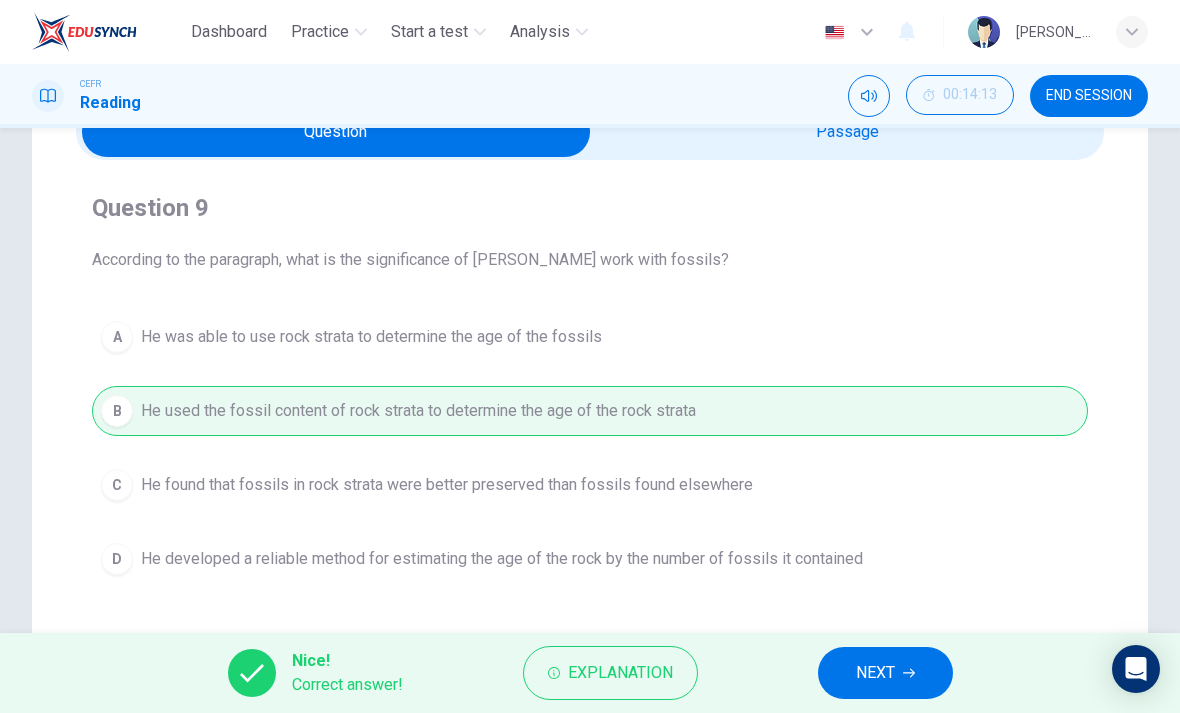 click on "NEXT" at bounding box center (885, 673) 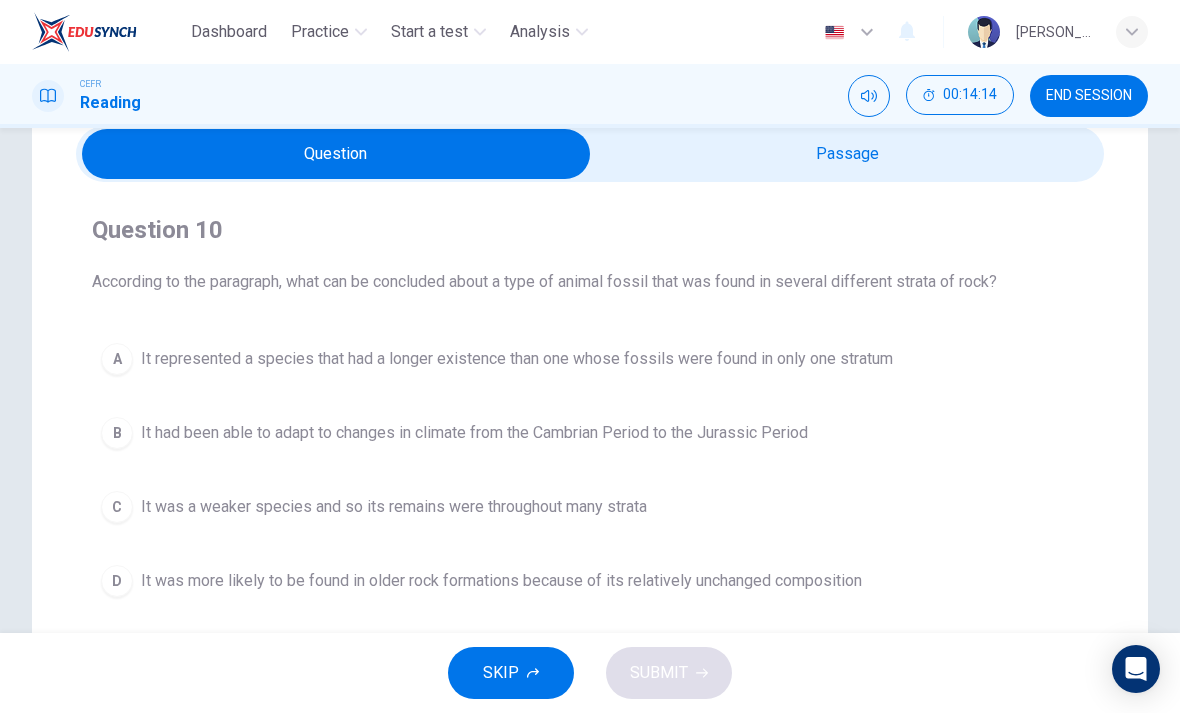 scroll, scrollTop: 86, scrollLeft: 0, axis: vertical 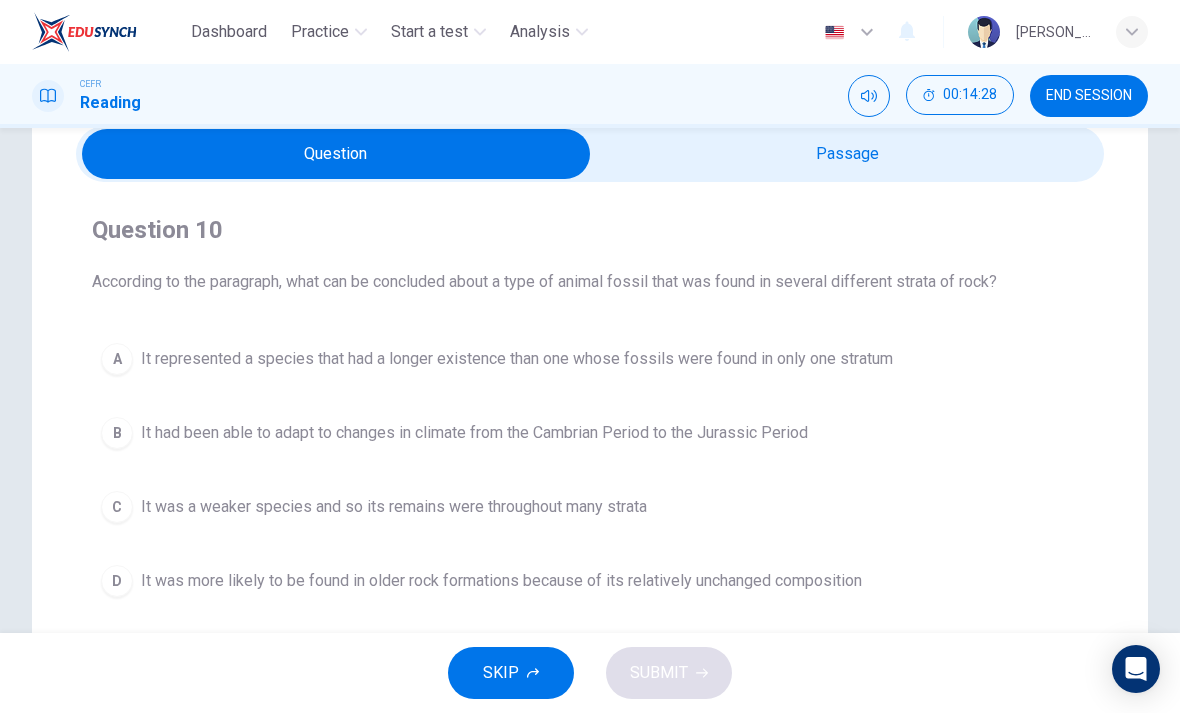 click at bounding box center [336, 154] 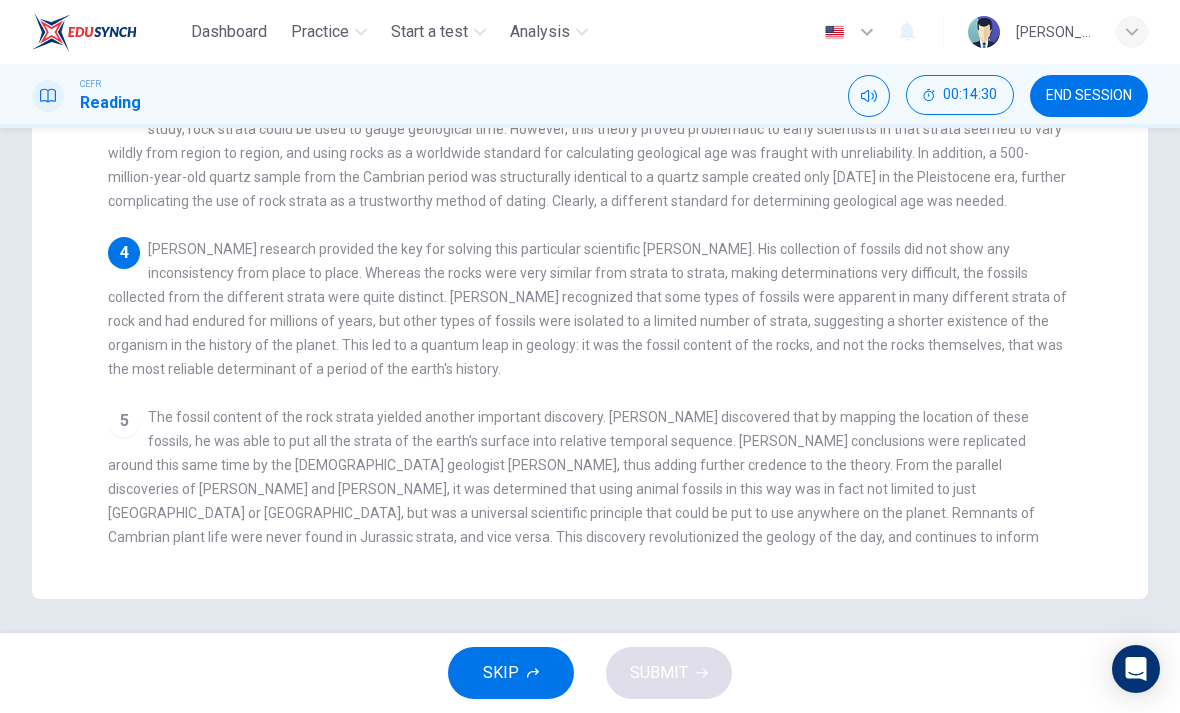 scroll, scrollTop: 516, scrollLeft: 0, axis: vertical 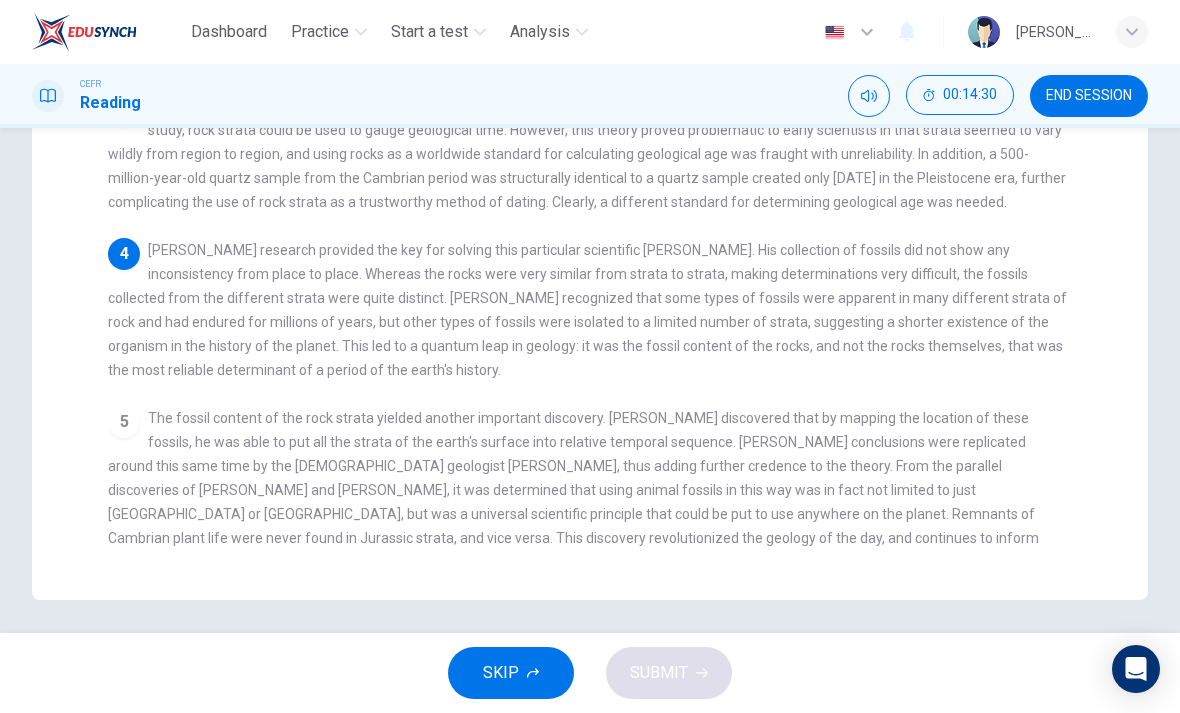 click on "4 [PERSON_NAME] research provided the key for solving this particular scientific [PERSON_NAME]. His collection of fossils did not show any inconsistency from place to place. Whereas the rocks were very similar from strata to strata, making determinations very difficult, the fossils collected from the different strata were quite distinct. [PERSON_NAME] recognized that some types of fossils were apparent in many different strata of rock and had endured for millions of years, but other types of fossils were isolated to a limited number of strata, suggesting a shorter existence of the organism in the history of the planet. This led to a quantum leap in geology: it was the fossil content of the rocks, and not the rocks themselves, that was the most reliable determinant of a period of the earth's history." at bounding box center [590, 310] 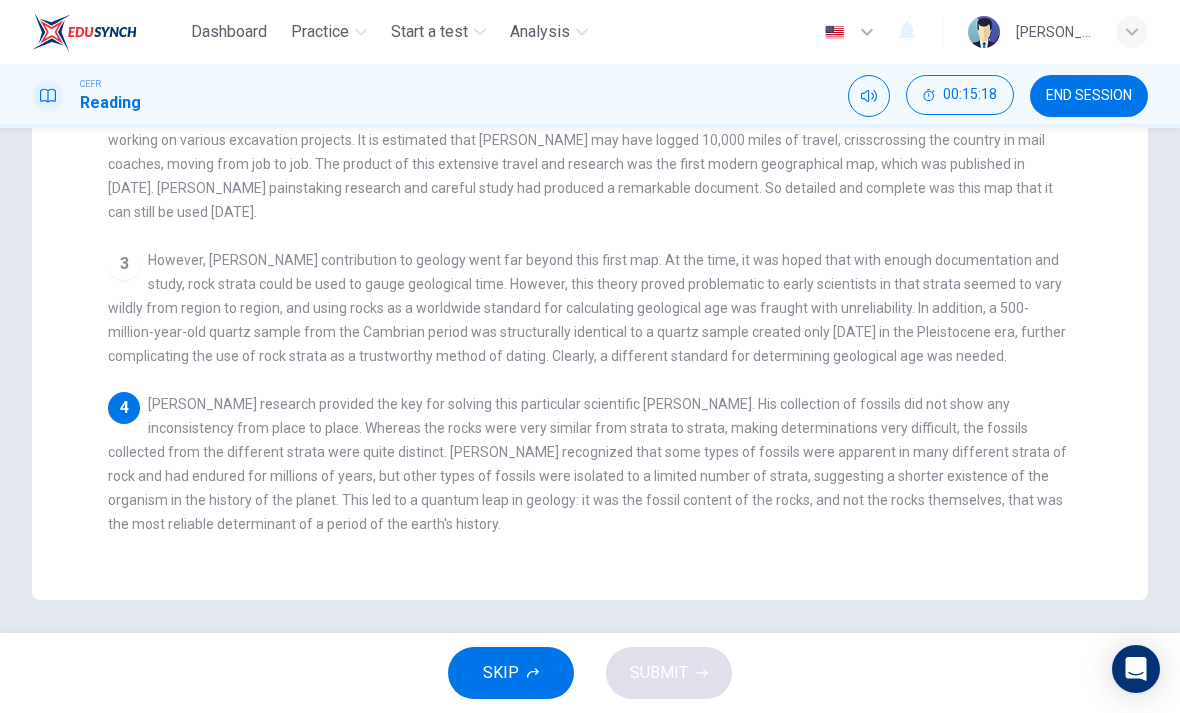 scroll, scrollTop: 0, scrollLeft: 0, axis: both 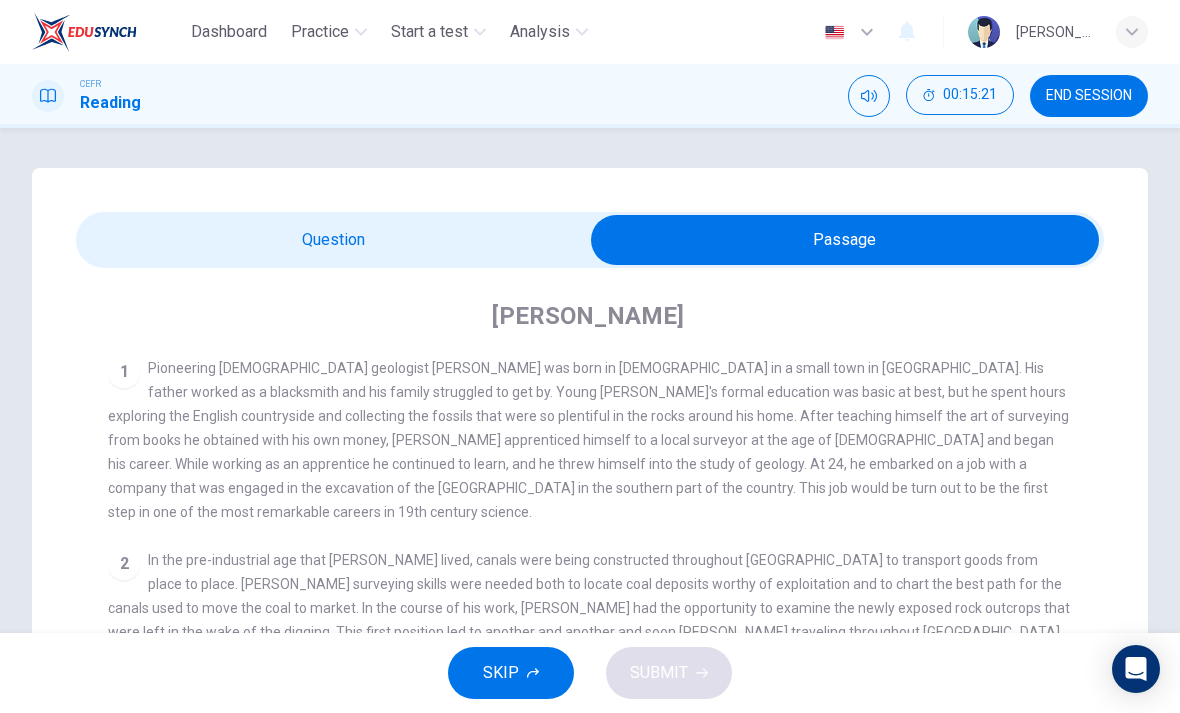 click at bounding box center (845, 240) 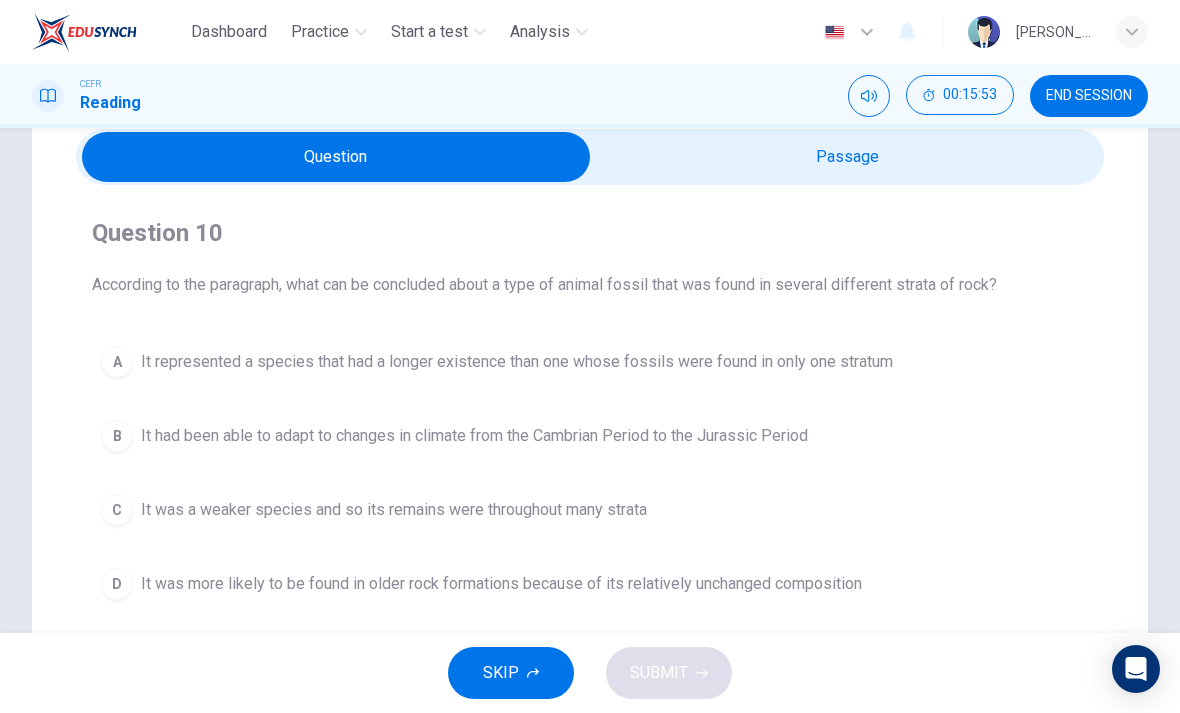 scroll, scrollTop: 74, scrollLeft: 0, axis: vertical 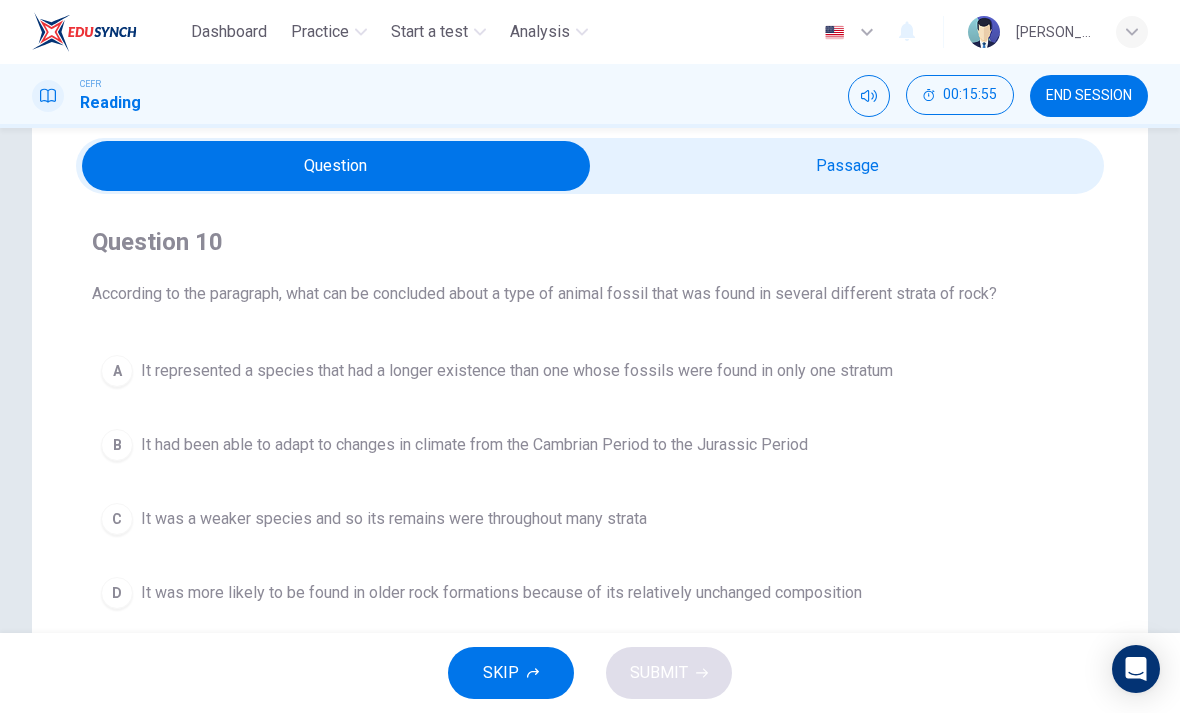 click at bounding box center [336, 166] 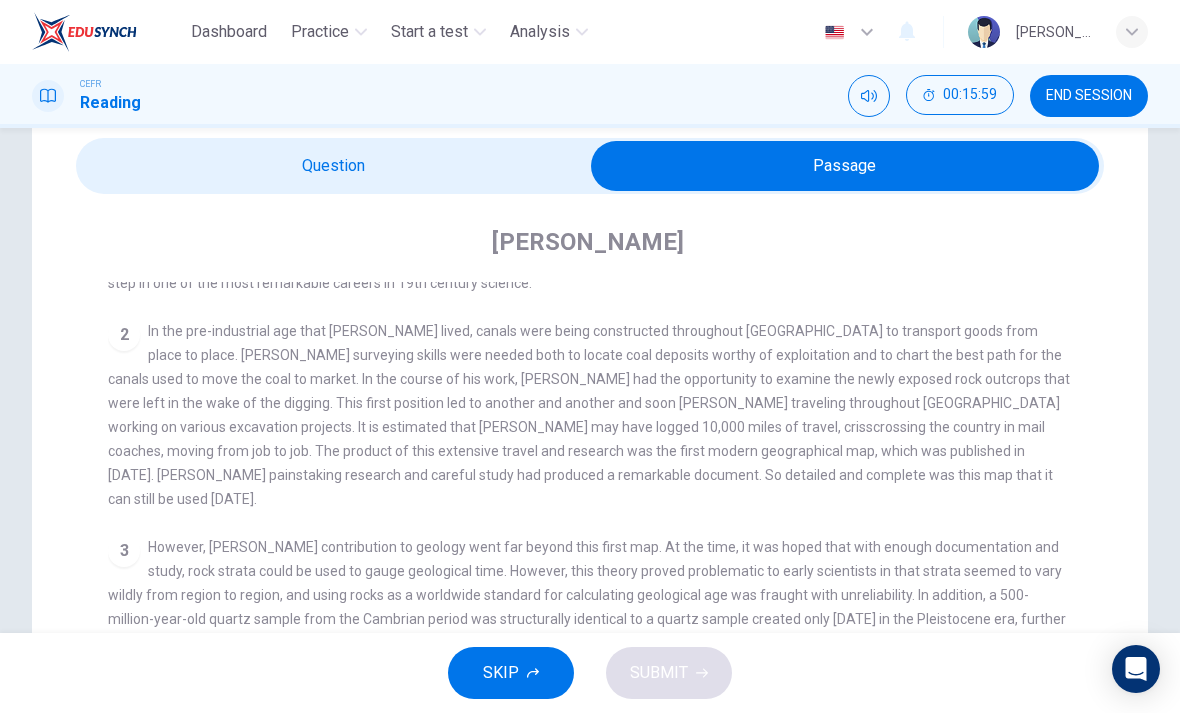 scroll, scrollTop: 154, scrollLeft: 0, axis: vertical 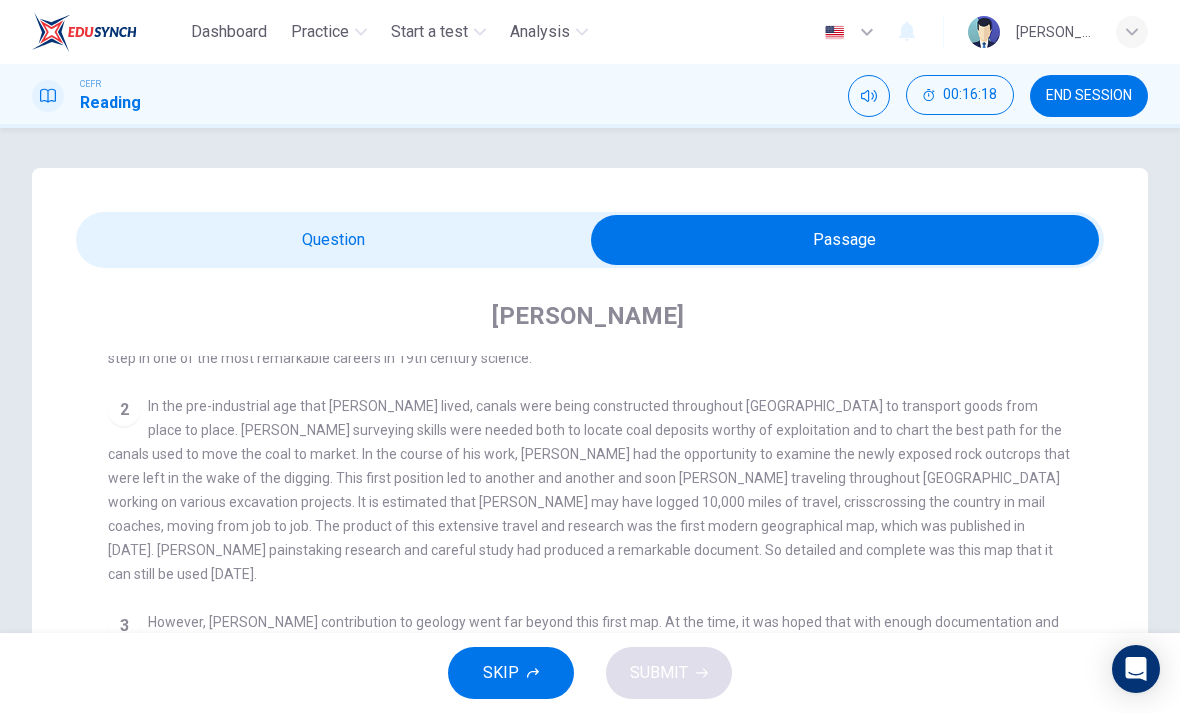 click at bounding box center (845, 240) 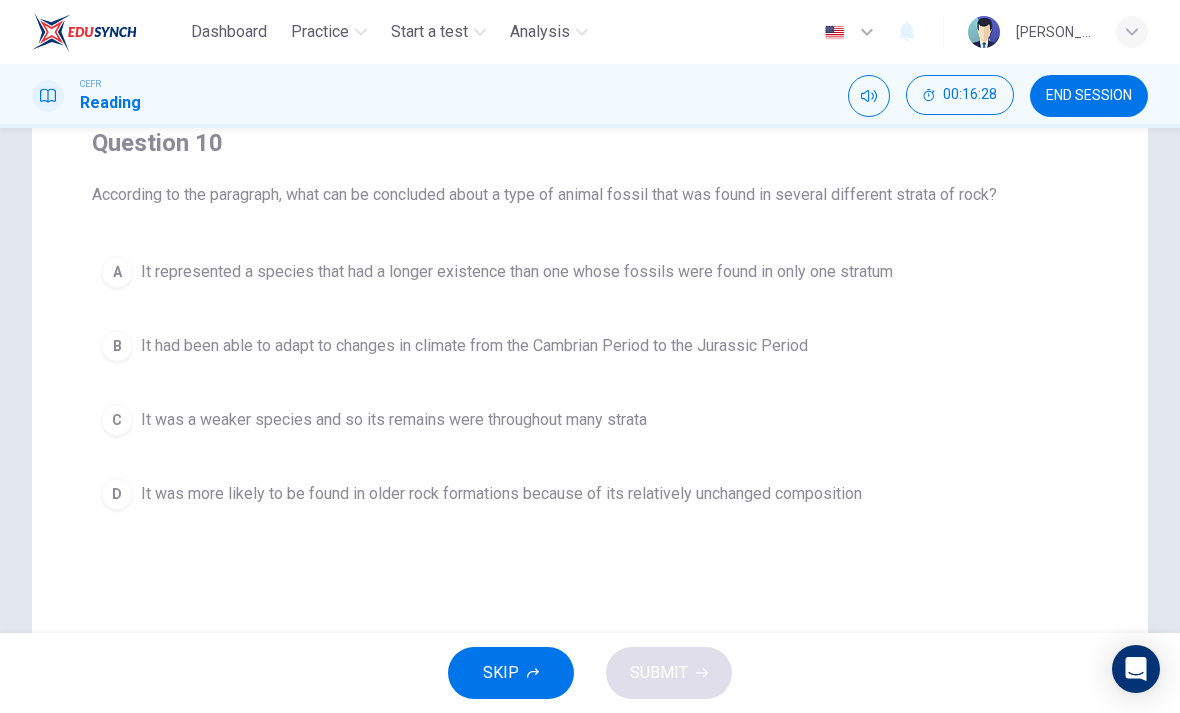 scroll, scrollTop: 177, scrollLeft: 0, axis: vertical 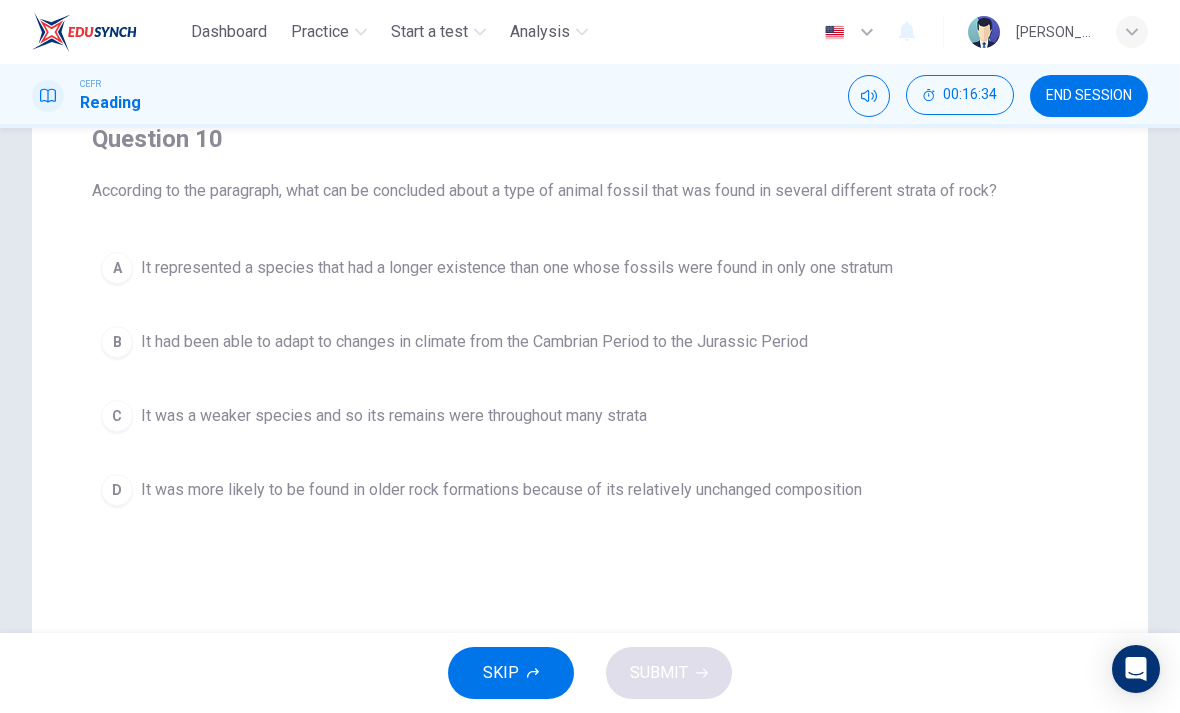 click on "It was more likely to be found in older rock formations because of its relatively unchanged composition" at bounding box center [501, 490] 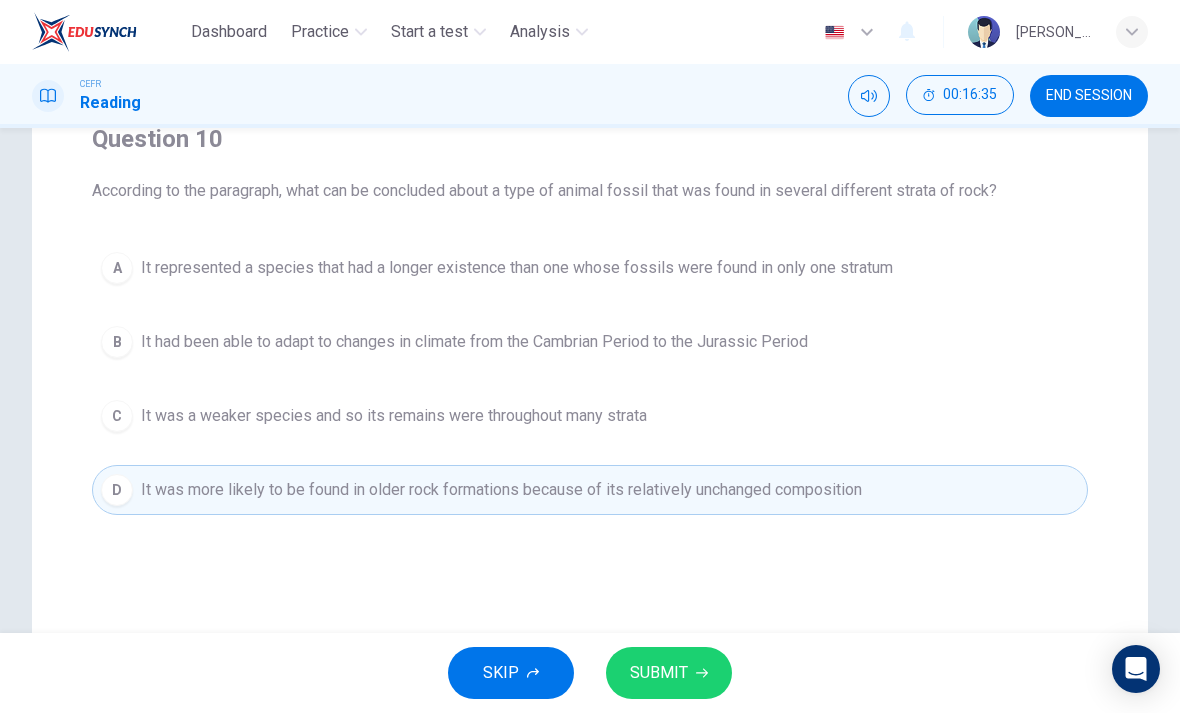 click on "SUBMIT" at bounding box center [659, 673] 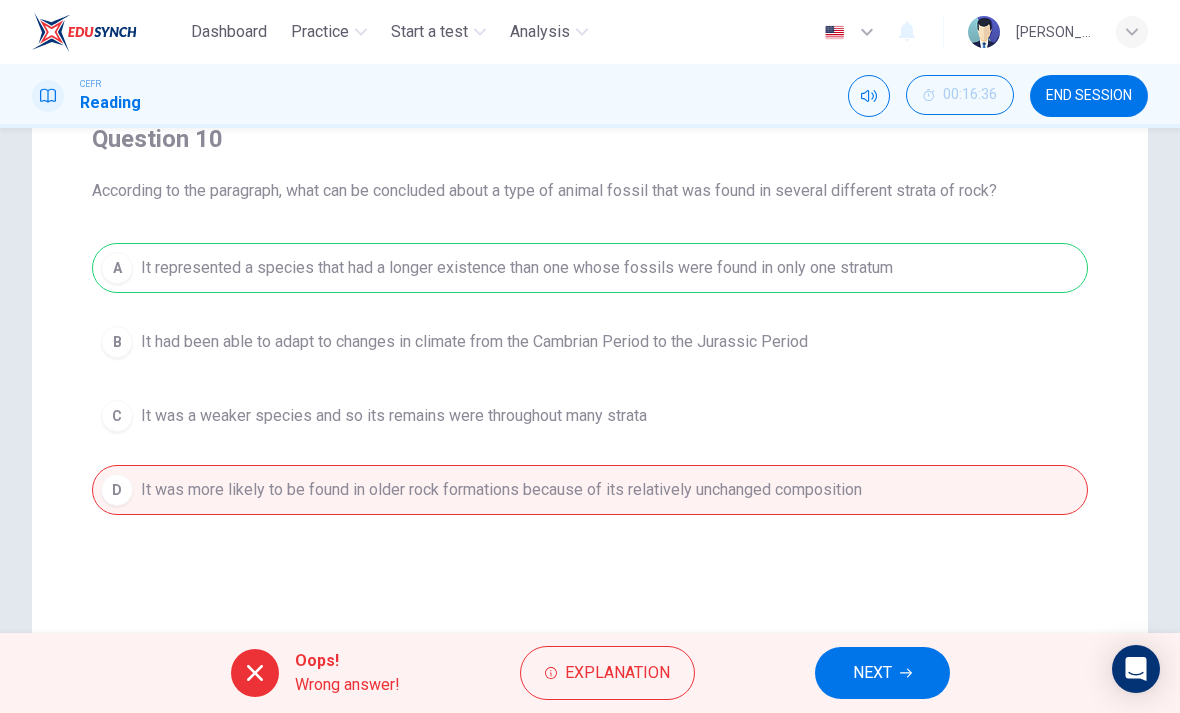 click on "NEXT" at bounding box center [882, 673] 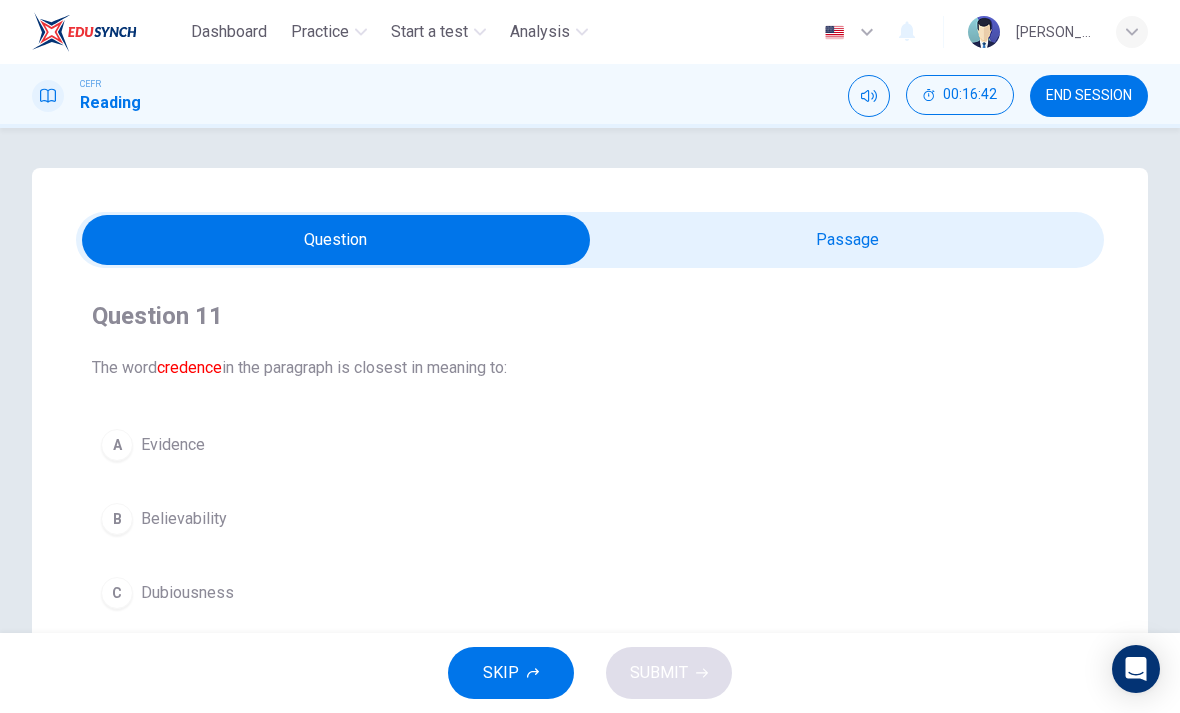 scroll, scrollTop: 0, scrollLeft: 0, axis: both 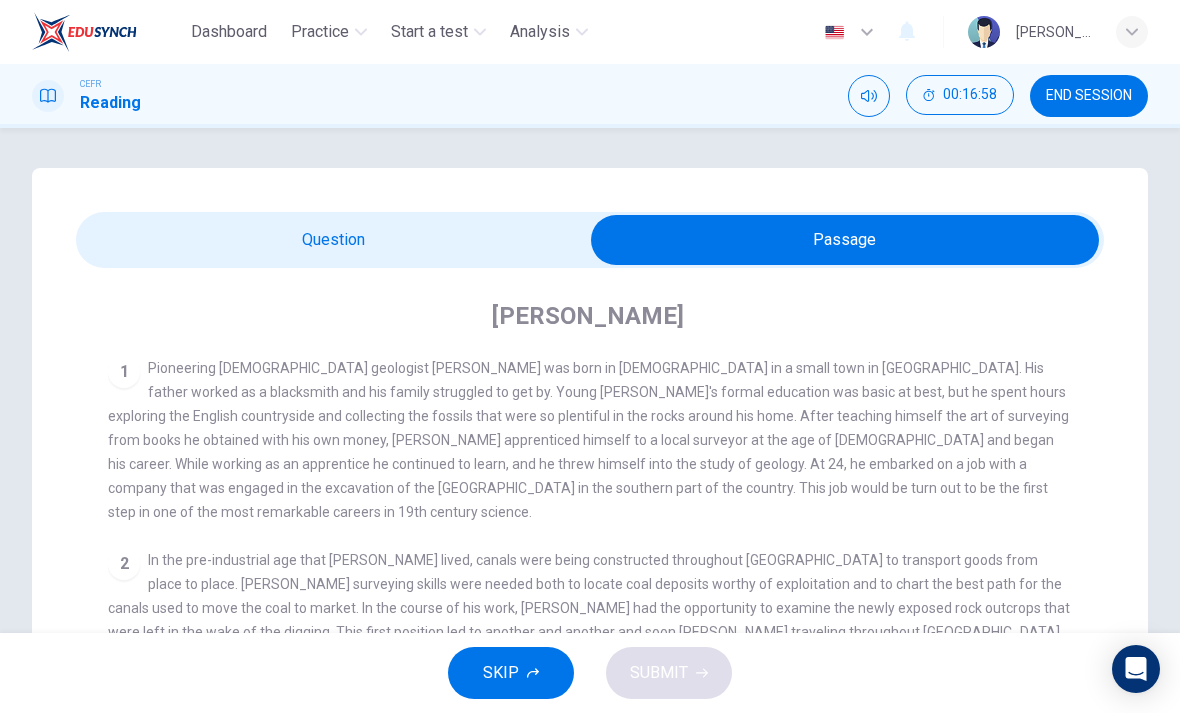 click at bounding box center [845, 240] 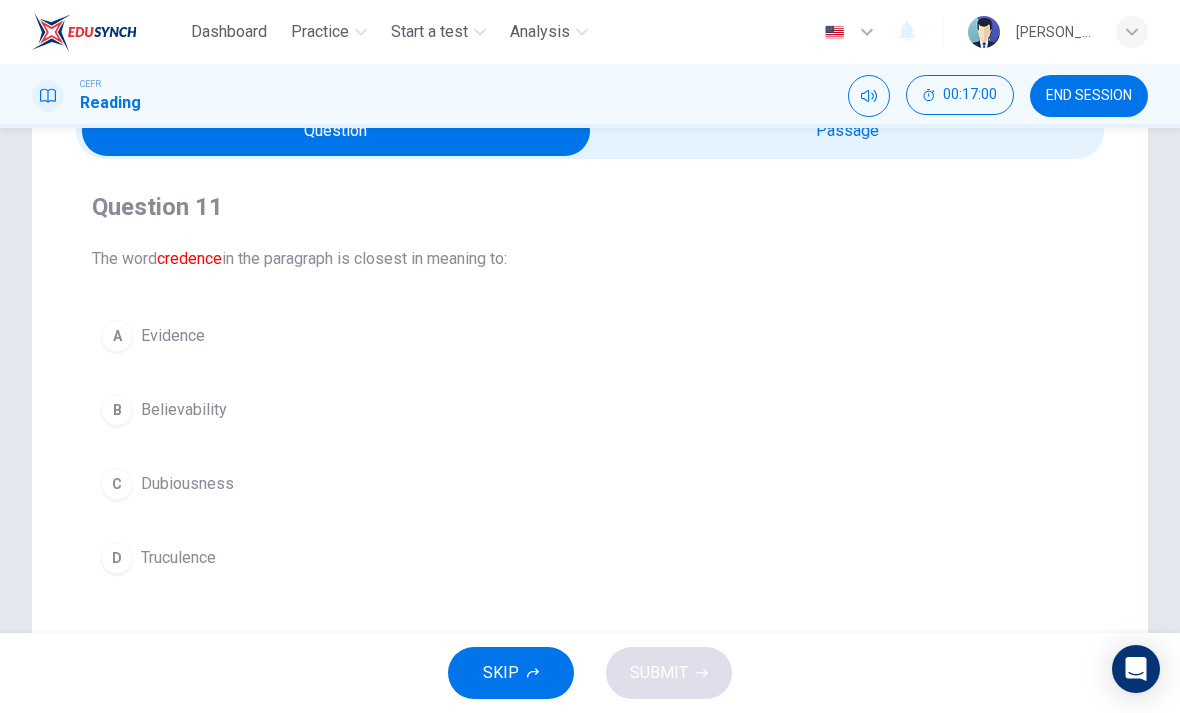 scroll, scrollTop: 115, scrollLeft: 0, axis: vertical 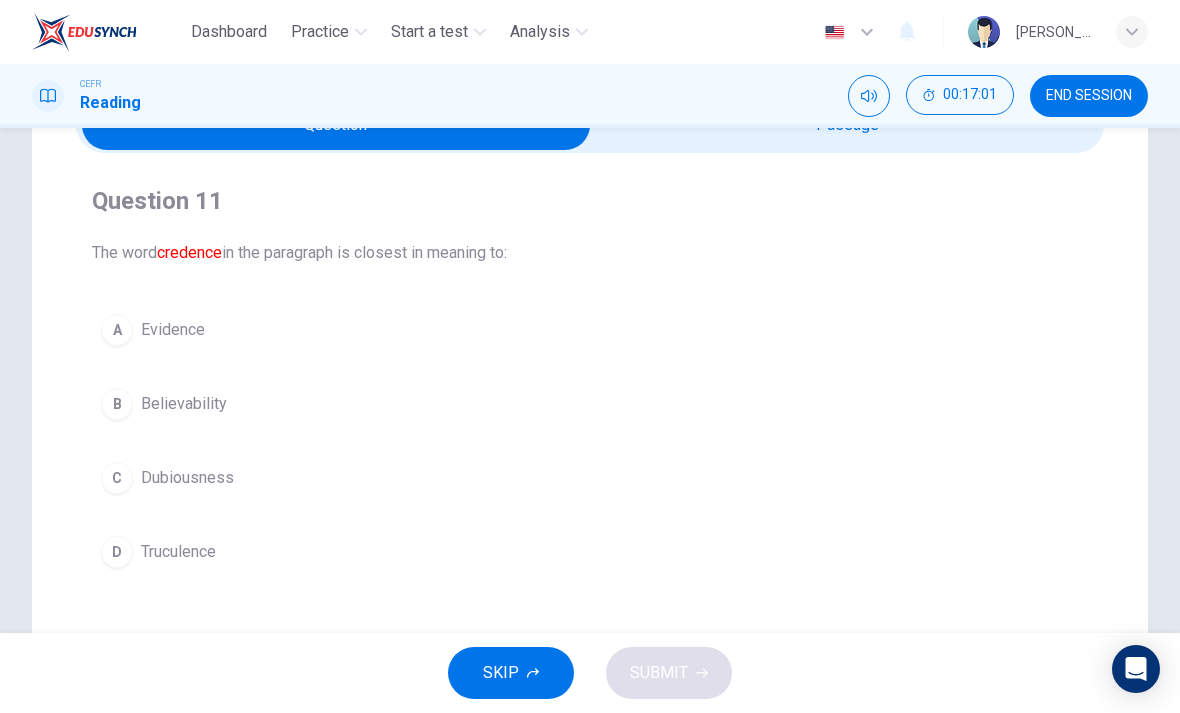 click on "Question 11 The word  credence  in the paragraph is closest in meaning to: A Evidence B Believability C Dubiousness D Truculence" at bounding box center [590, 381] 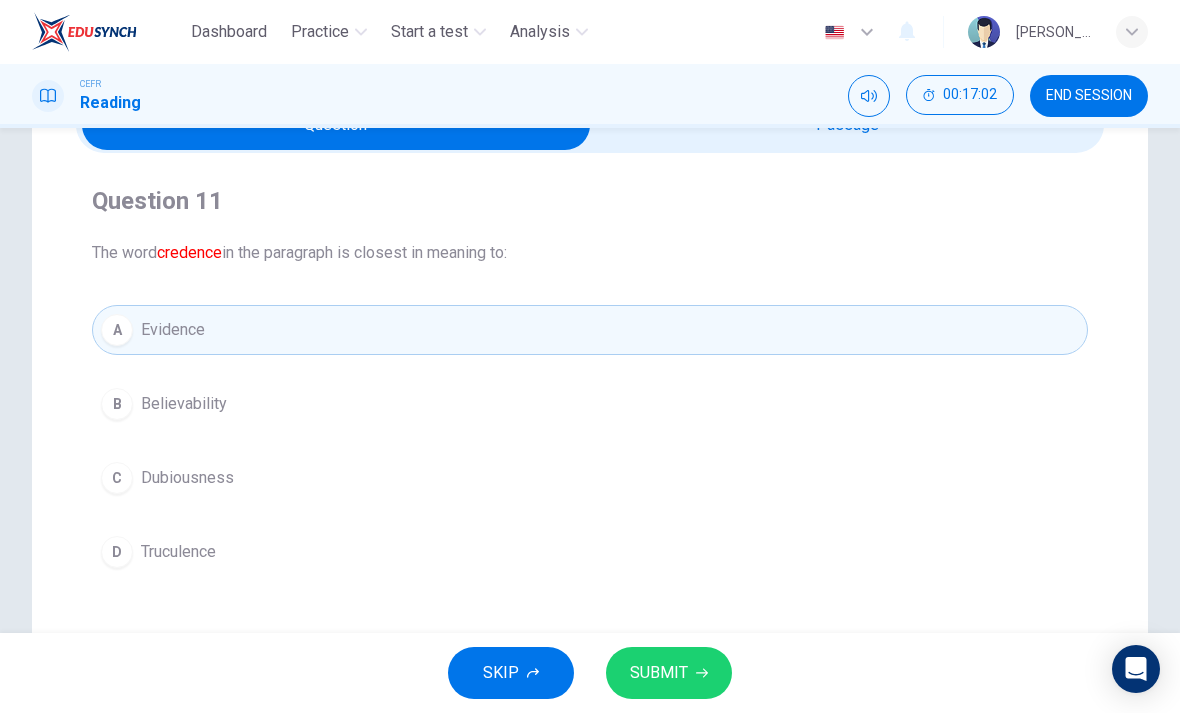 click on "SUBMIT" at bounding box center (659, 673) 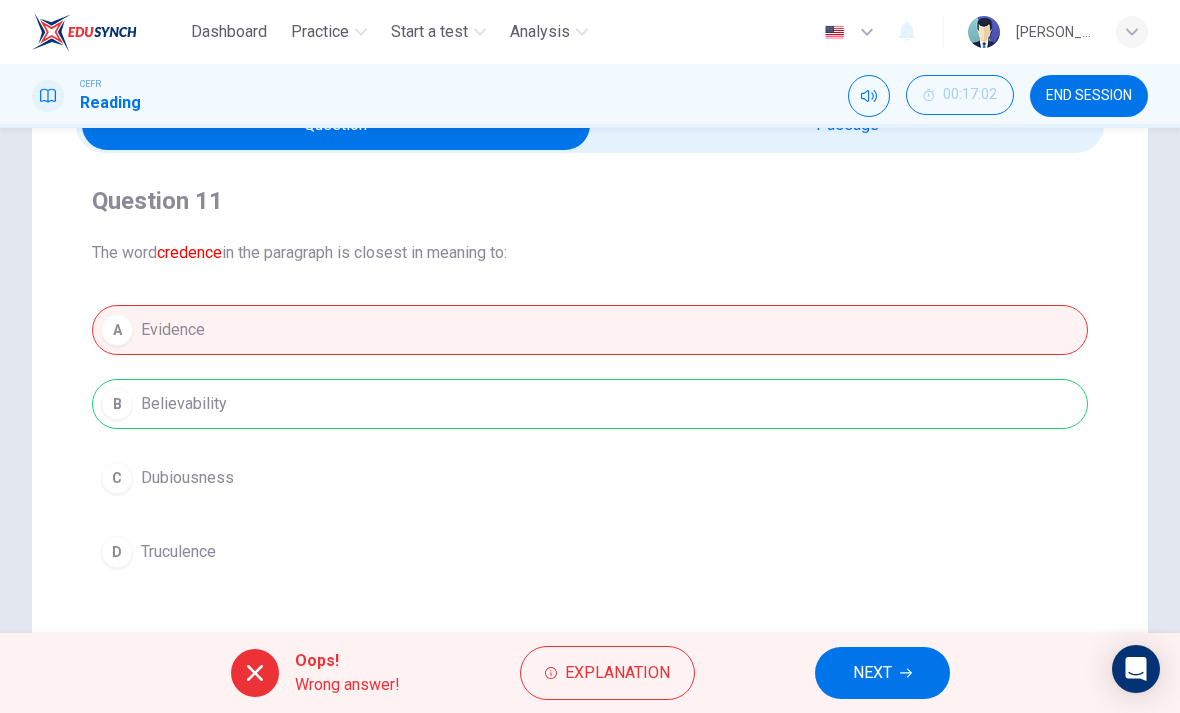 click on "NEXT" at bounding box center (882, 673) 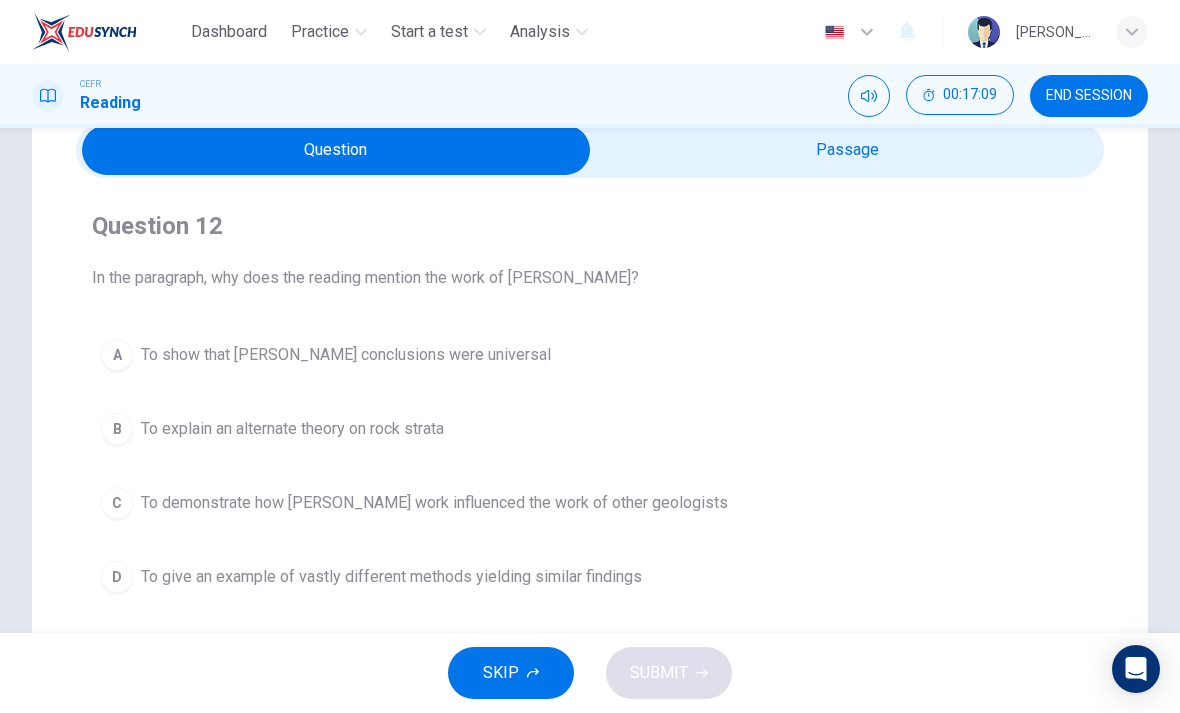 scroll, scrollTop: 87, scrollLeft: 0, axis: vertical 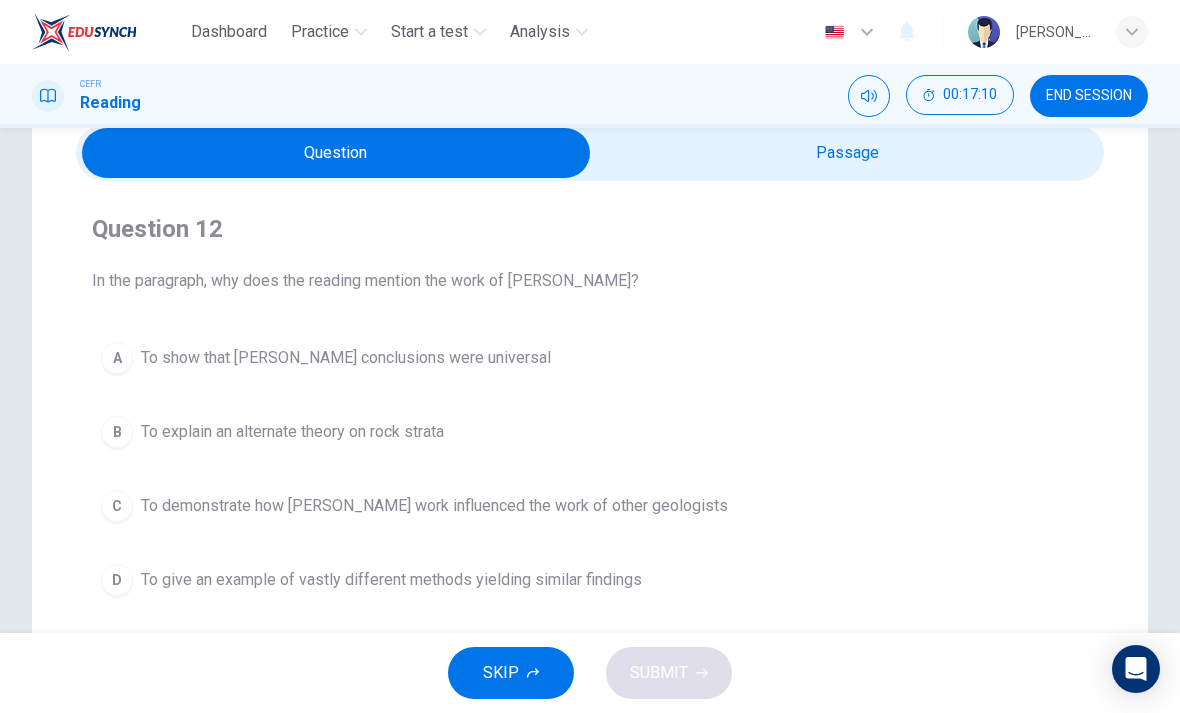 click at bounding box center [336, 153] 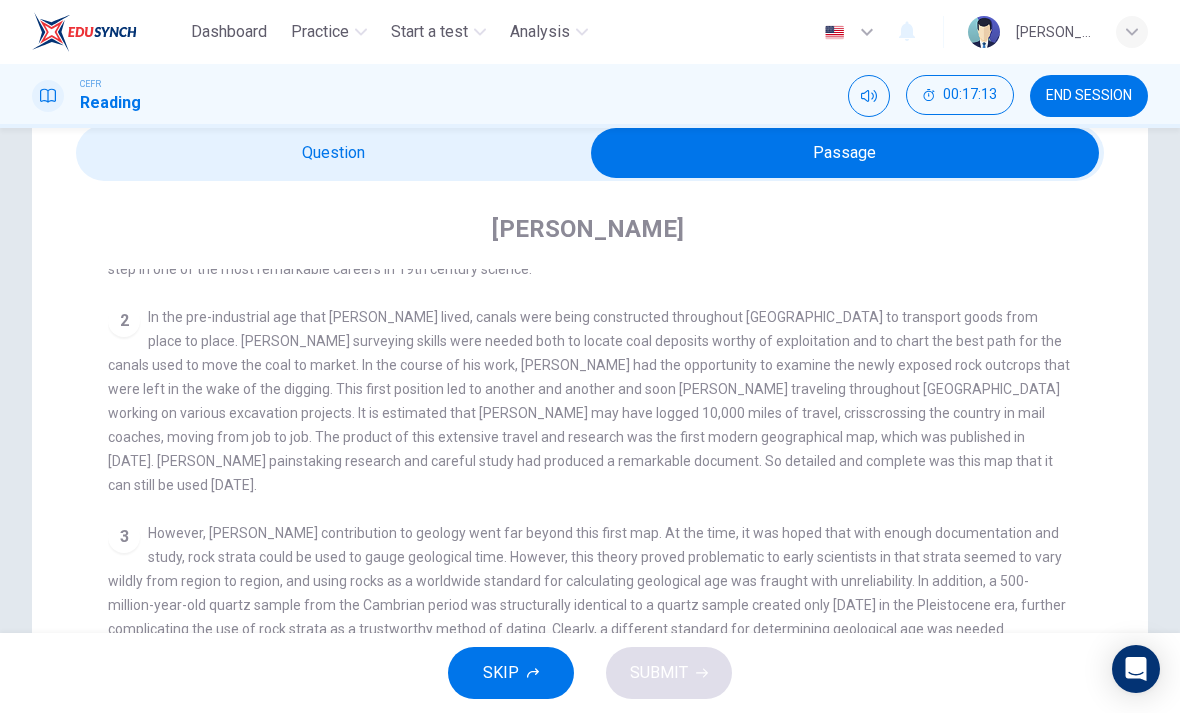 scroll, scrollTop: 154, scrollLeft: 0, axis: vertical 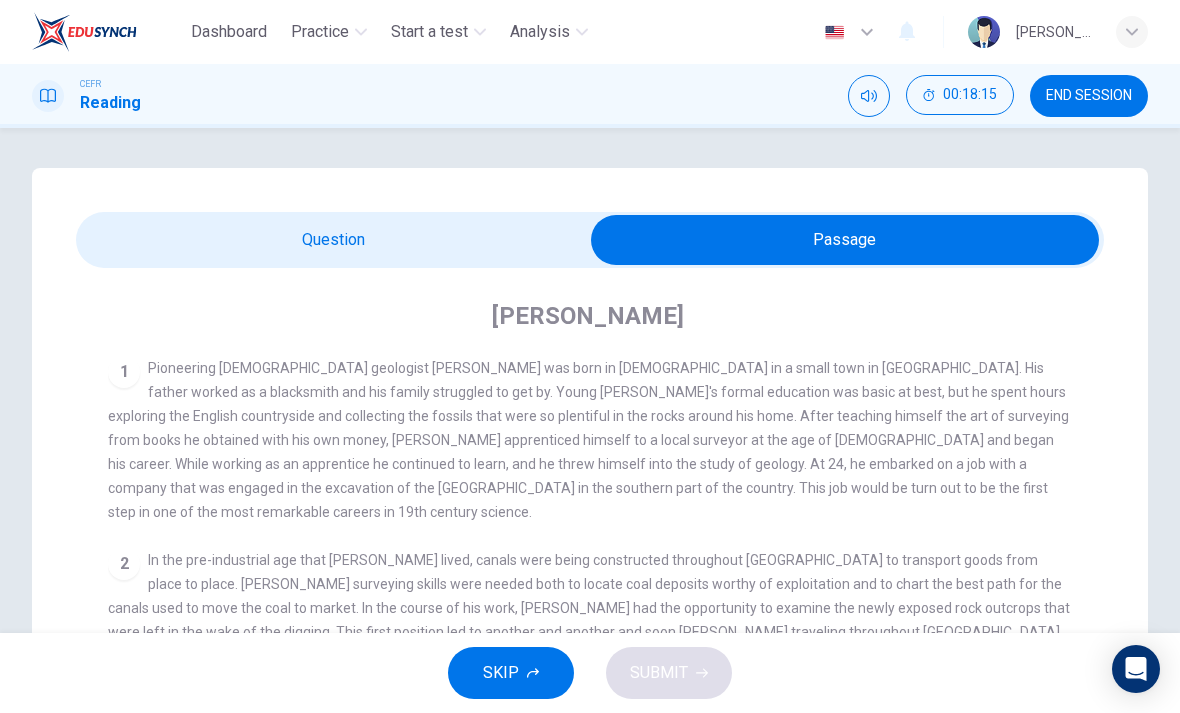 click at bounding box center (845, 240) 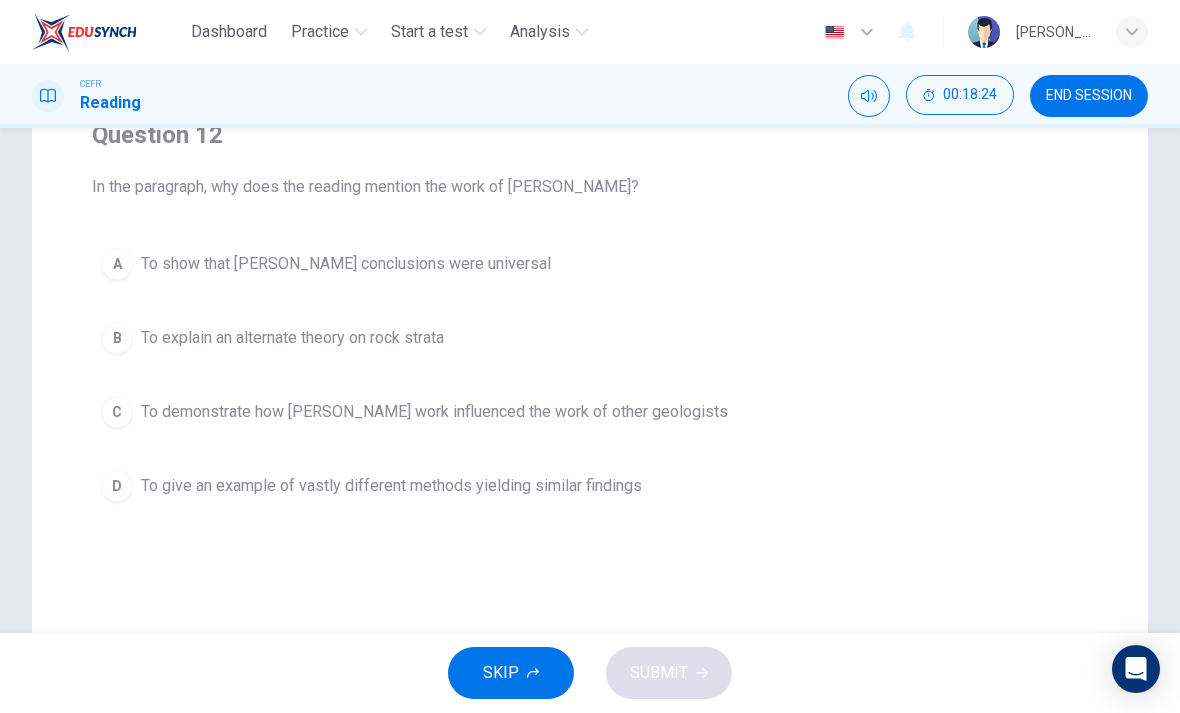 scroll, scrollTop: 182, scrollLeft: 0, axis: vertical 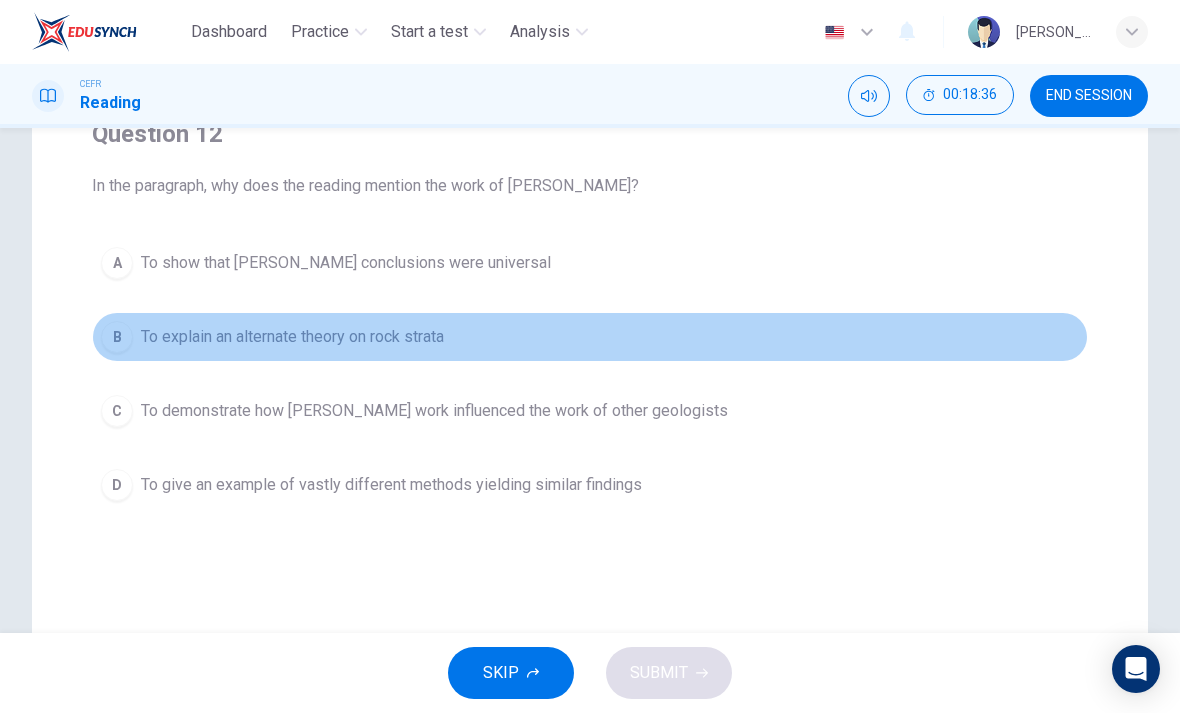 click on "B" at bounding box center (117, 337) 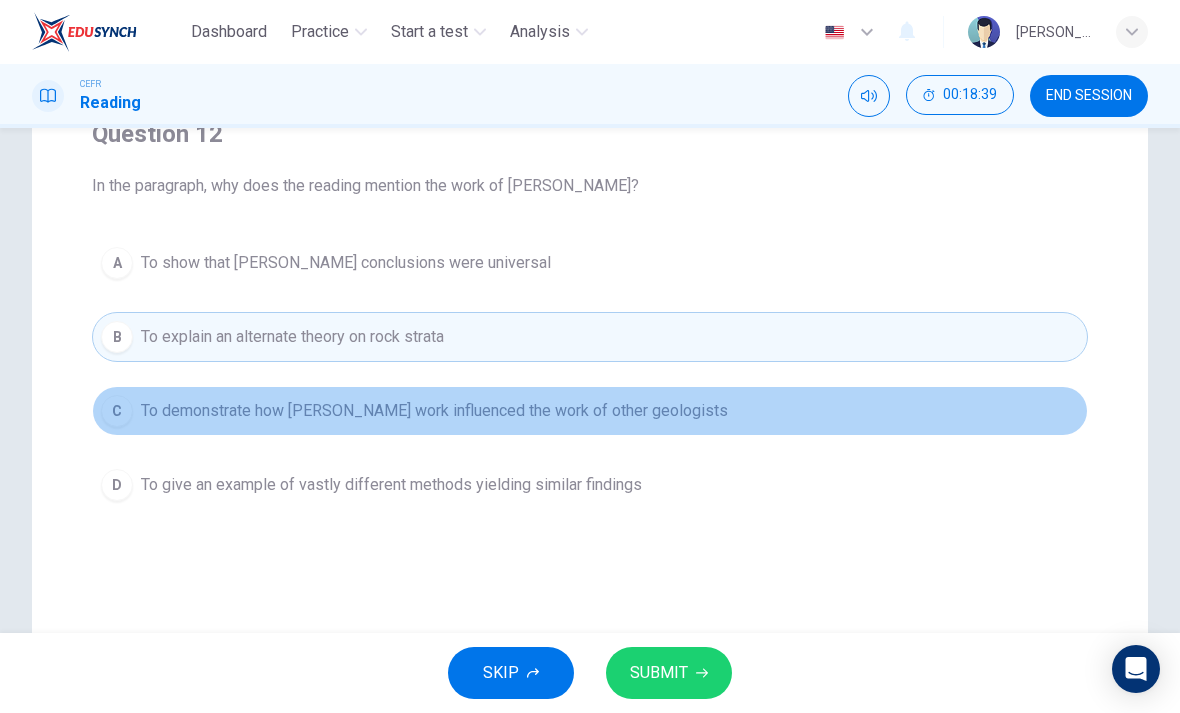 click on "C To demonstrate how [PERSON_NAME] work influenced the work of other geologists" at bounding box center [590, 411] 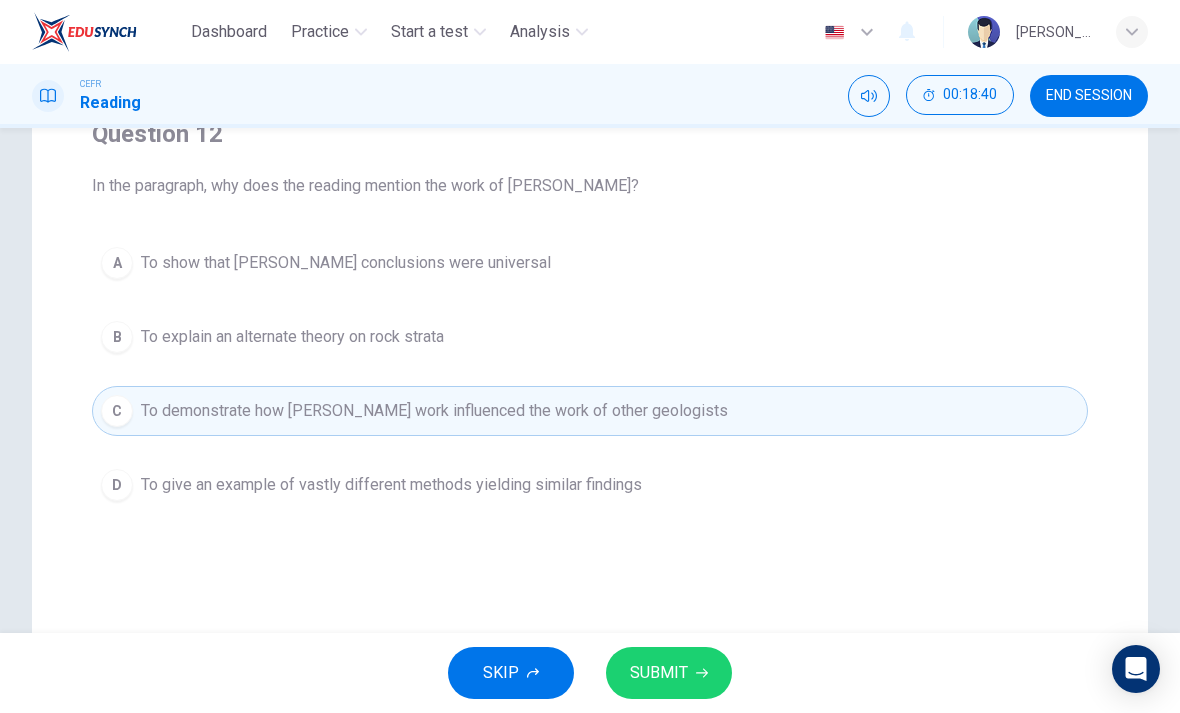 click on "SUBMIT" at bounding box center [659, 673] 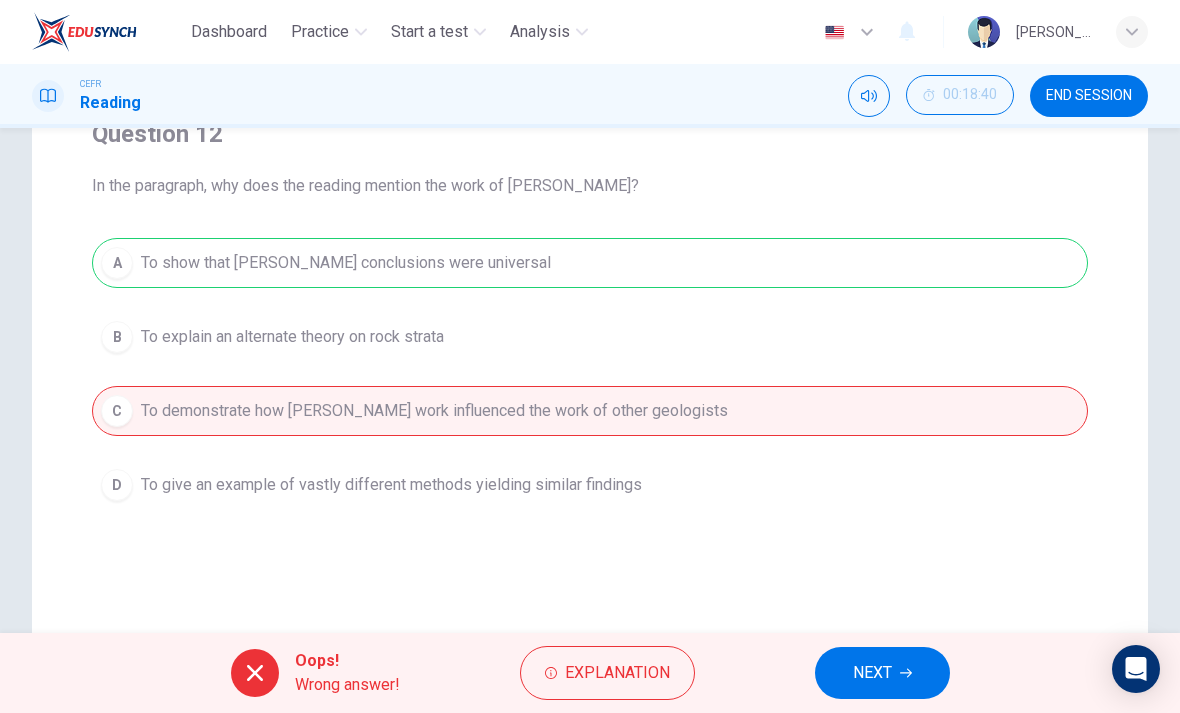 click on "A To show that [PERSON_NAME] conclusions were universal B To explain an alternate theory on rock strata C To demonstrate how [PERSON_NAME] work influenced the work of other geologists D To give an example of vastly different methods yielding similar findings" at bounding box center (590, 374) 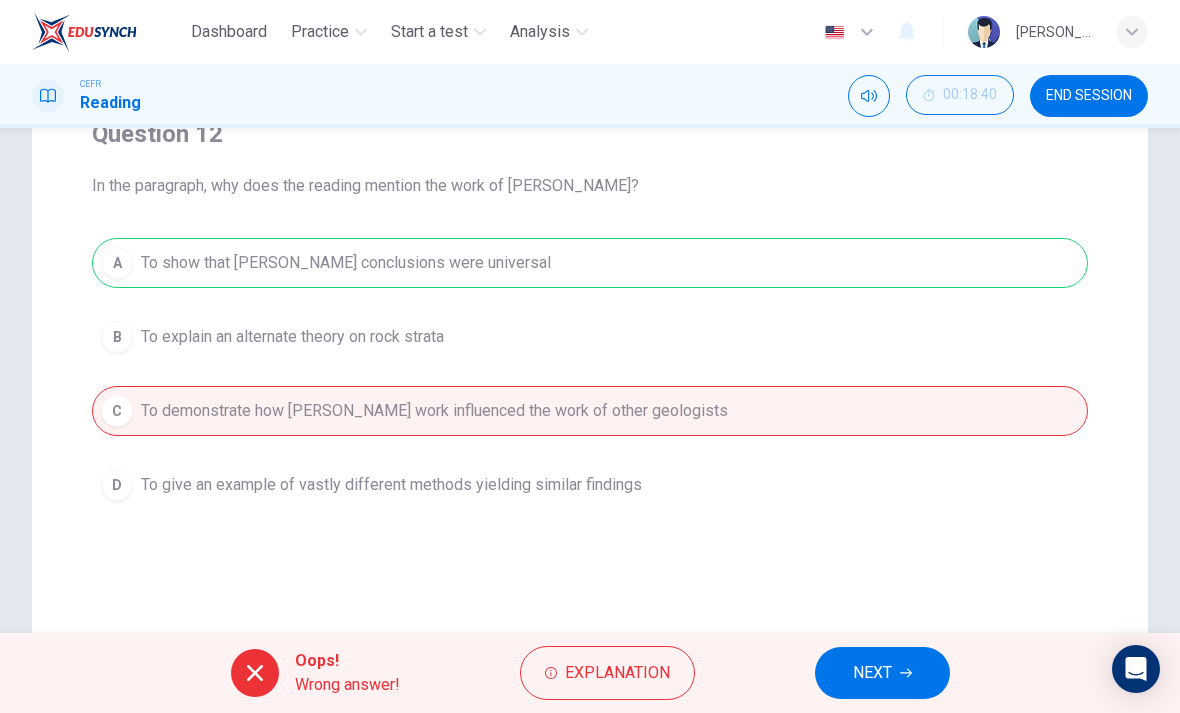 click on "NEXT" at bounding box center [872, 673] 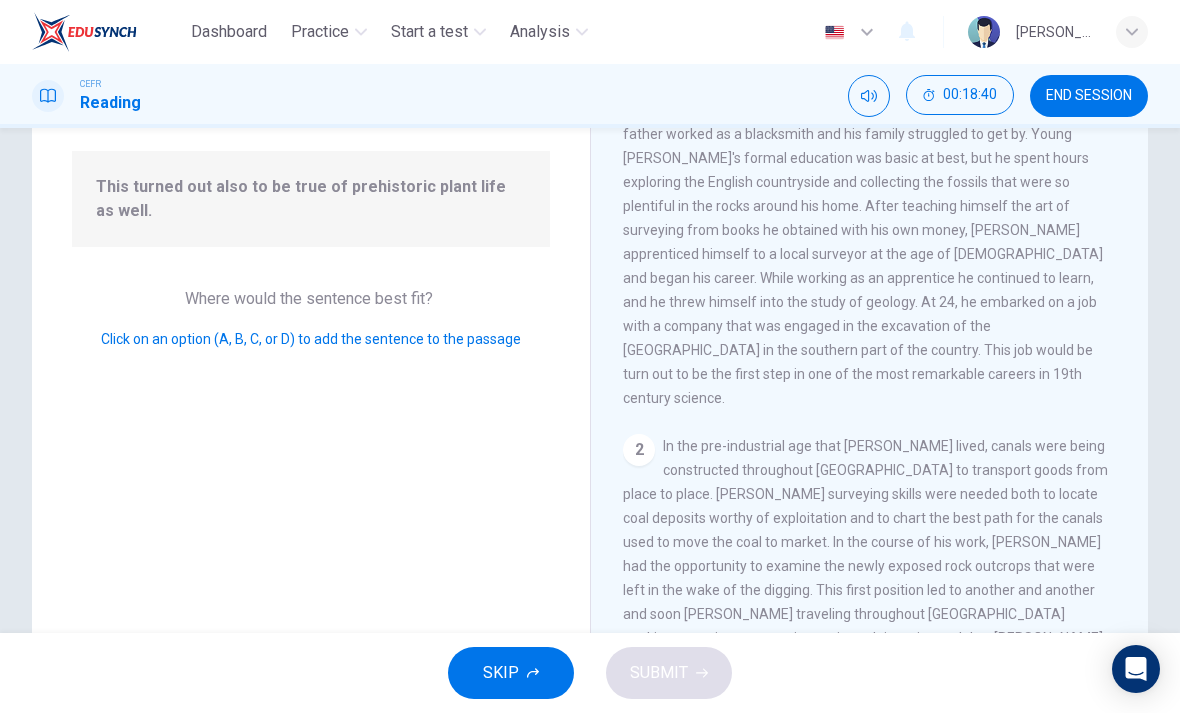 scroll, scrollTop: 1015, scrollLeft: 0, axis: vertical 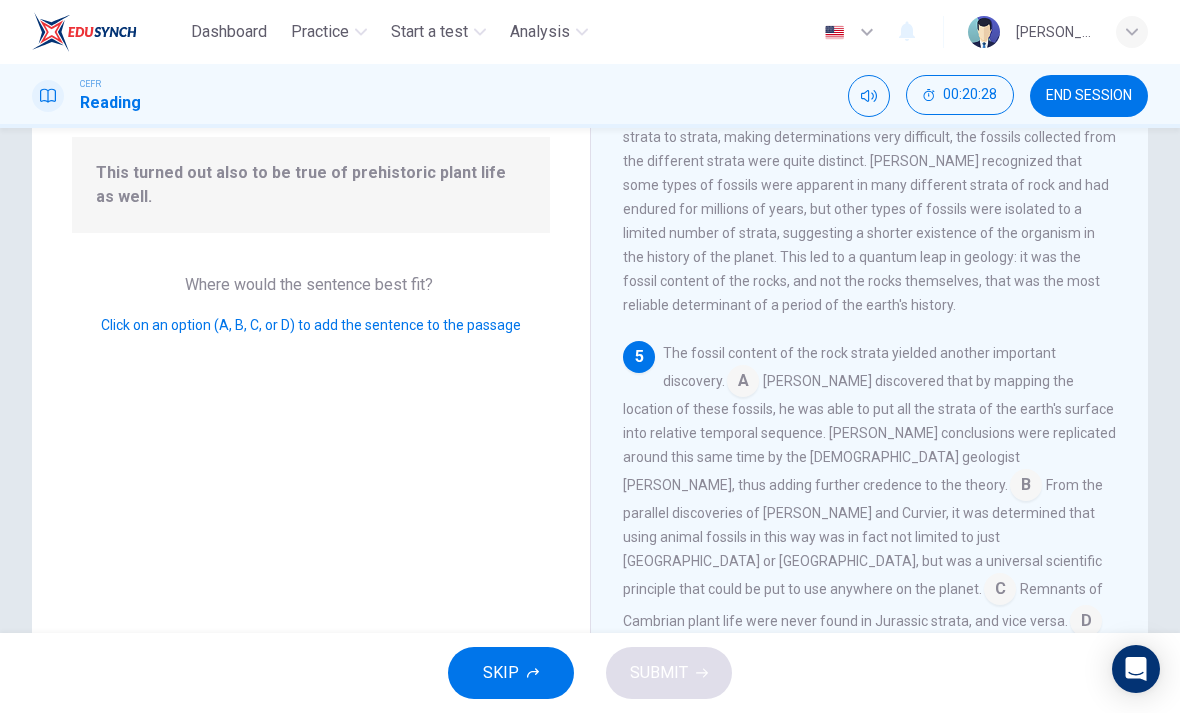 click at bounding box center (1086, 623) 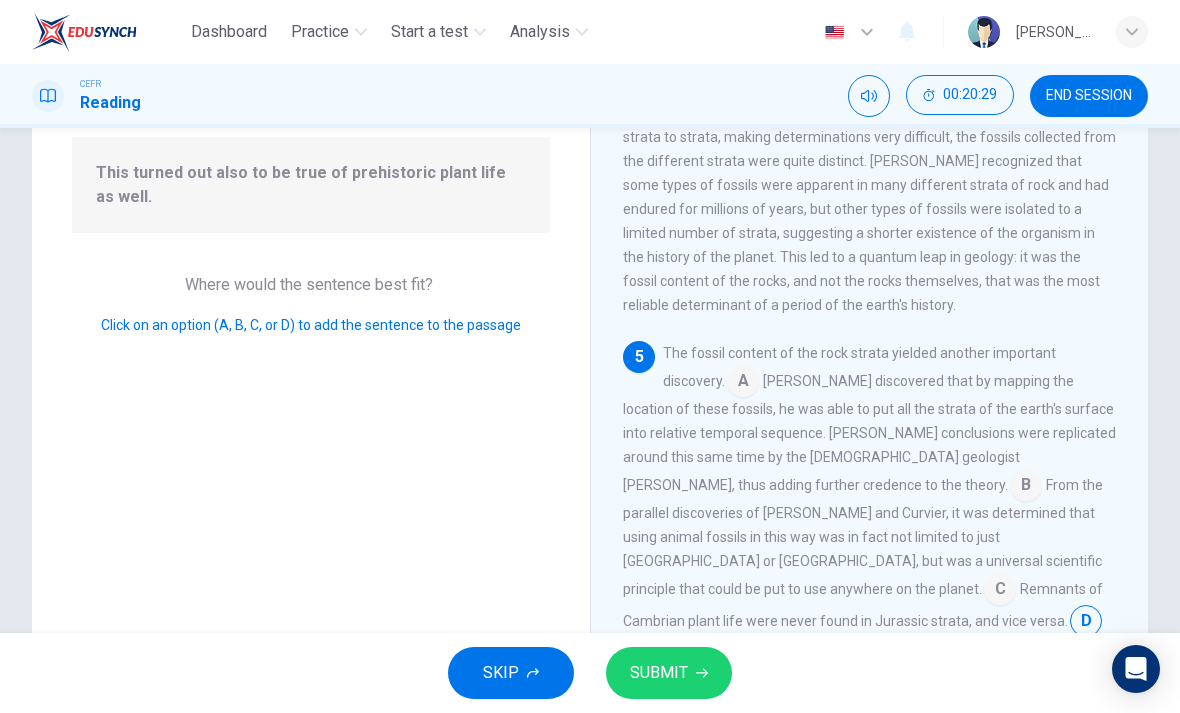 click on "SUBMIT" at bounding box center [669, 673] 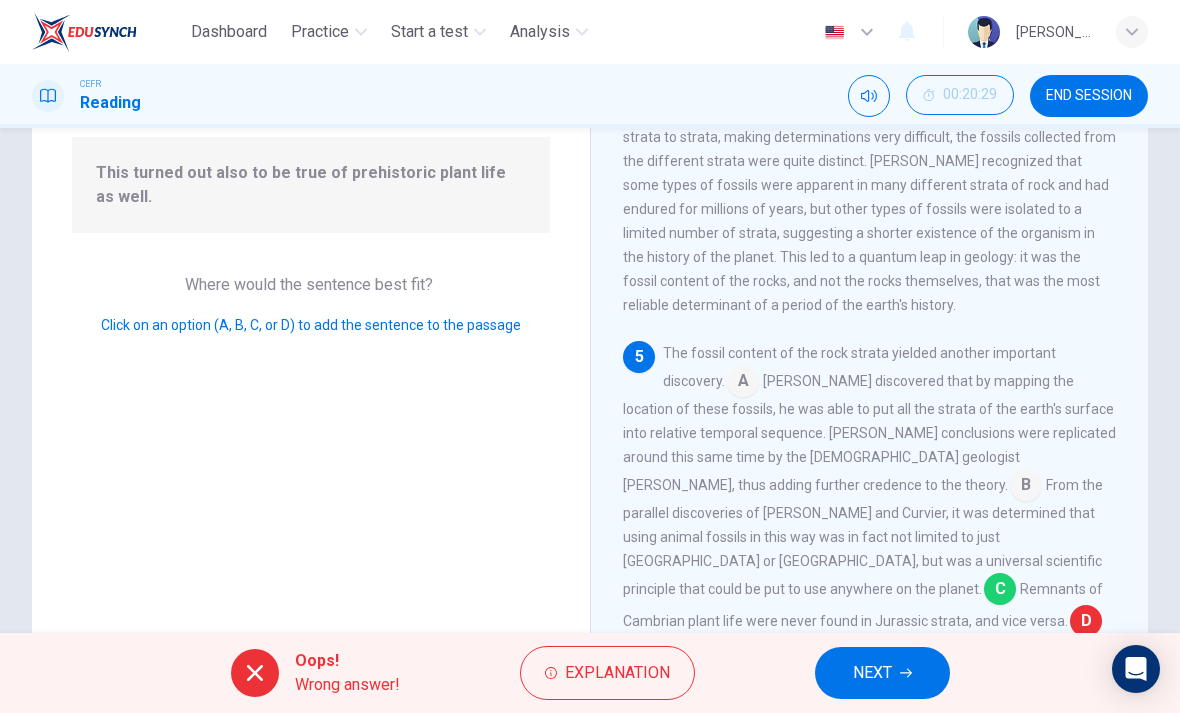 click on "NEXT" at bounding box center (882, 673) 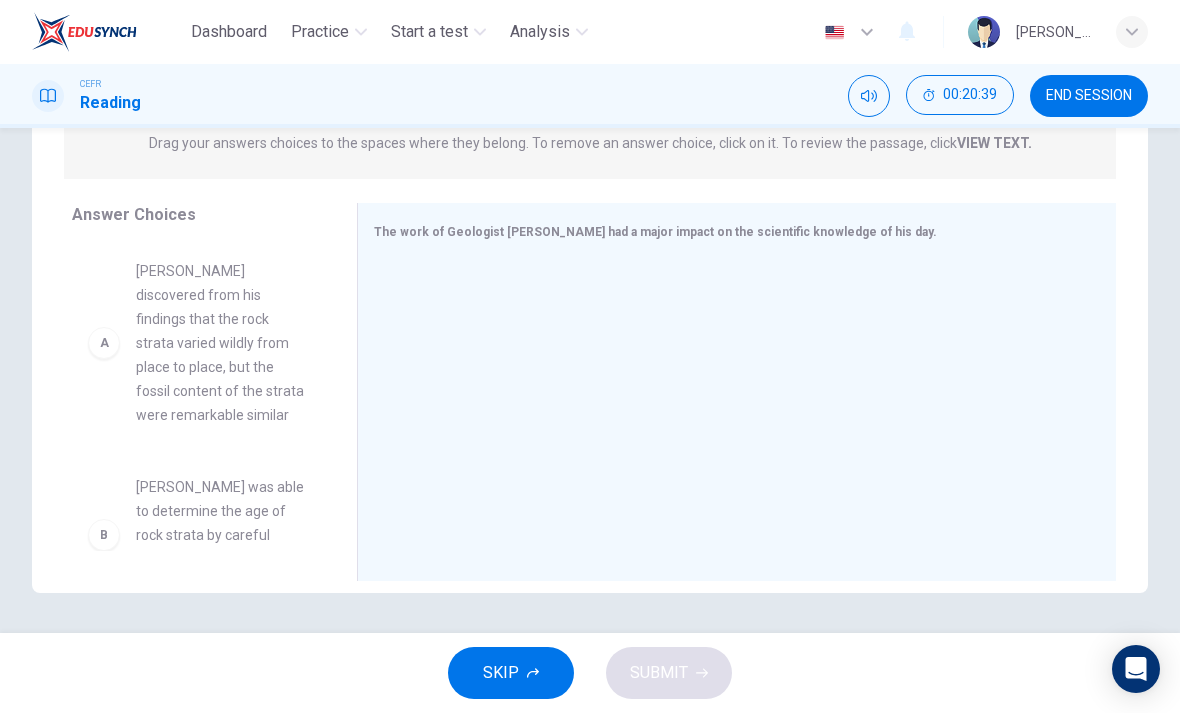 scroll, scrollTop: 270, scrollLeft: 0, axis: vertical 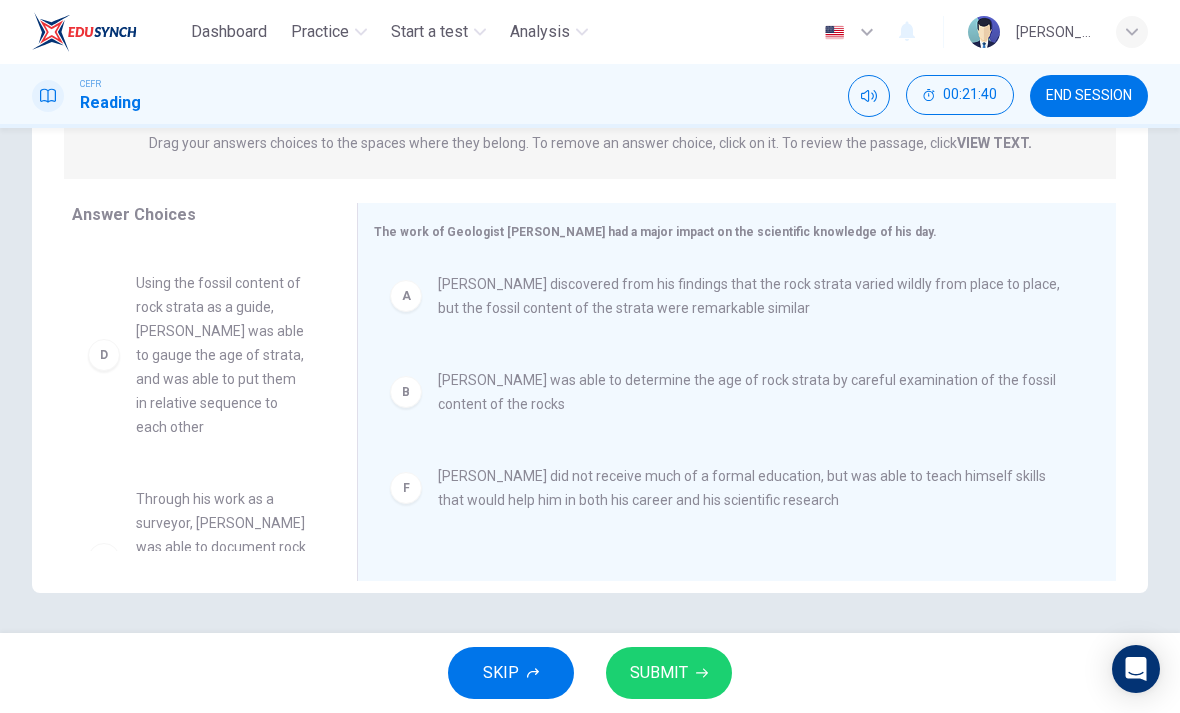 click on "B" at bounding box center [406, 392] 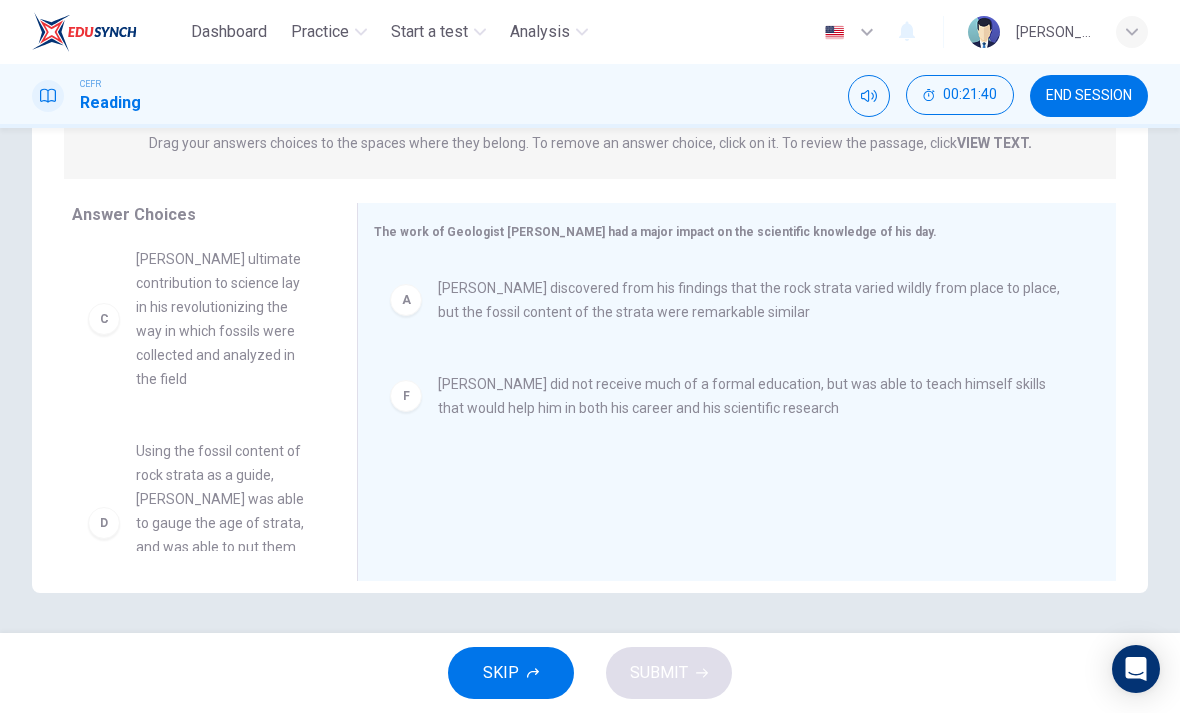 scroll, scrollTop: 0, scrollLeft: 0, axis: both 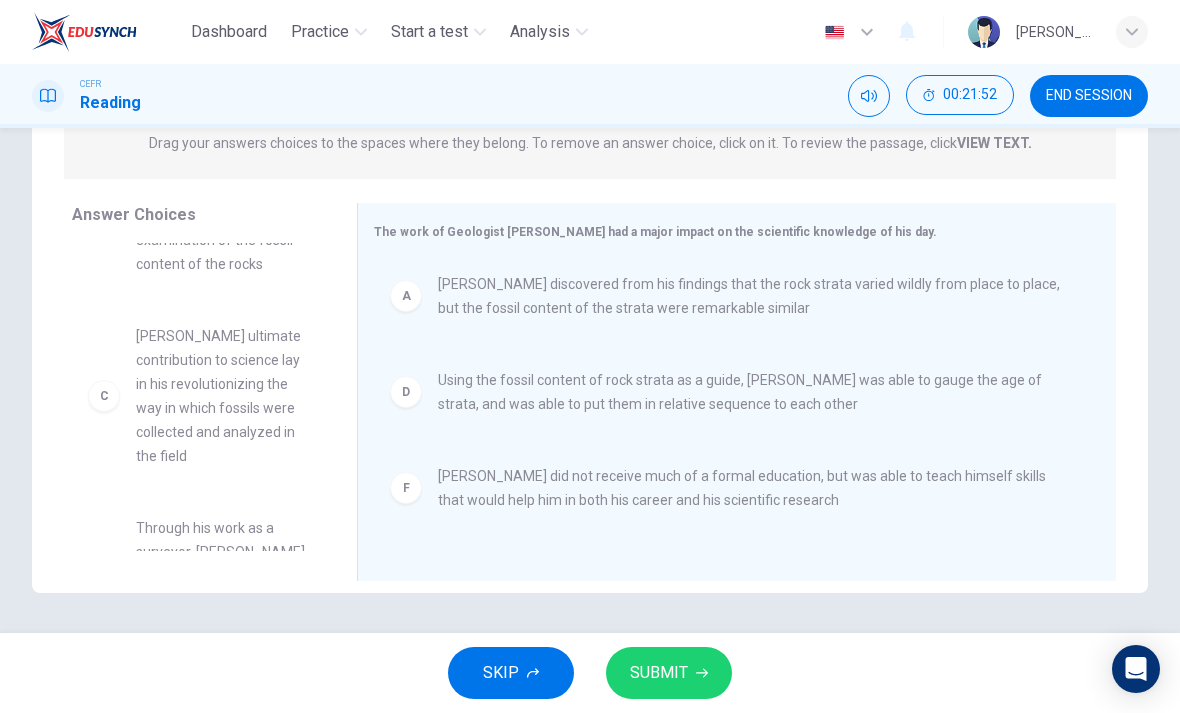 click on "Question 14 View Text Directions: An introductory sentence for a brief summary of the passage is provided below. Complete the summary by selecting the THREE answer choices that express the most important ideas in the passage. Some sentences do not belong in the summary because they express ideas that are not presented in the passage or are minor ideas in the passage.   This question is worth 2 points. This question is worth 2 points. Drag your answers choices to the spaces where they belong. To remove an answer choice, click on it. To review the passage, click   VIEW TEXT. Click on the answer choices below to select your answers. To remove an answer choice, go to the Answers tab and click on it. To review the passage, click the PASSAGE tab. [PERSON_NAME] was able to determine the age of rock strata by careful examination of the fossil content of the rocks [PERSON_NAME] ultimate contribution to science lay in his revolutionizing the way in which fossils were collected and analyzed in the field E A D F Answer Choices B C E" at bounding box center [590, 260] 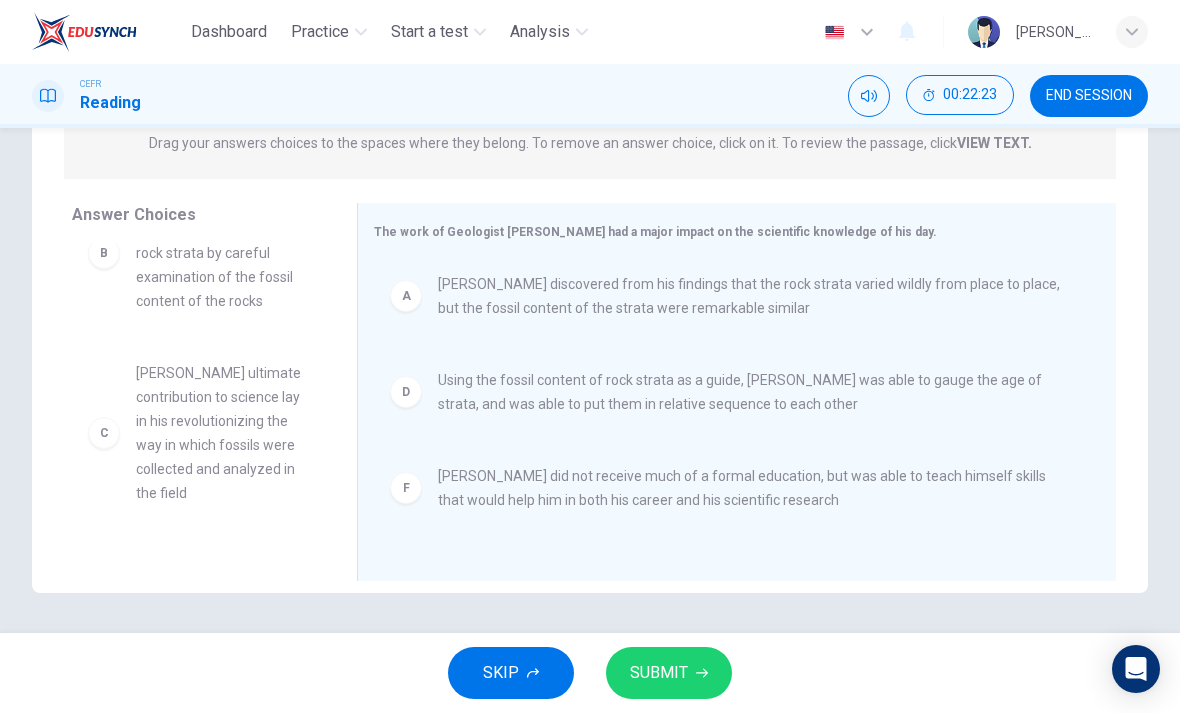 scroll, scrollTop: 69, scrollLeft: 0, axis: vertical 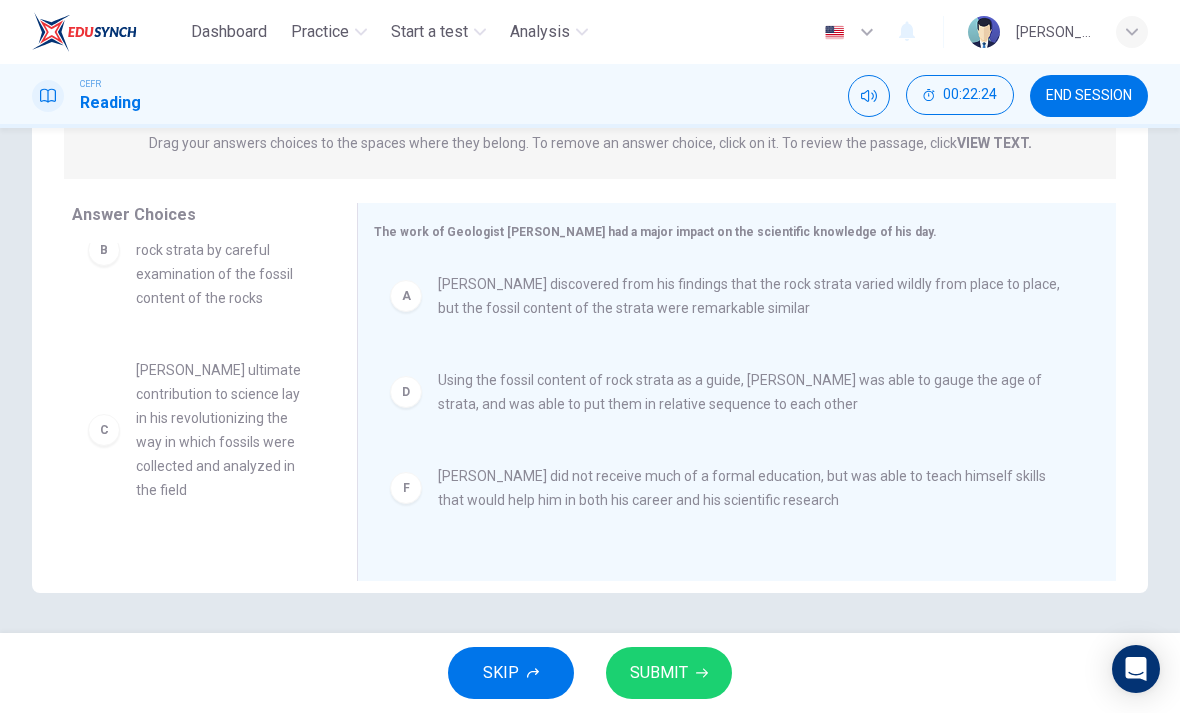 click on "SUBMIT" at bounding box center [669, 673] 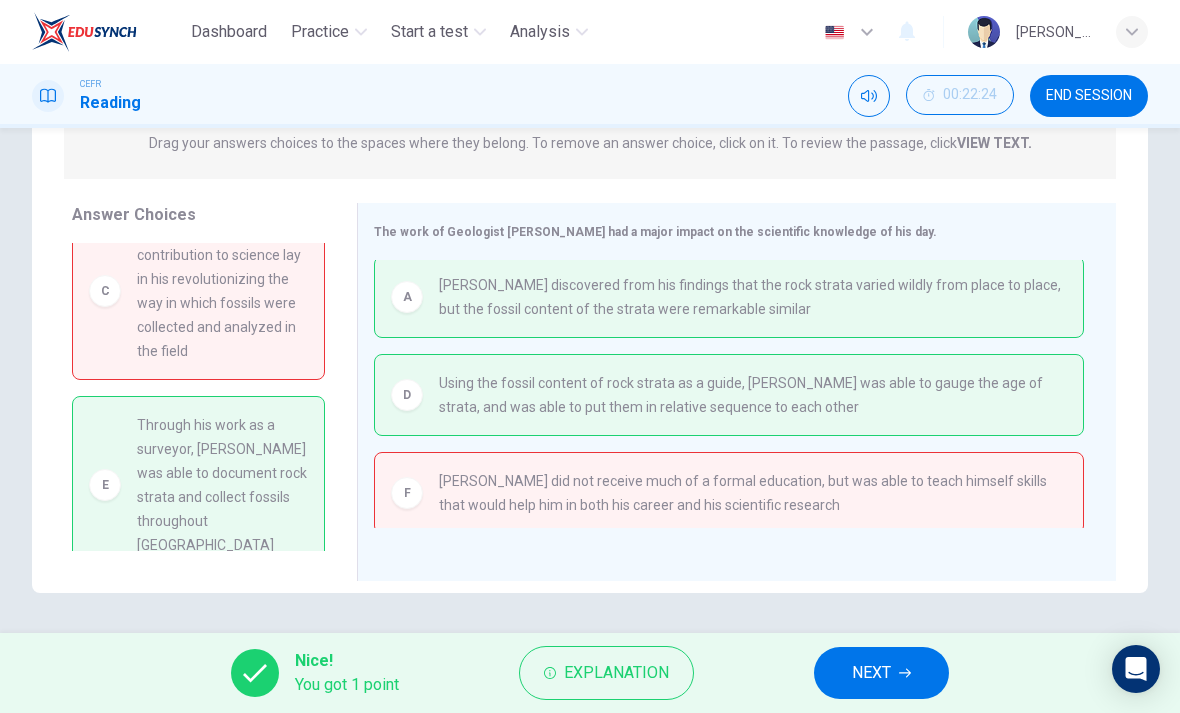 scroll, scrollTop: 210, scrollLeft: 0, axis: vertical 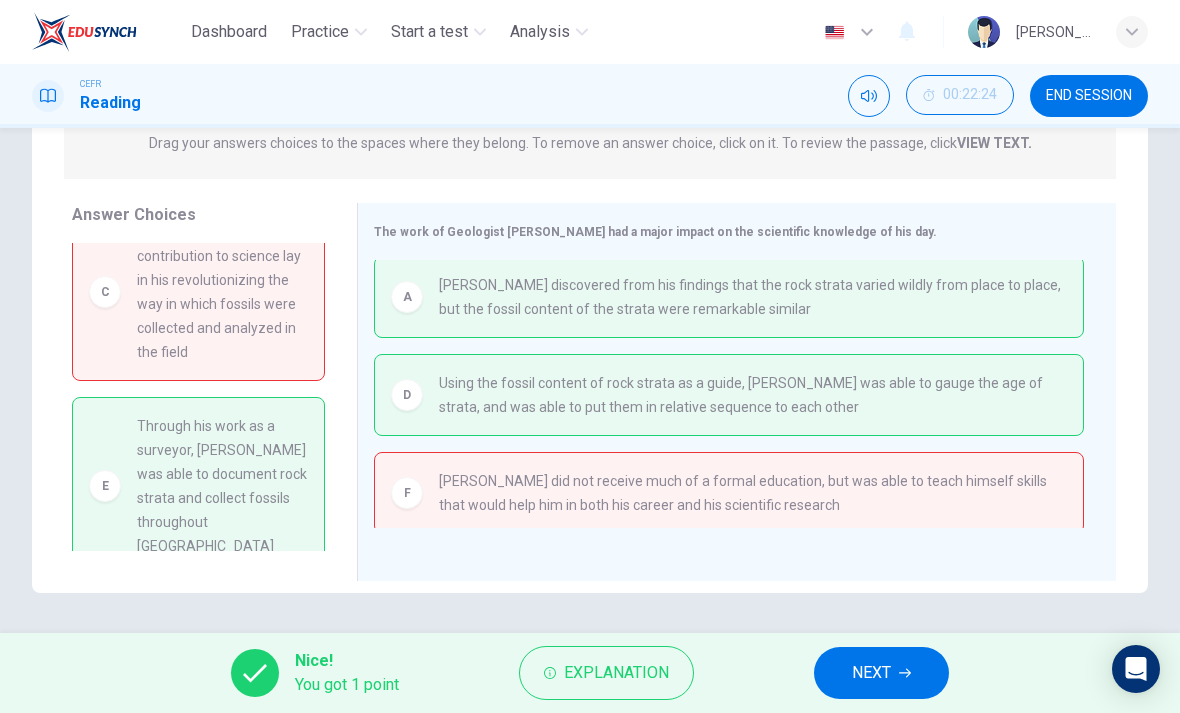 click on "NEXT" at bounding box center [881, 673] 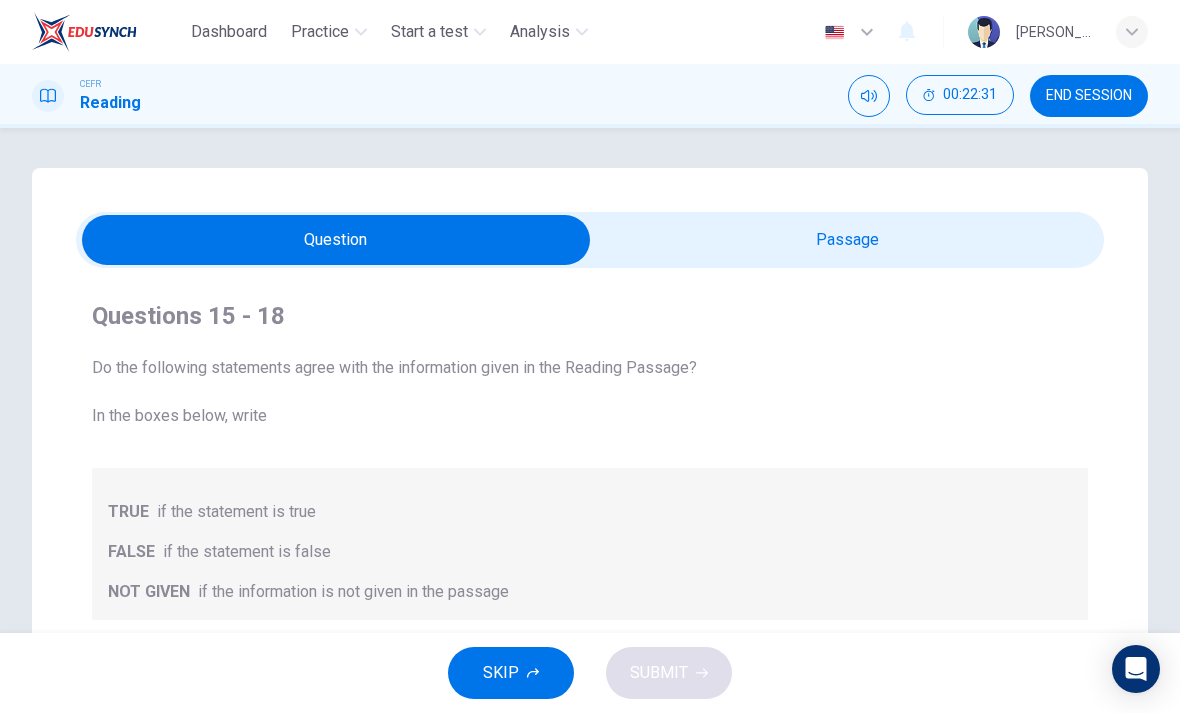 scroll, scrollTop: 0, scrollLeft: 0, axis: both 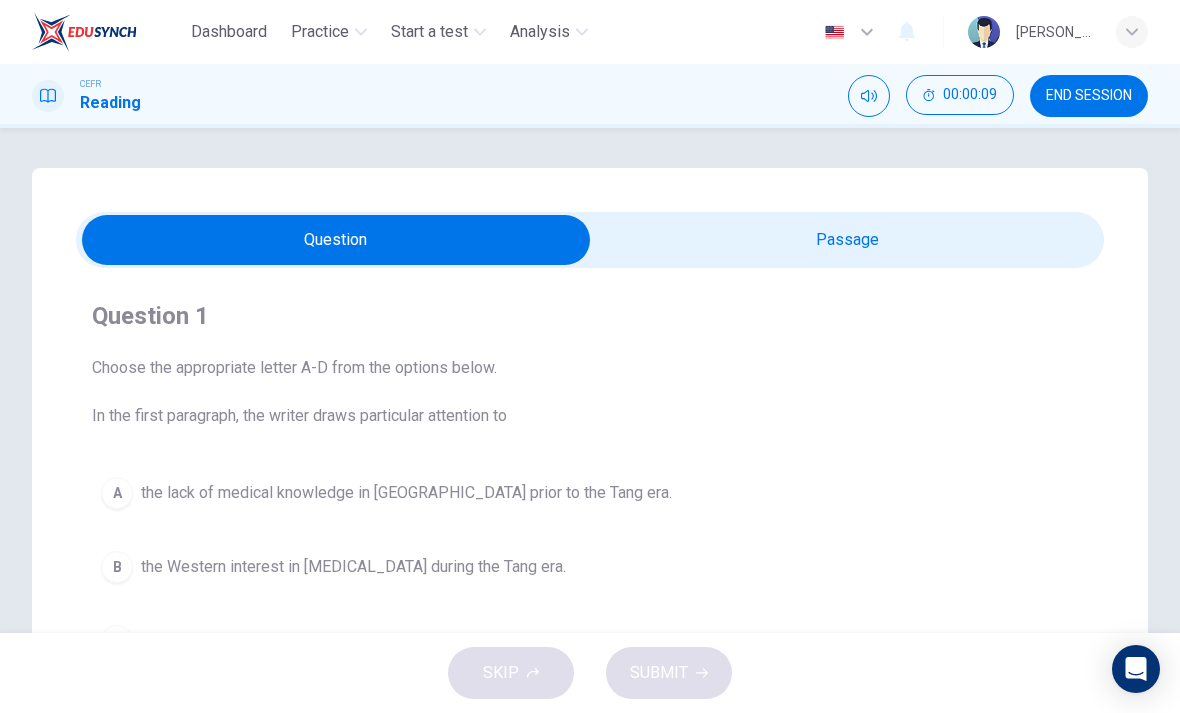 click at bounding box center (336, 240) 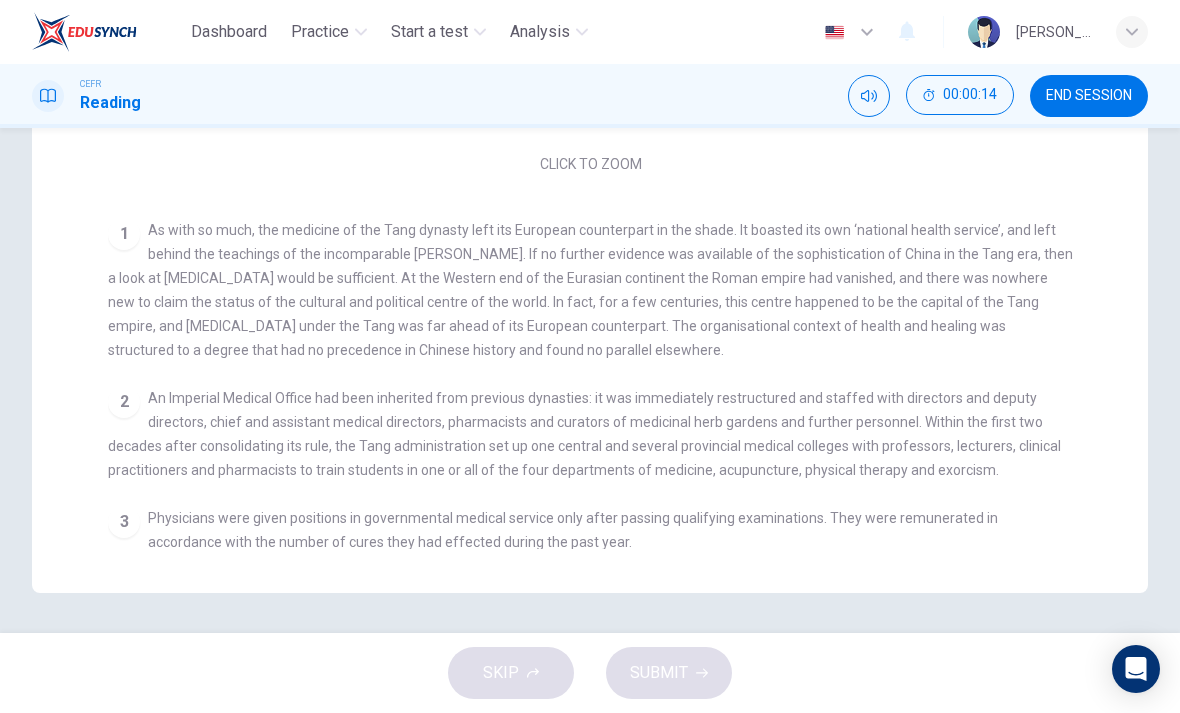 scroll, scrollTop: 523, scrollLeft: 0, axis: vertical 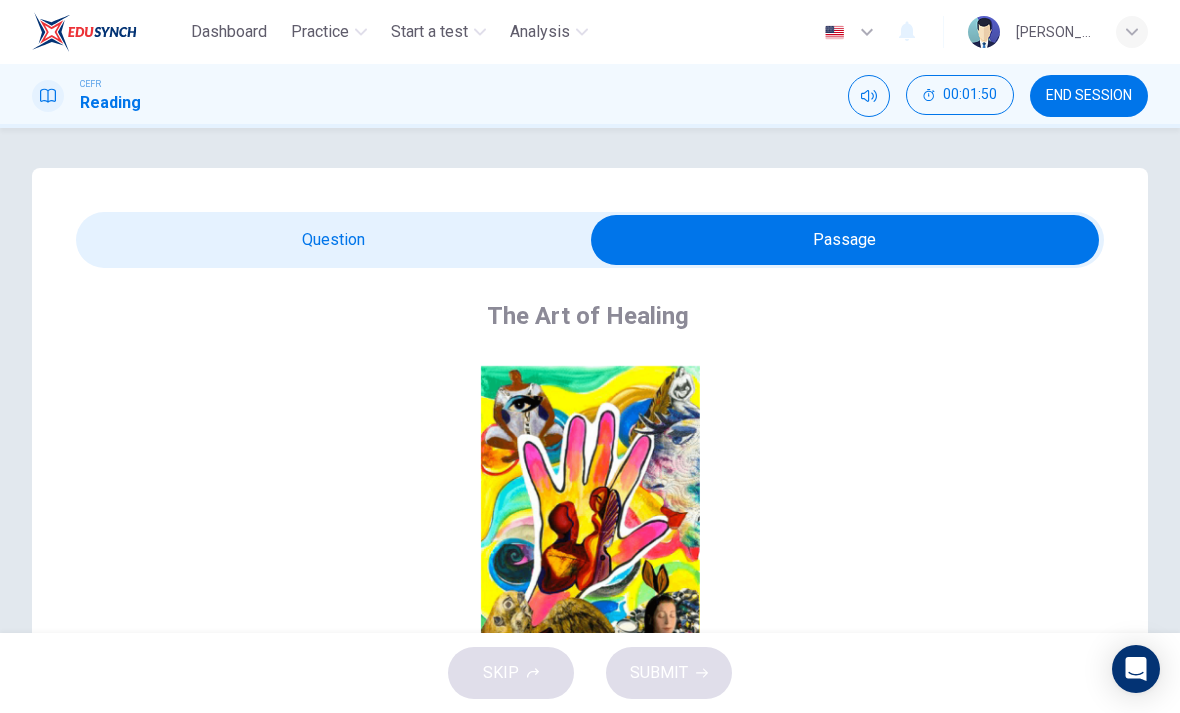 click at bounding box center [845, 240] 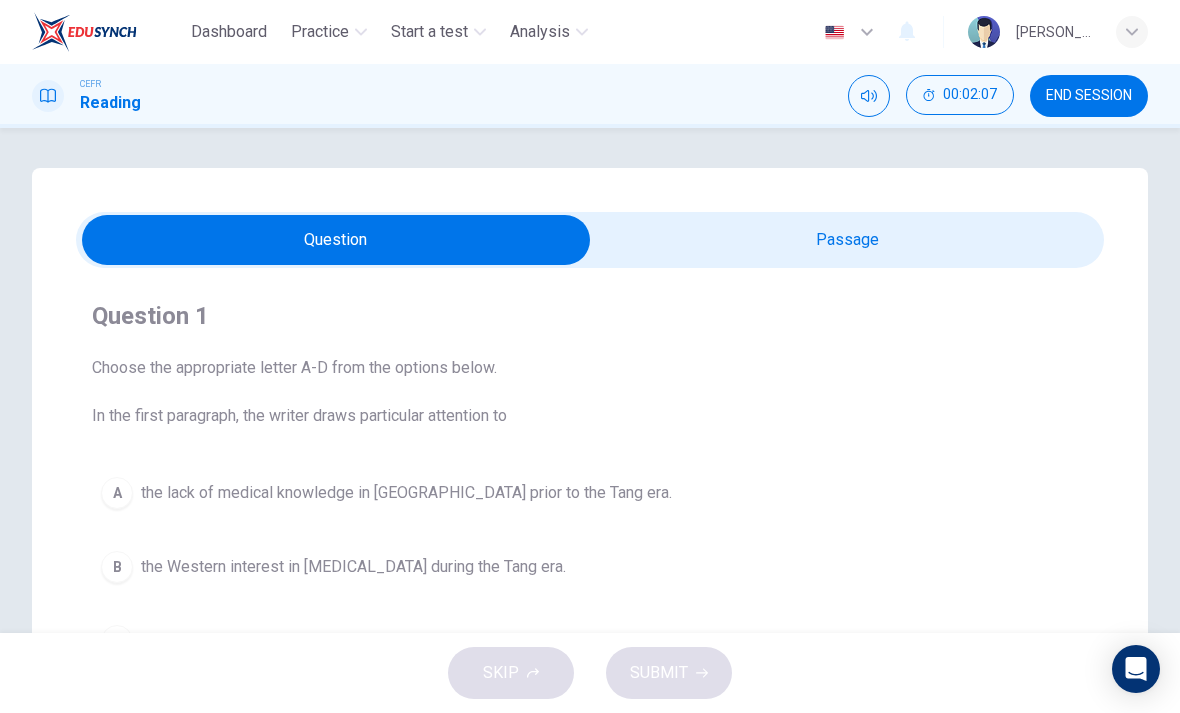 scroll, scrollTop: -1, scrollLeft: 0, axis: vertical 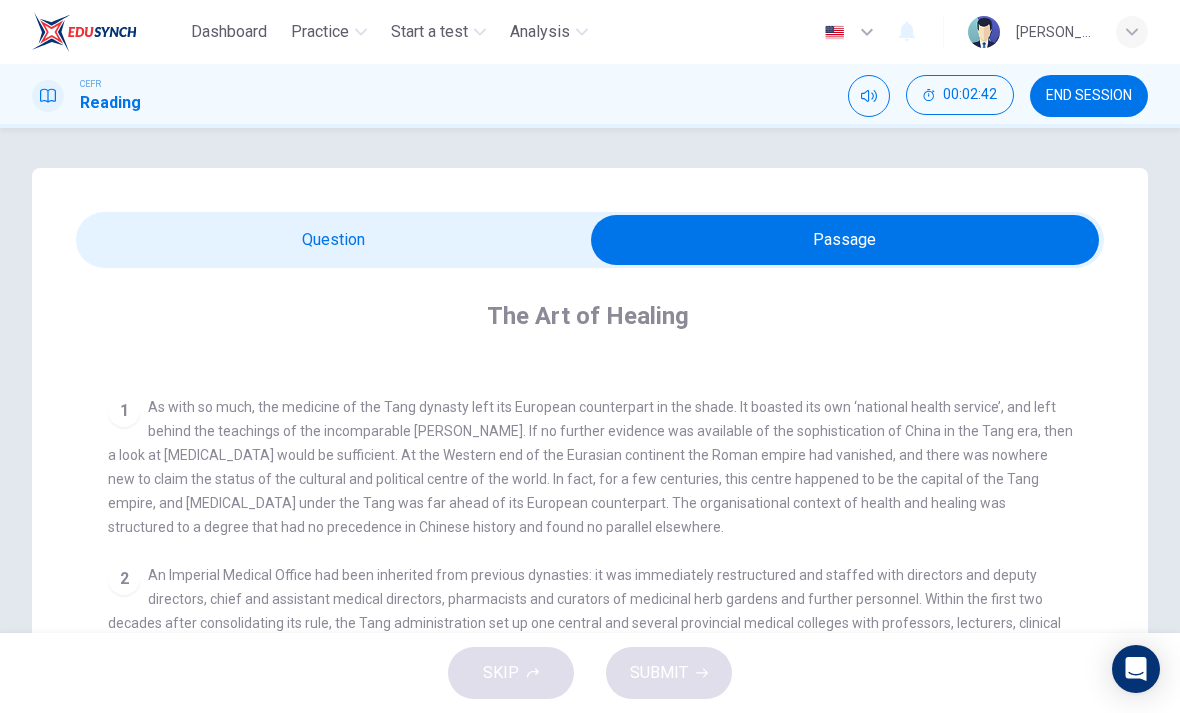 click at bounding box center [845, 240] 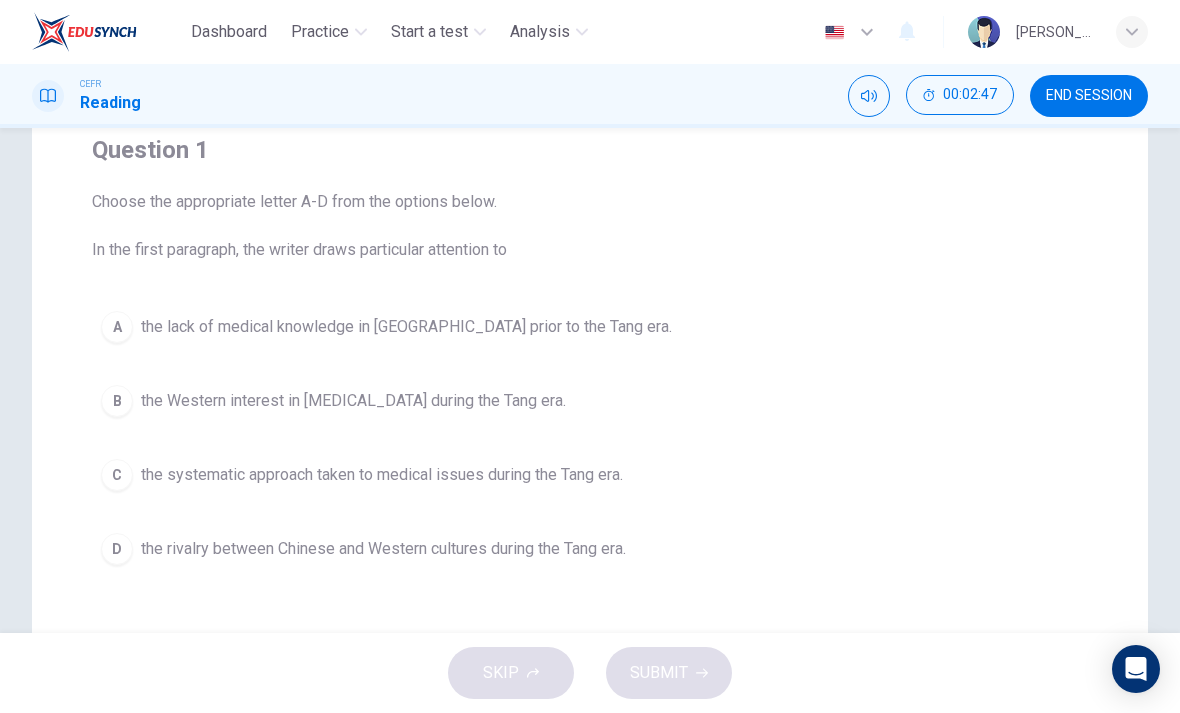 scroll, scrollTop: 168, scrollLeft: 0, axis: vertical 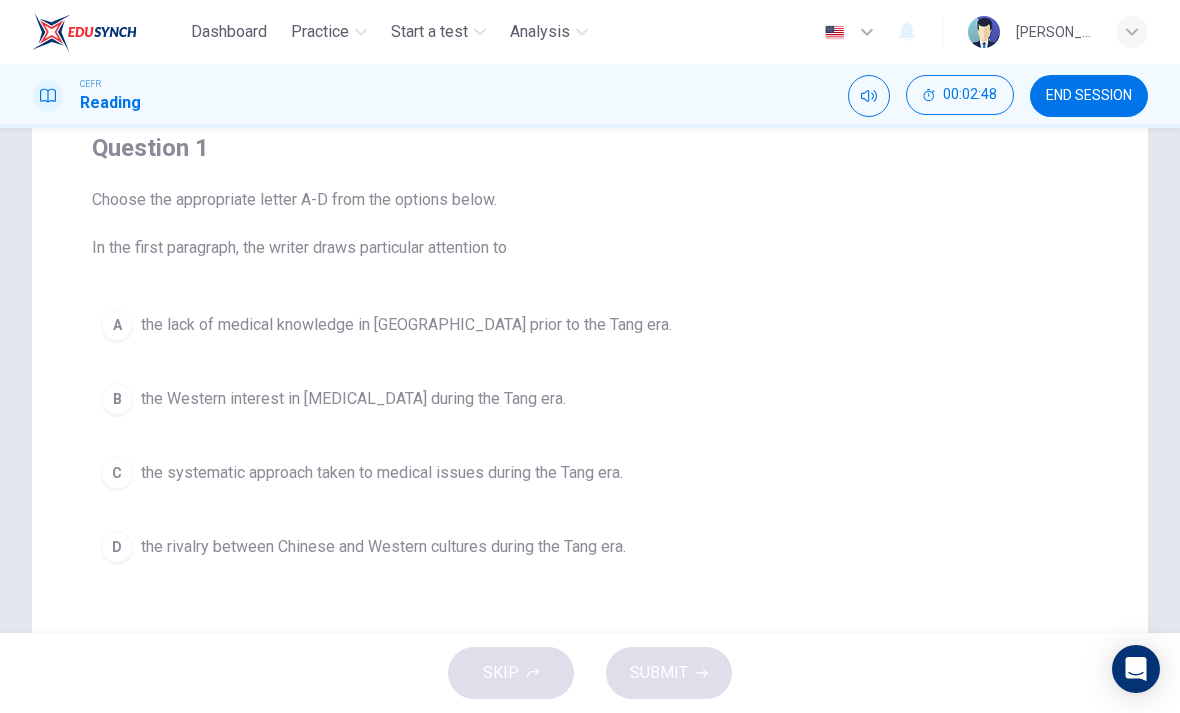 click on "B" at bounding box center [117, 399] 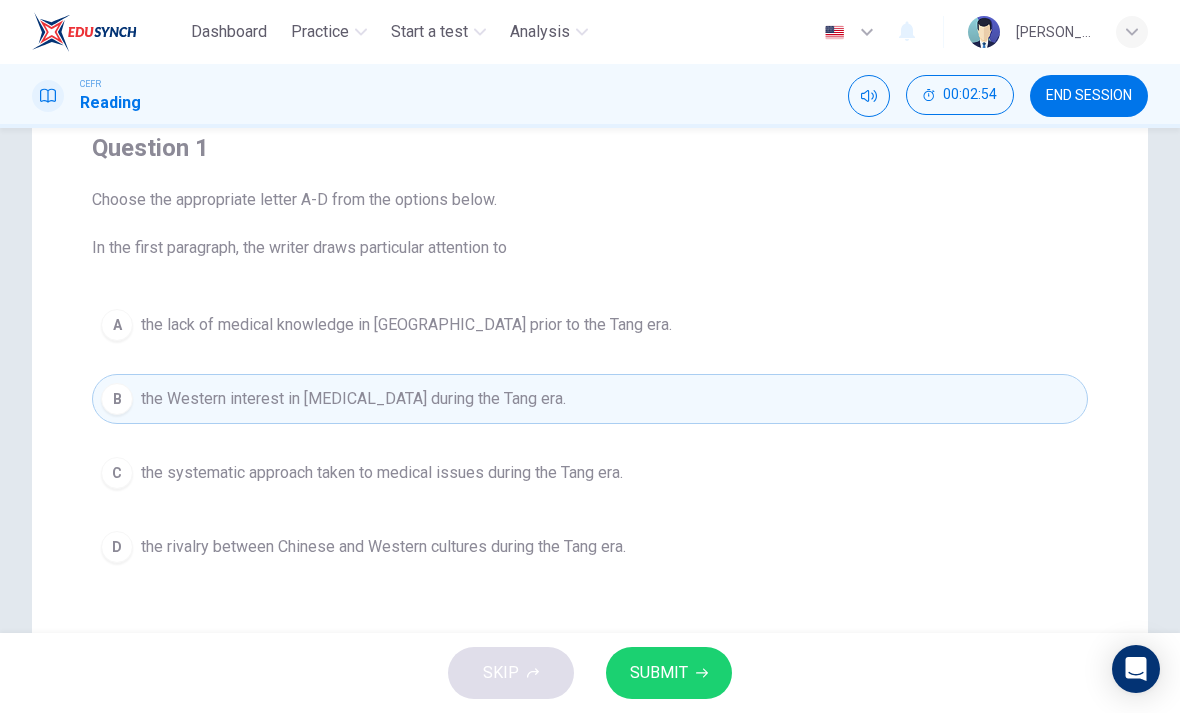 click on "SUBMIT" at bounding box center [659, 673] 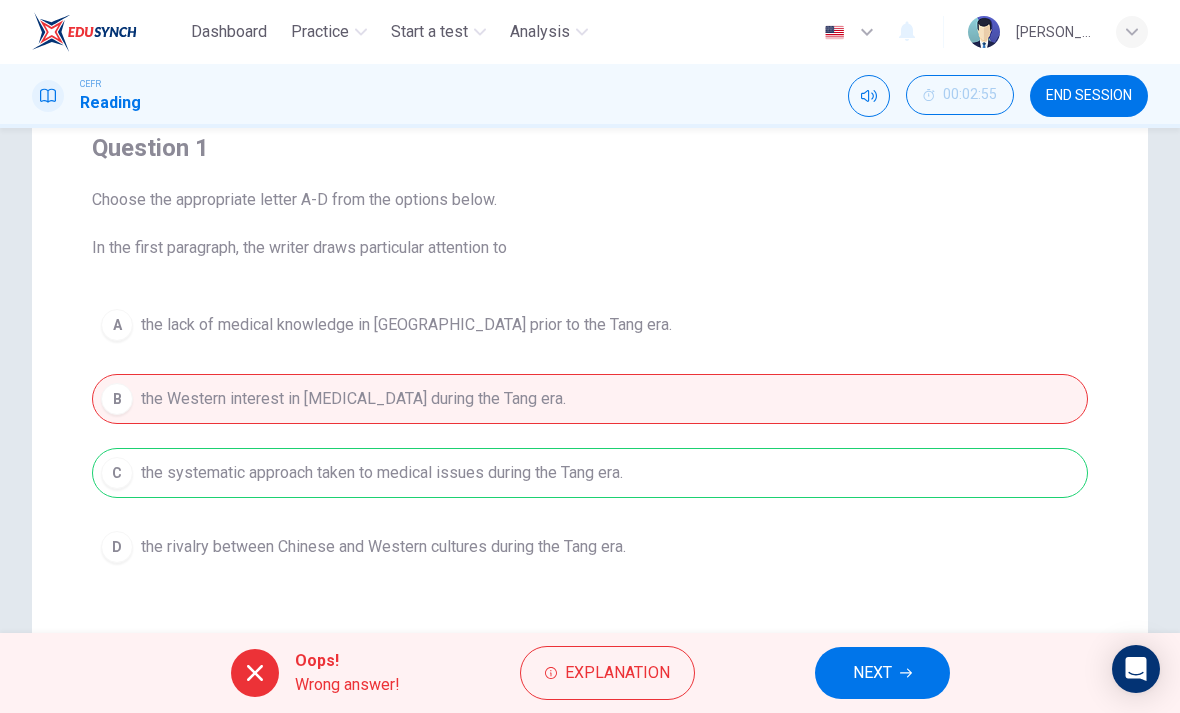 click on "NEXT" at bounding box center (882, 673) 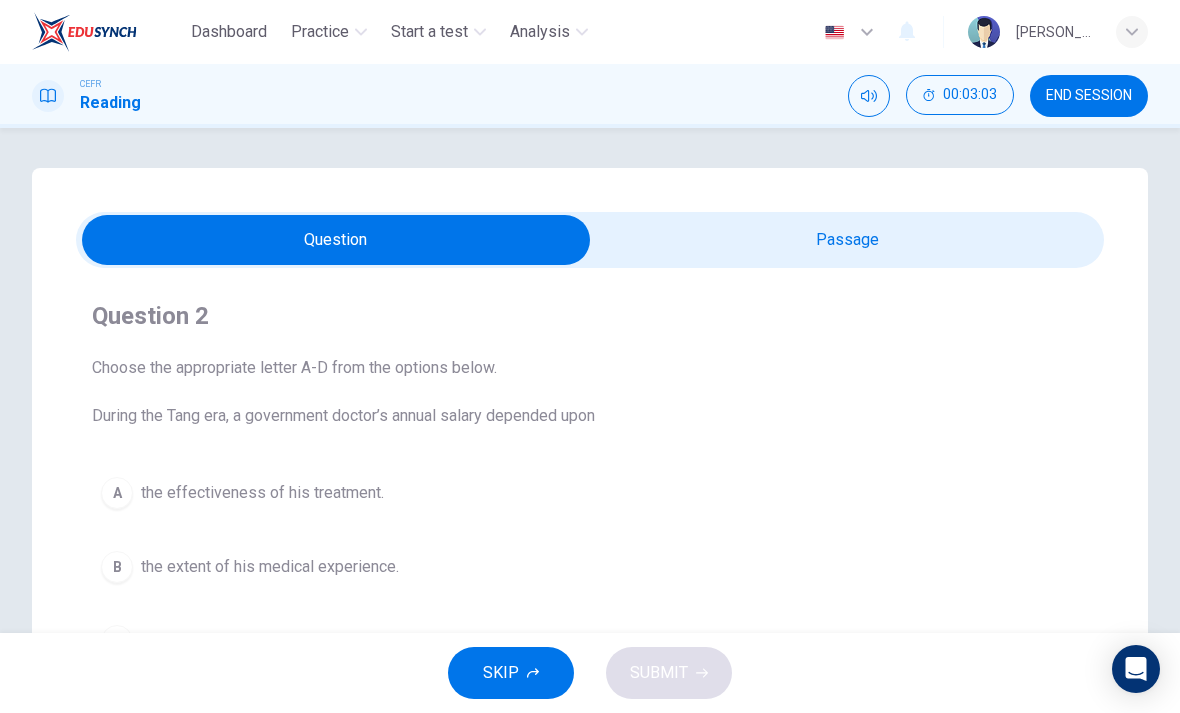 scroll, scrollTop: 0, scrollLeft: 0, axis: both 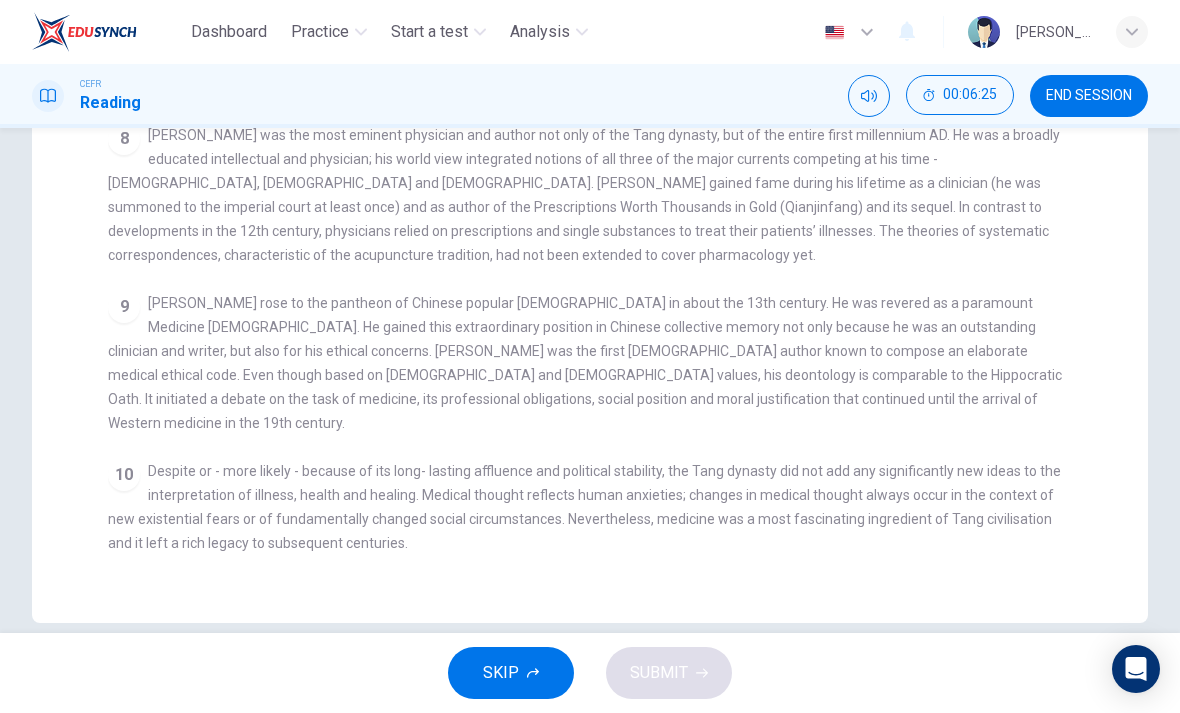 click on "CLICK TO ZOOM Click to Zoom 1 As with so much, the medicine of the Tang dynasty left its European counterpart in the shade. It boasted its own ‘national health service’, and left behind the teachings of the incomparable Sun Simiao. If no further evidence was available of the sophistication of China in the Tang era, then a look at Chinese medicine would be sufficient. At the Western end of the Eurasian continent the Roman empire had vanished, and there was nowhere new to claim the status of the cultural and political centre of the world. In fact, for a few centuries, this centre happened to be the capital of the Tang empire, and Chinese medicine under the Tang was far ahead of its European counterpart. The organisational context of health and healing was structured to a degree that had no precedence in Chinese history and found no parallel elsewhere. 2 3 4 5 6 7 8 9 10" at bounding box center (603, 221) 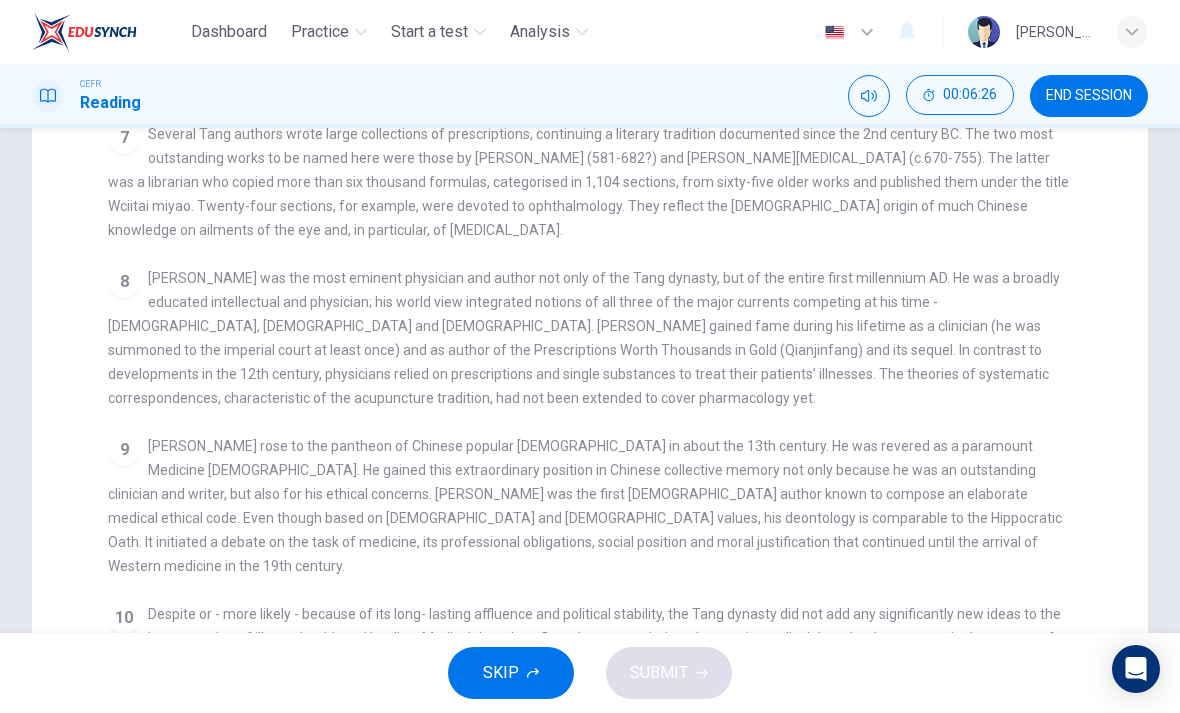 scroll, scrollTop: 349, scrollLeft: 0, axis: vertical 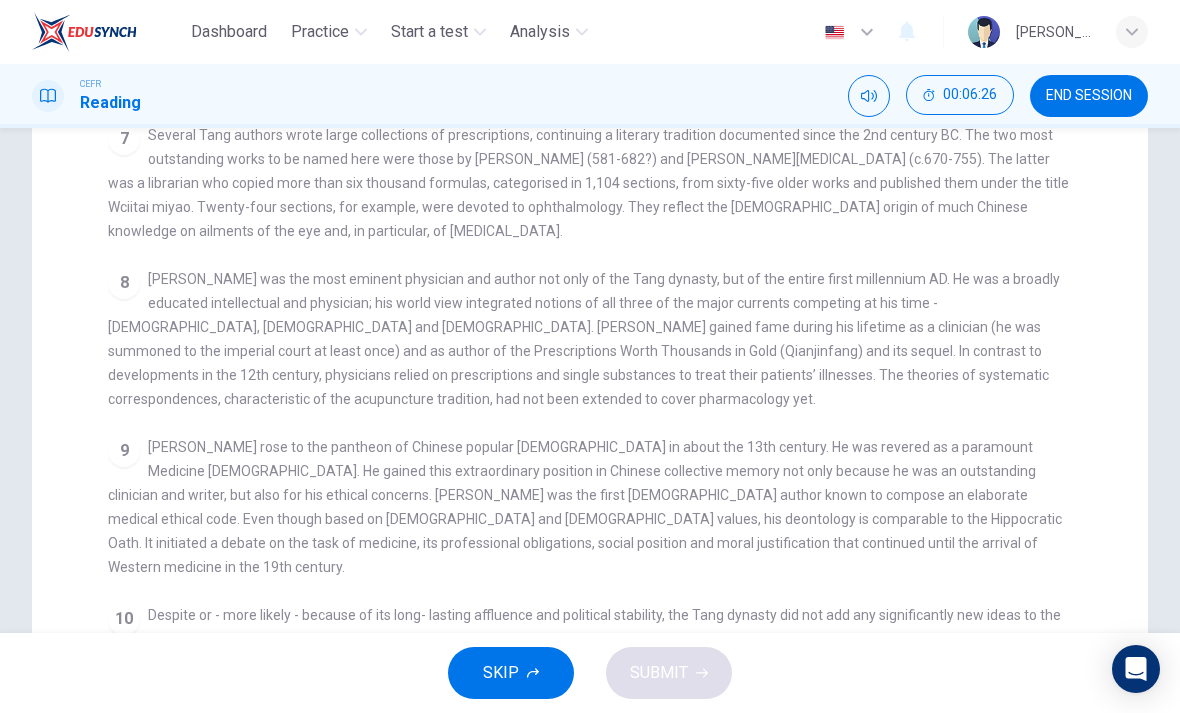 click on "8" at bounding box center [124, 283] 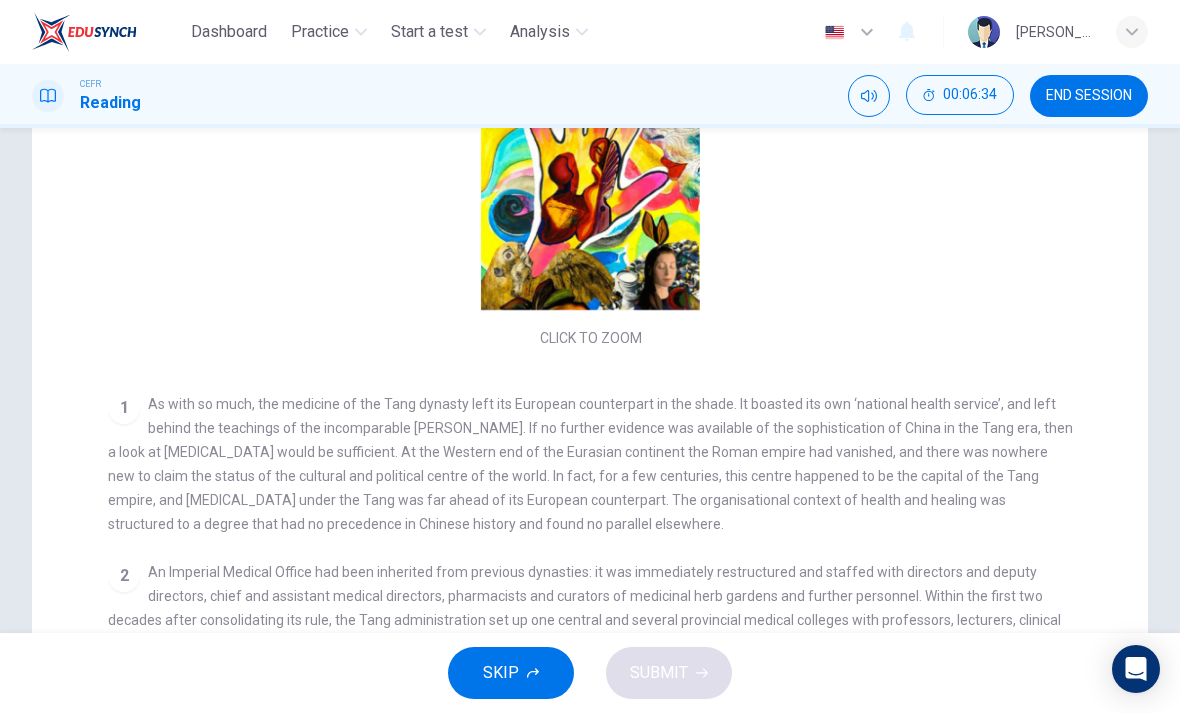 scroll, scrollTop: 0, scrollLeft: 0, axis: both 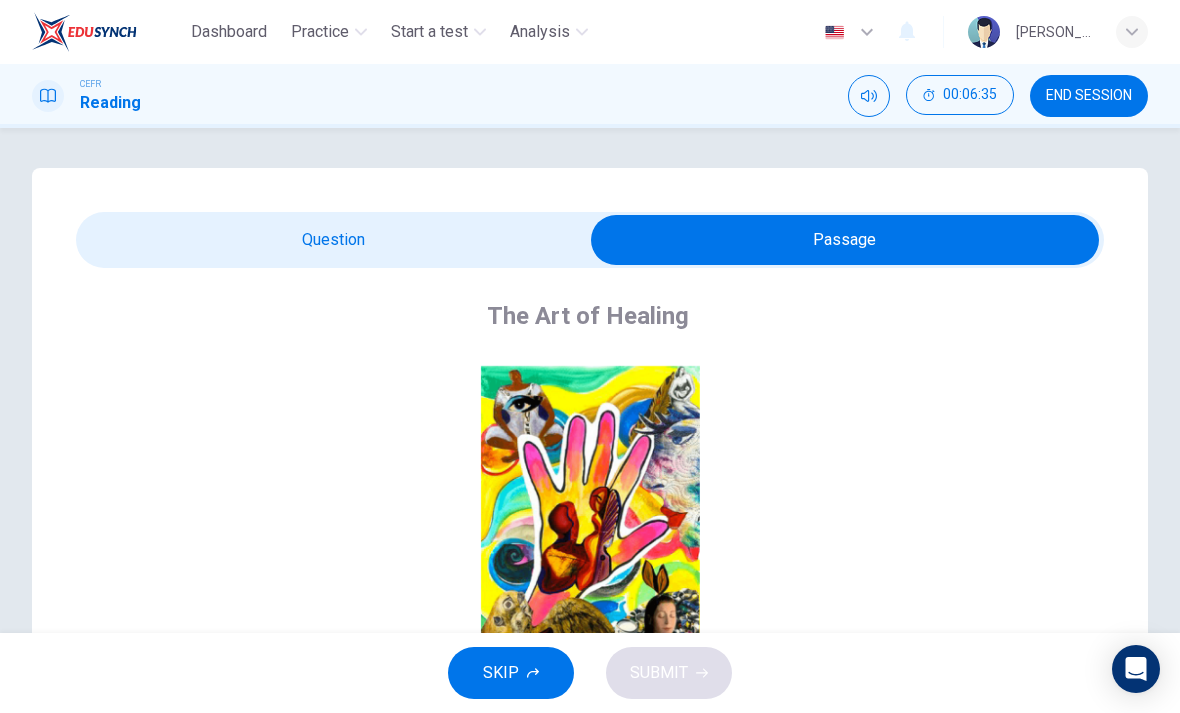 click at bounding box center (845, 240) 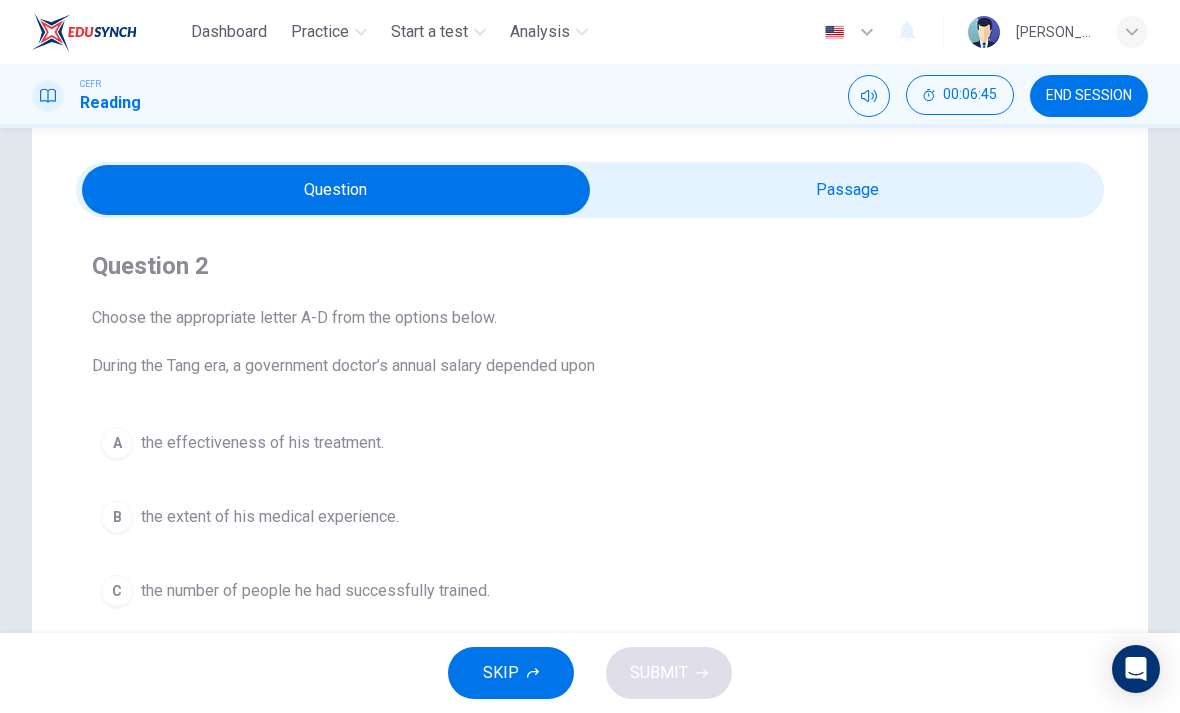 scroll, scrollTop: 46, scrollLeft: 0, axis: vertical 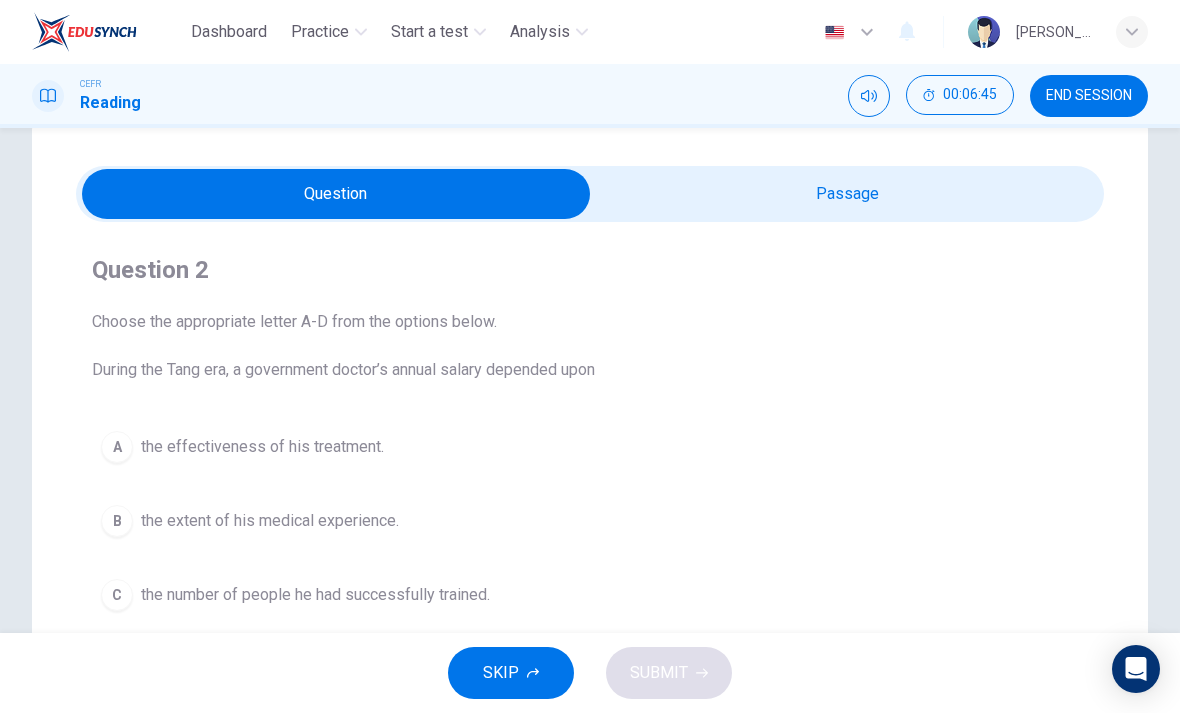 click at bounding box center (336, 194) 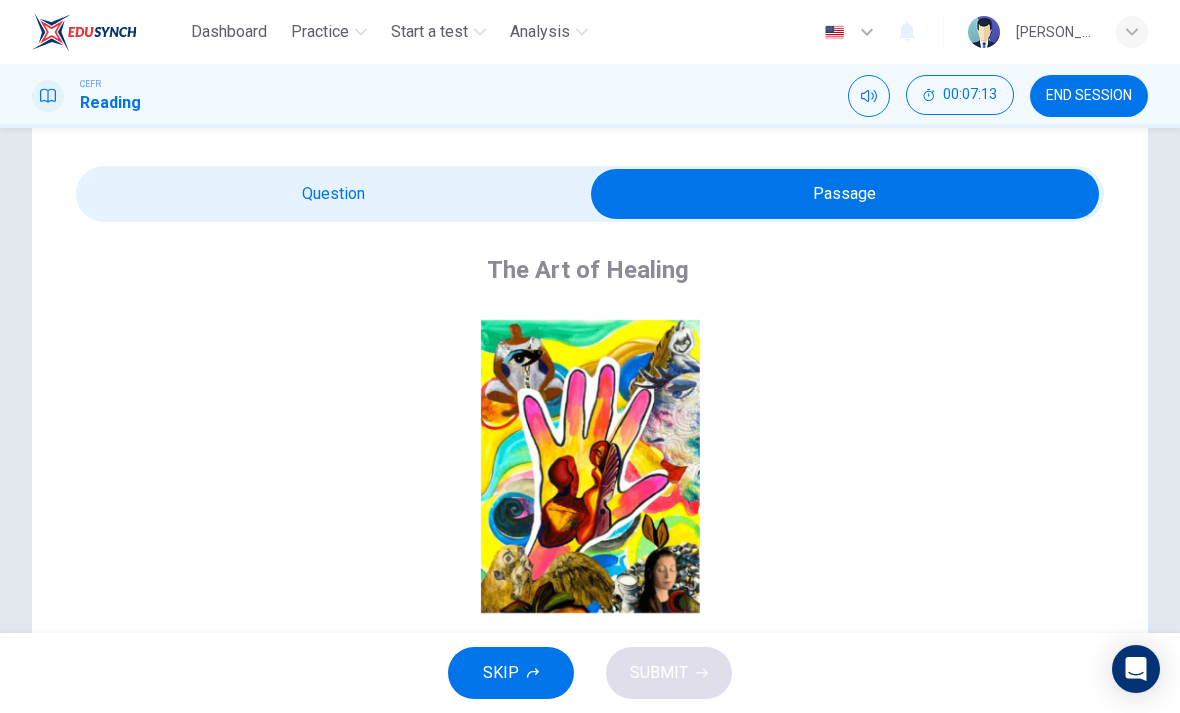 scroll, scrollTop: -1, scrollLeft: 0, axis: vertical 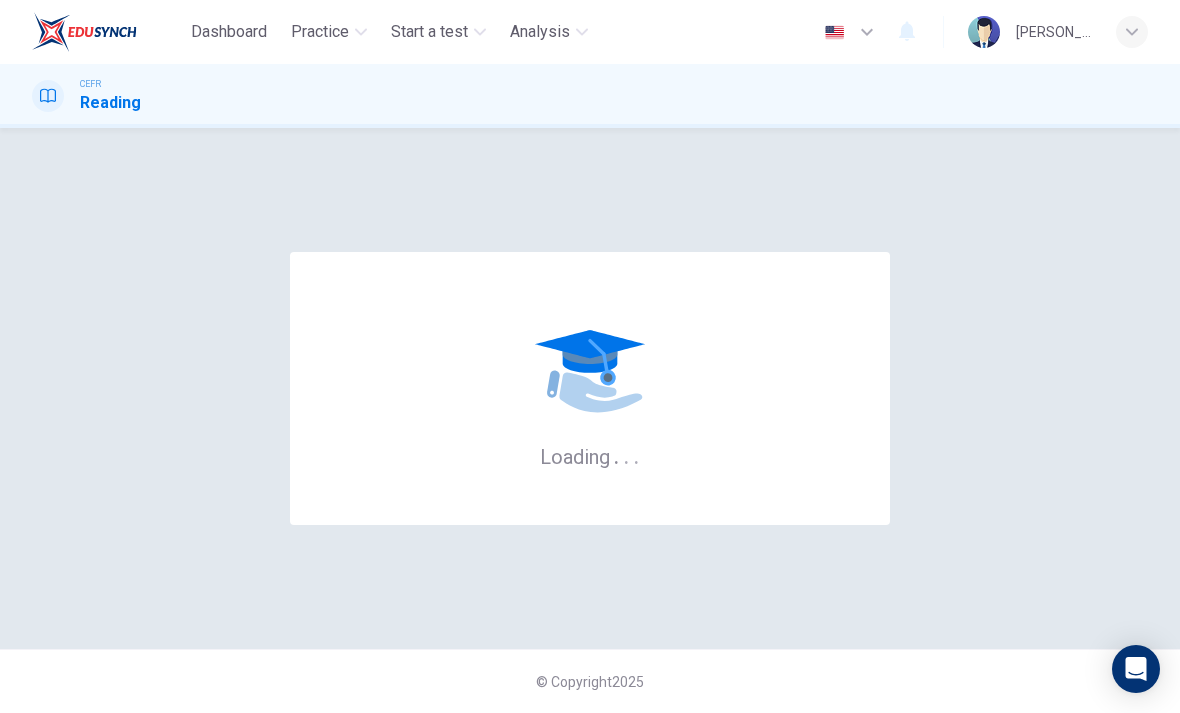 click at bounding box center [84, 32] 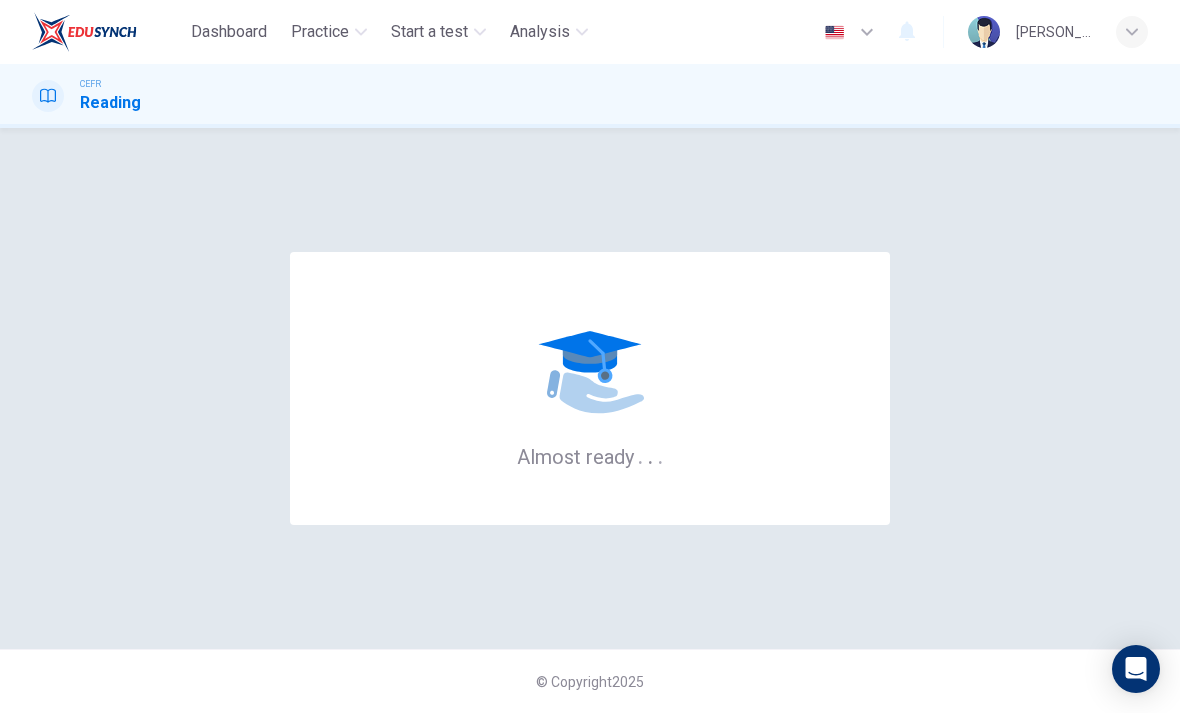 scroll, scrollTop: 0, scrollLeft: 0, axis: both 